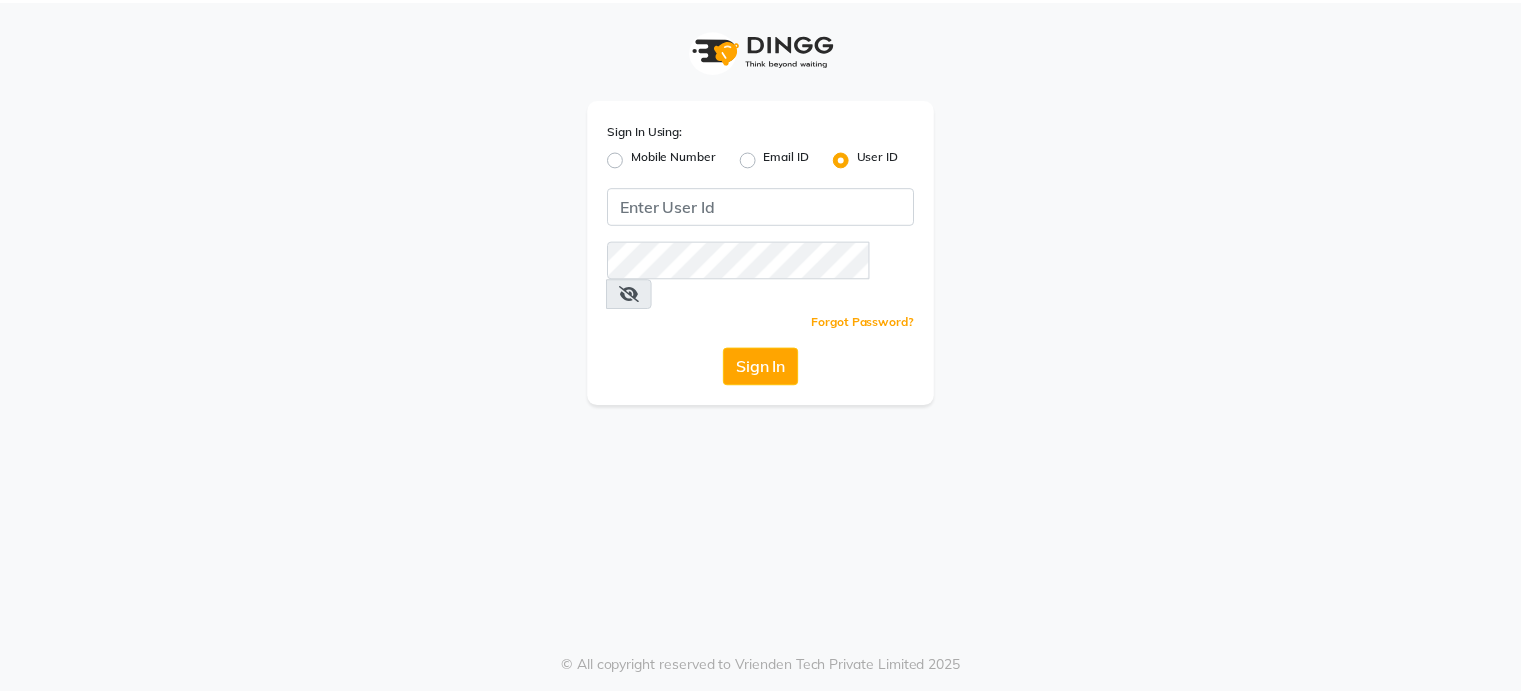 scroll, scrollTop: 0, scrollLeft: 0, axis: both 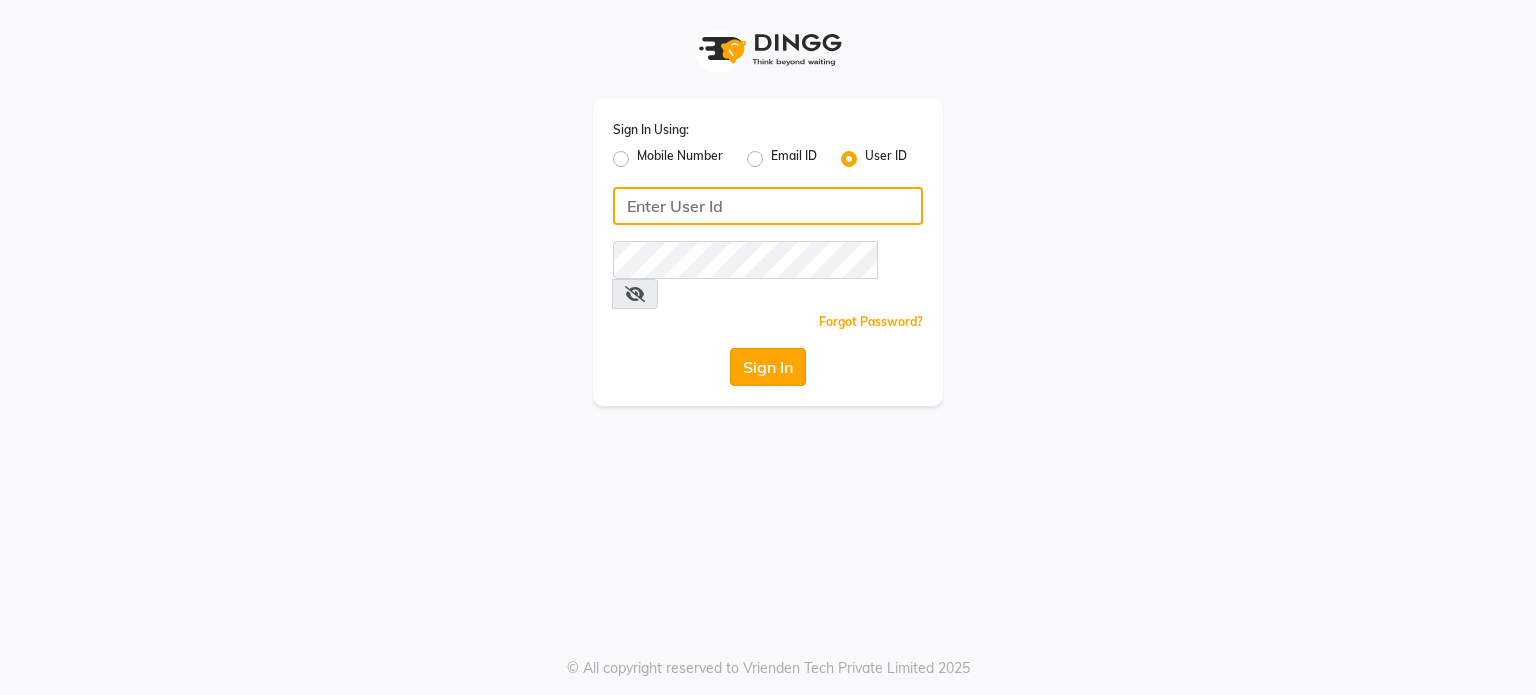 type on "[EMAIL]" 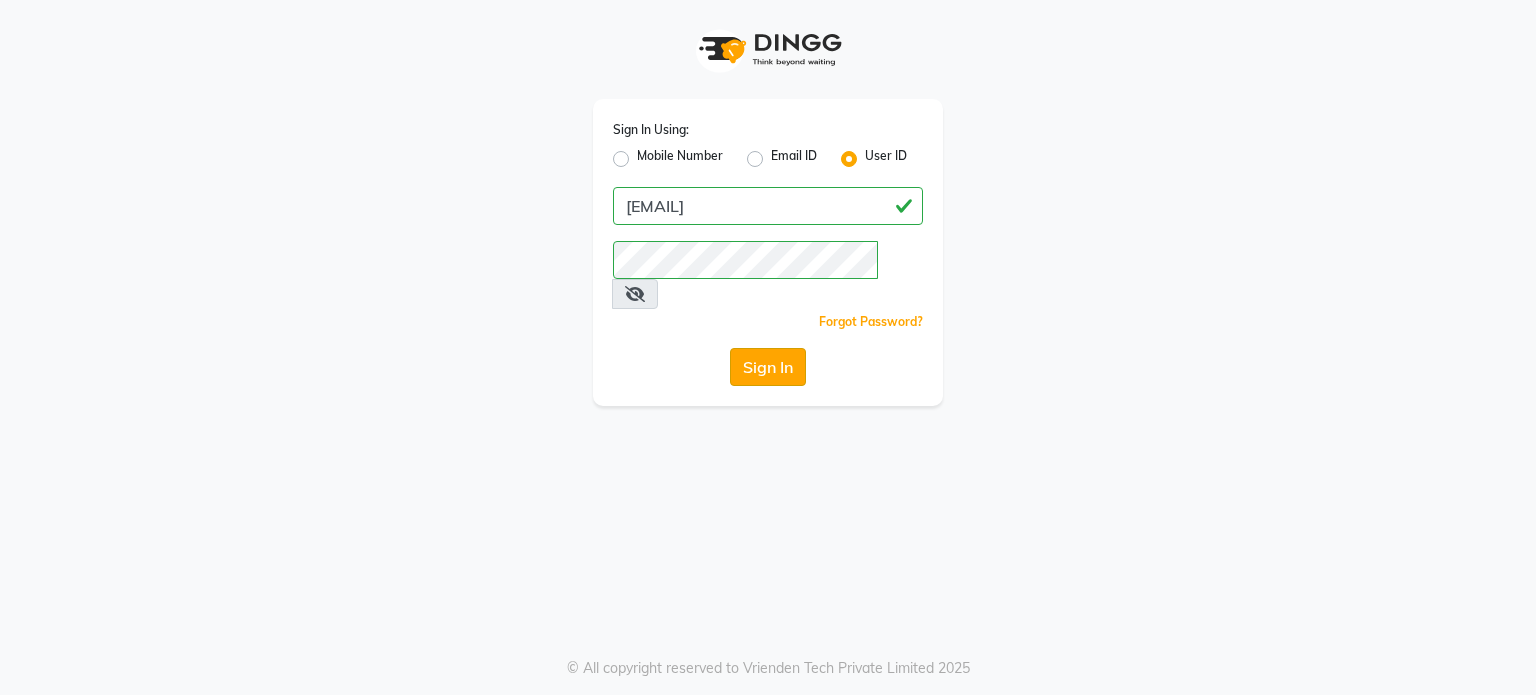 click on "Sign In" 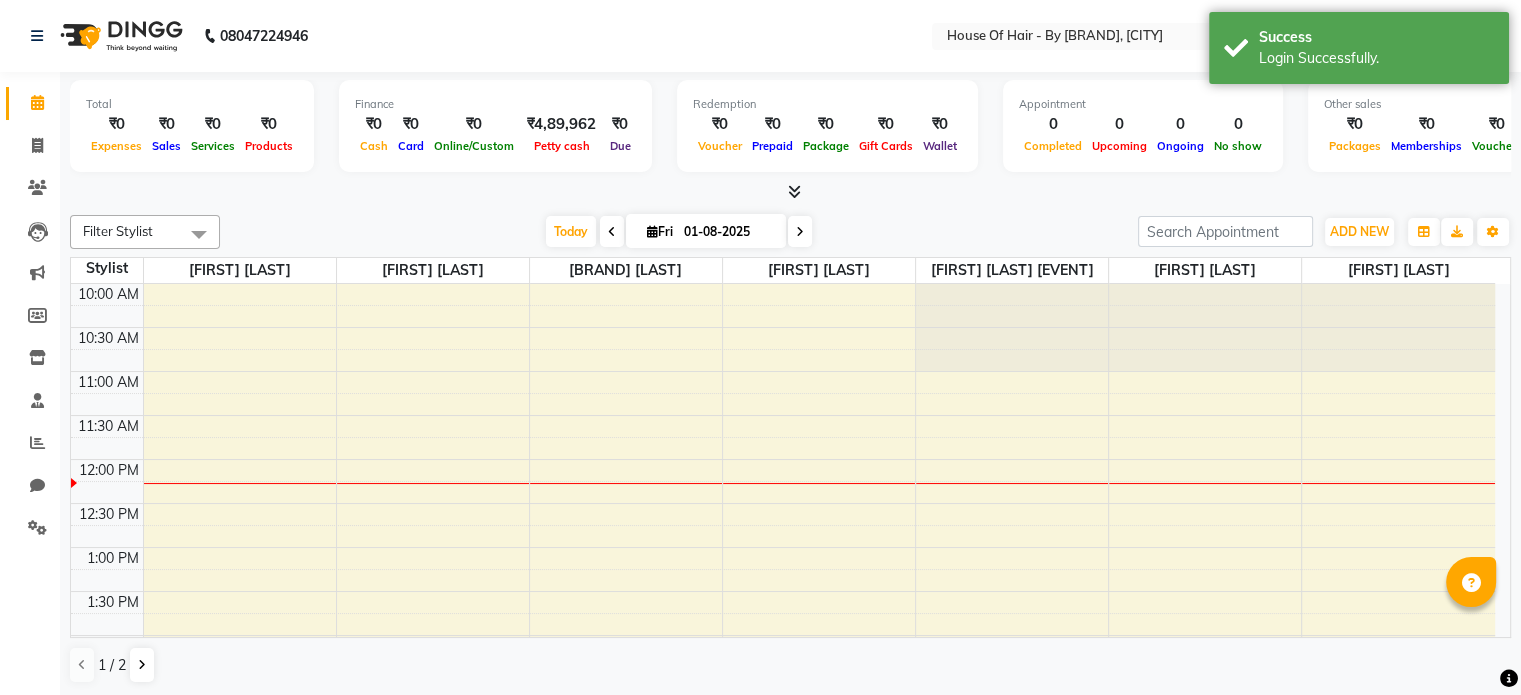 scroll, scrollTop: 175, scrollLeft: 0, axis: vertical 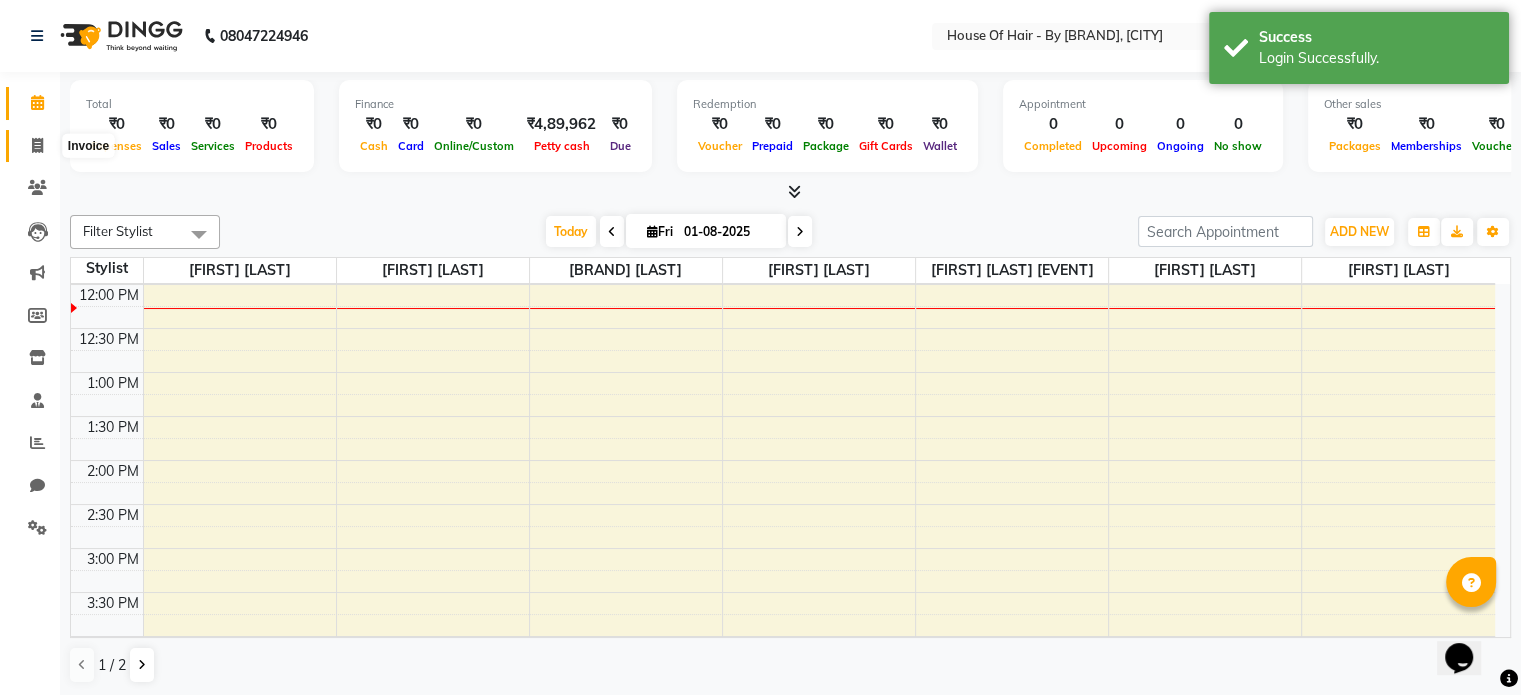 click 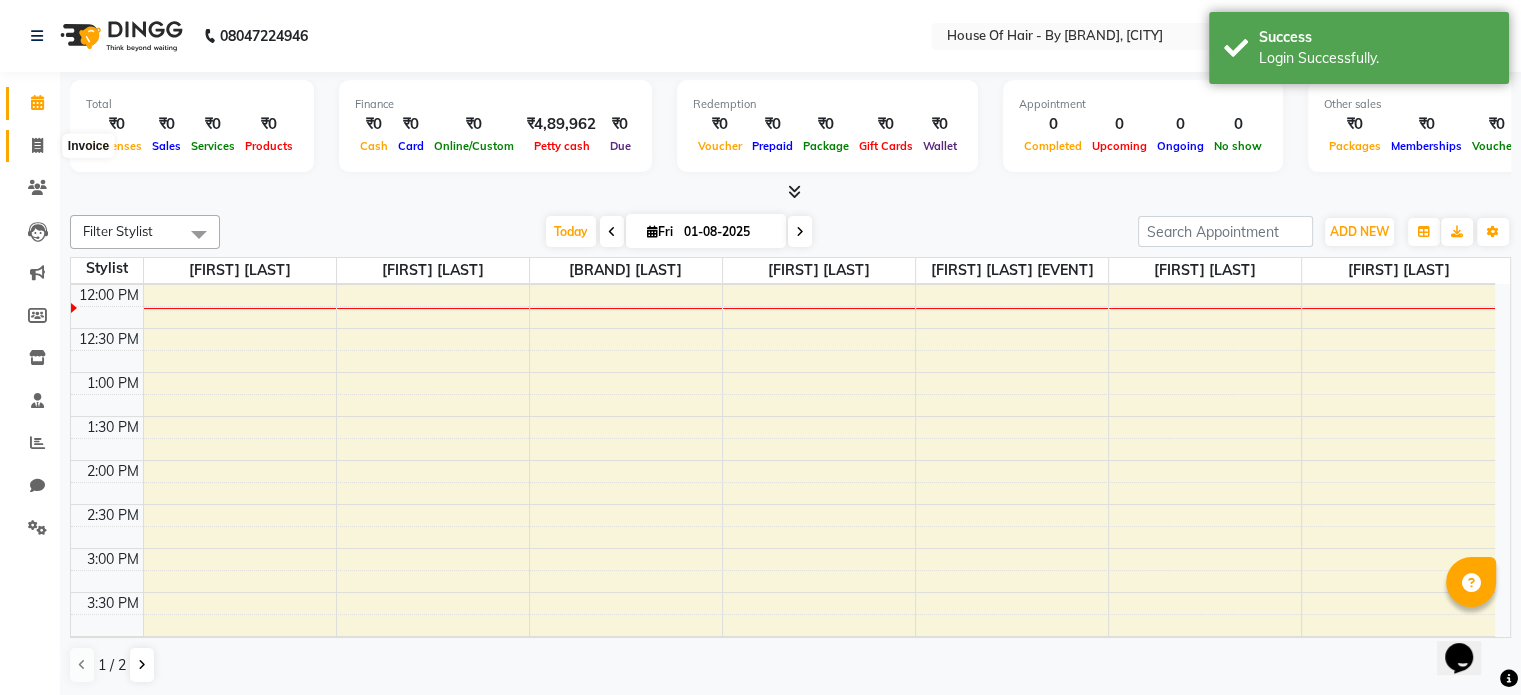 select on "7865" 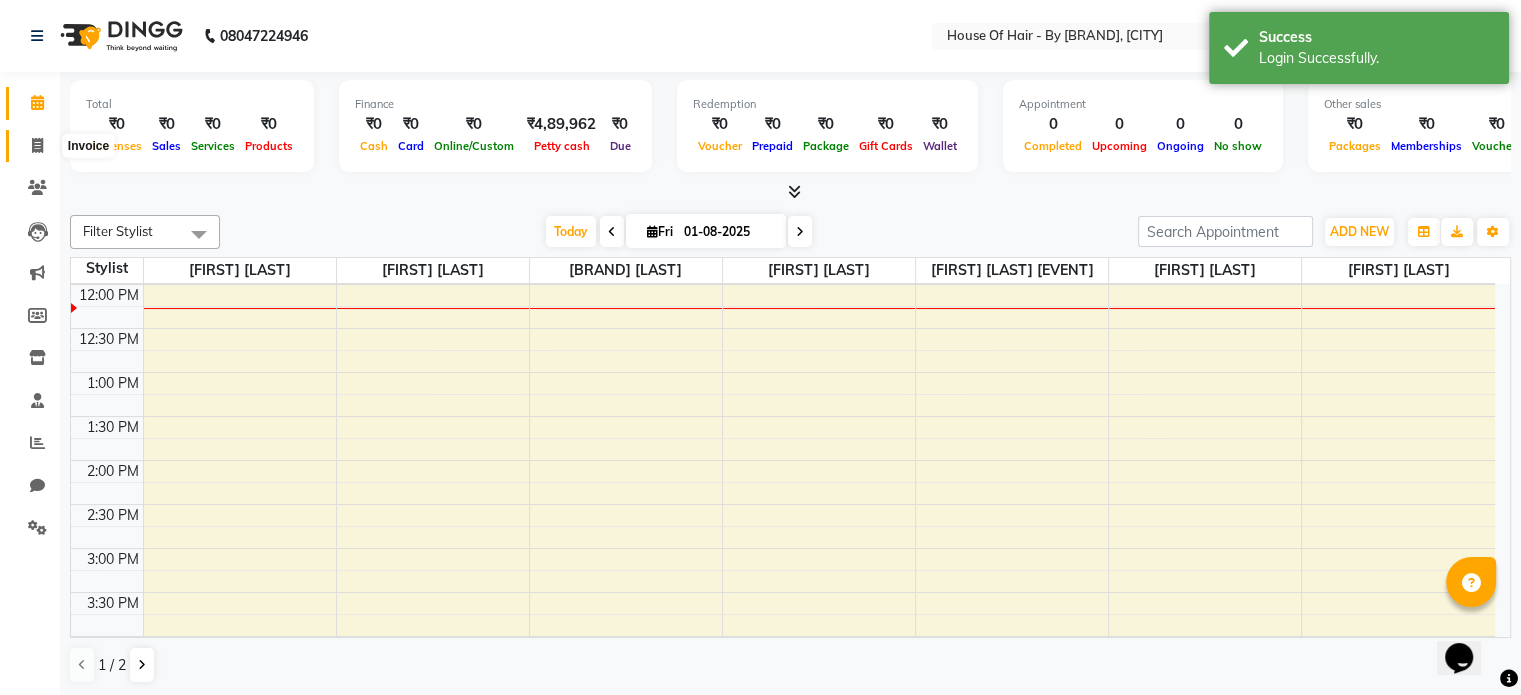 select on "service" 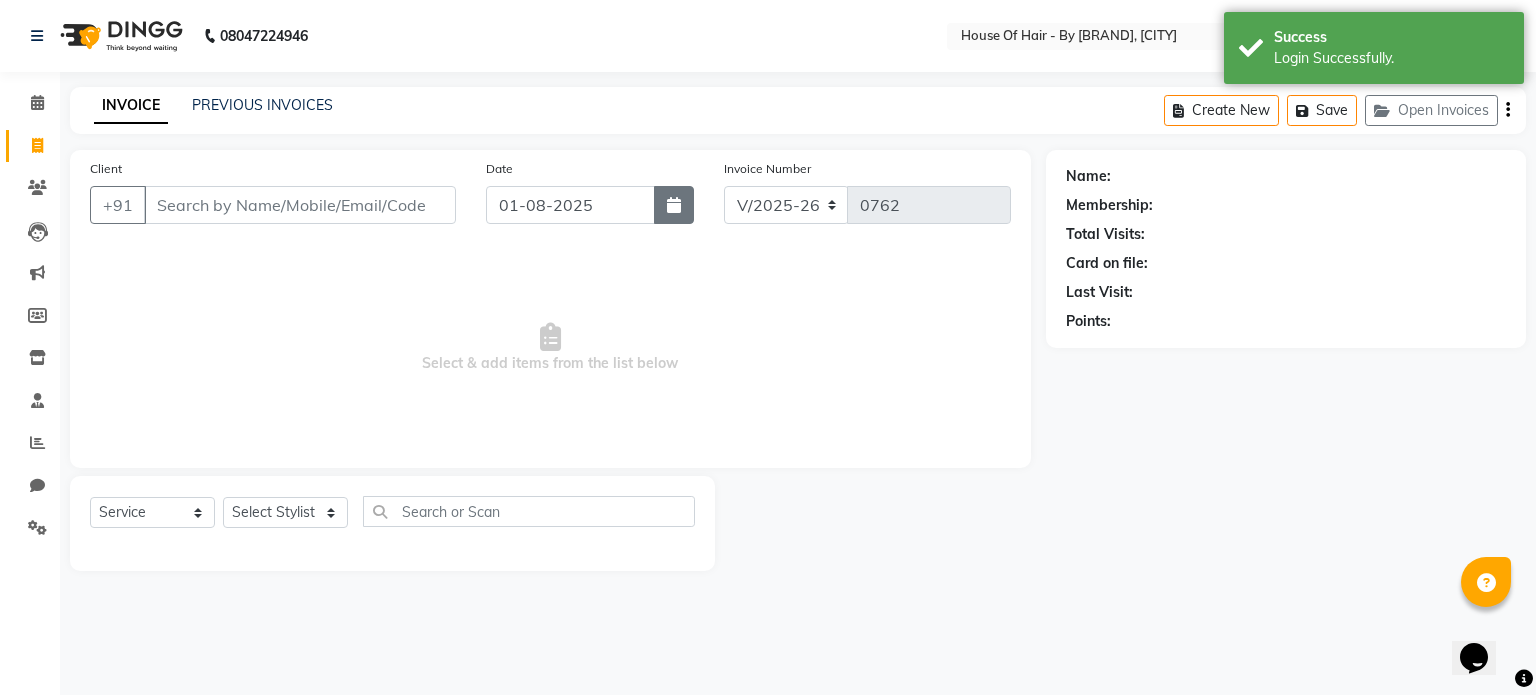 click 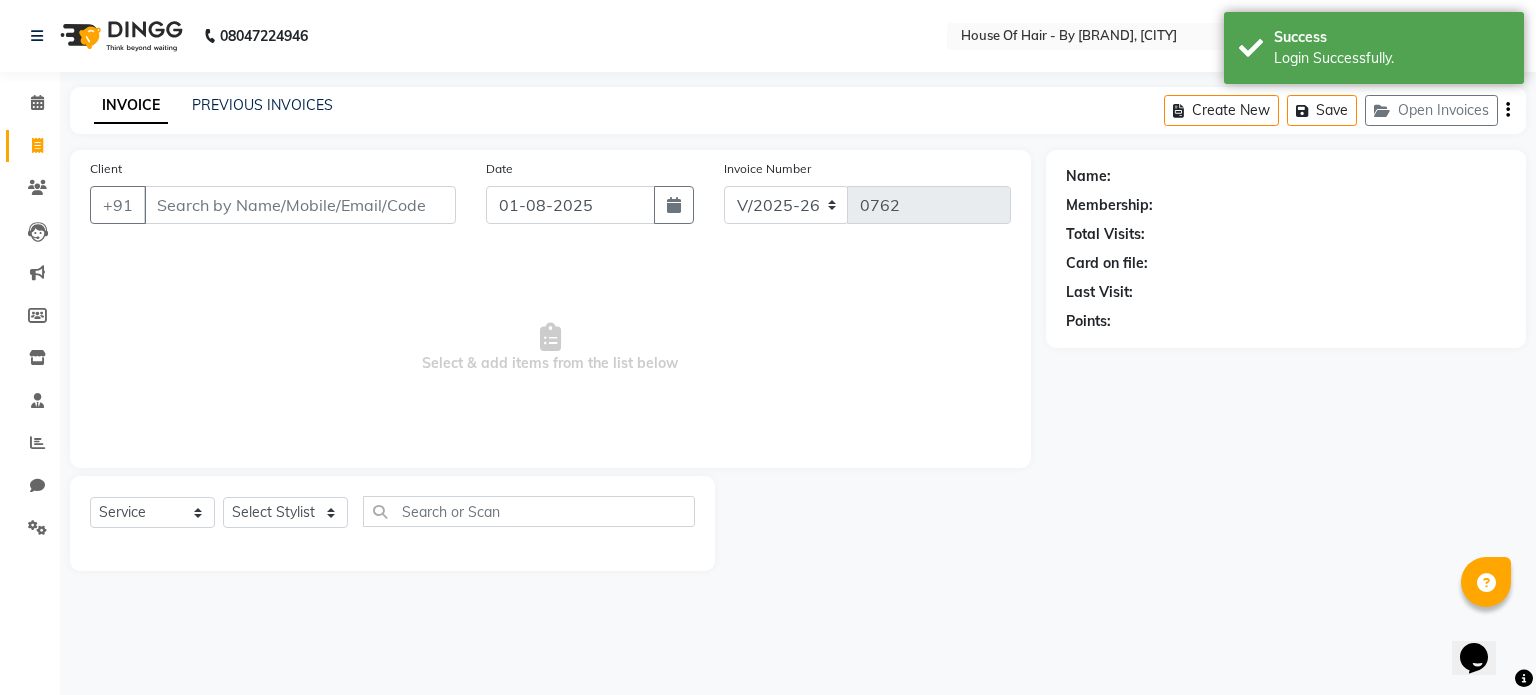 select on "8" 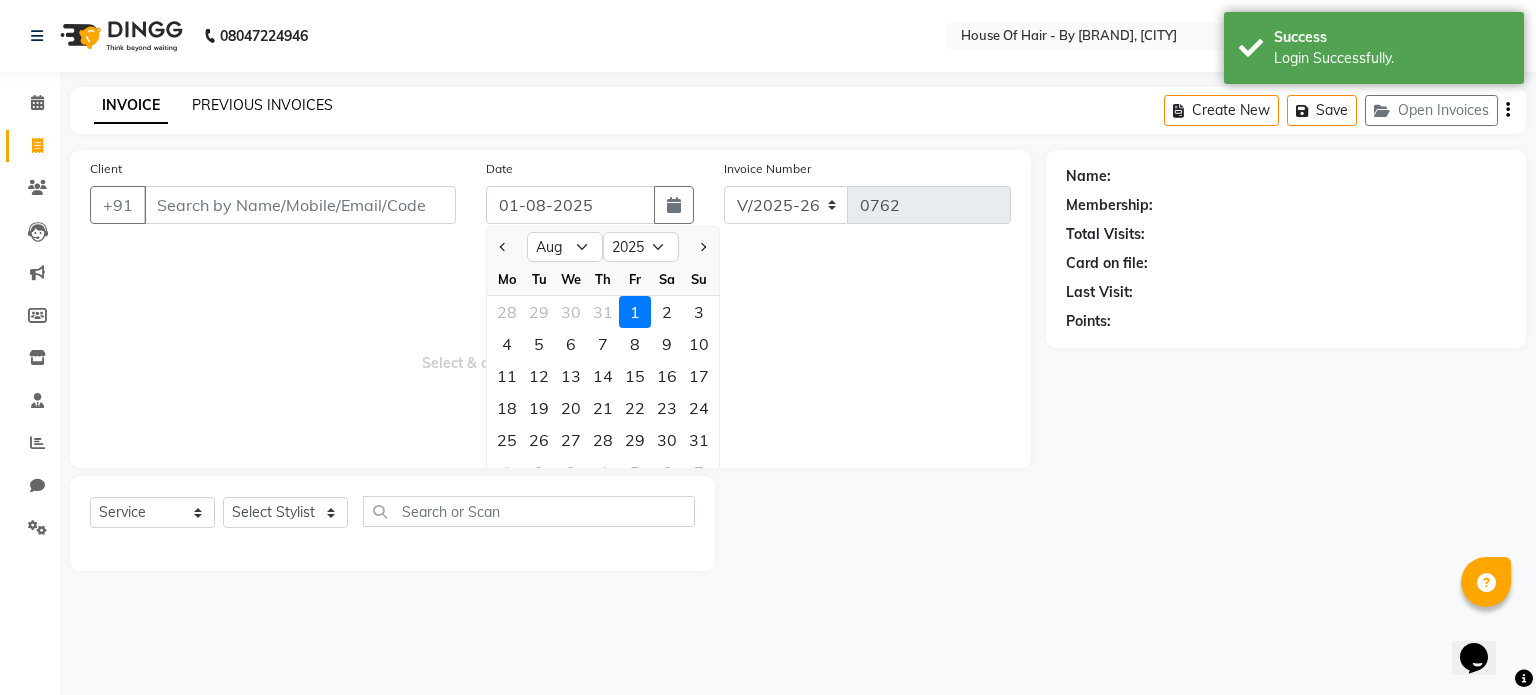 click on "PREVIOUS INVOICES" 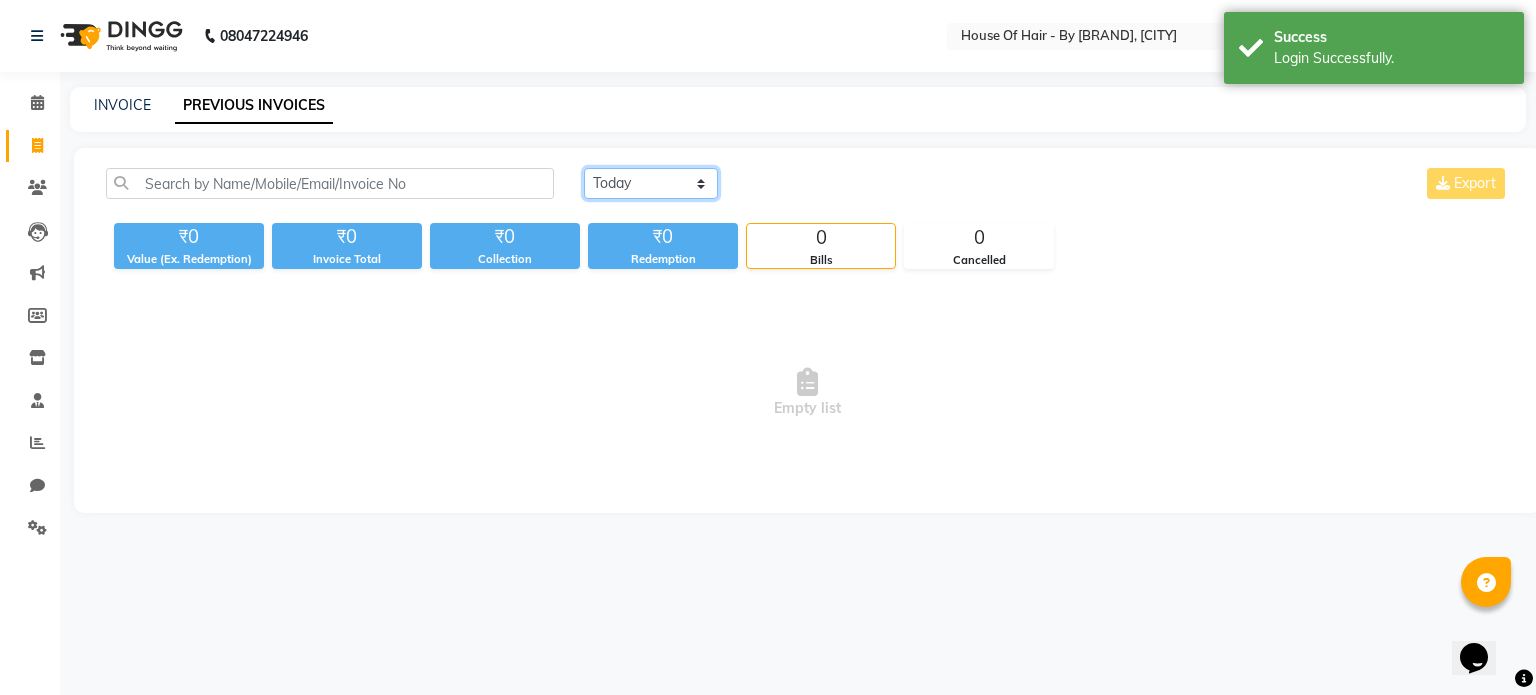 click on "Today Yesterday Custom Range" 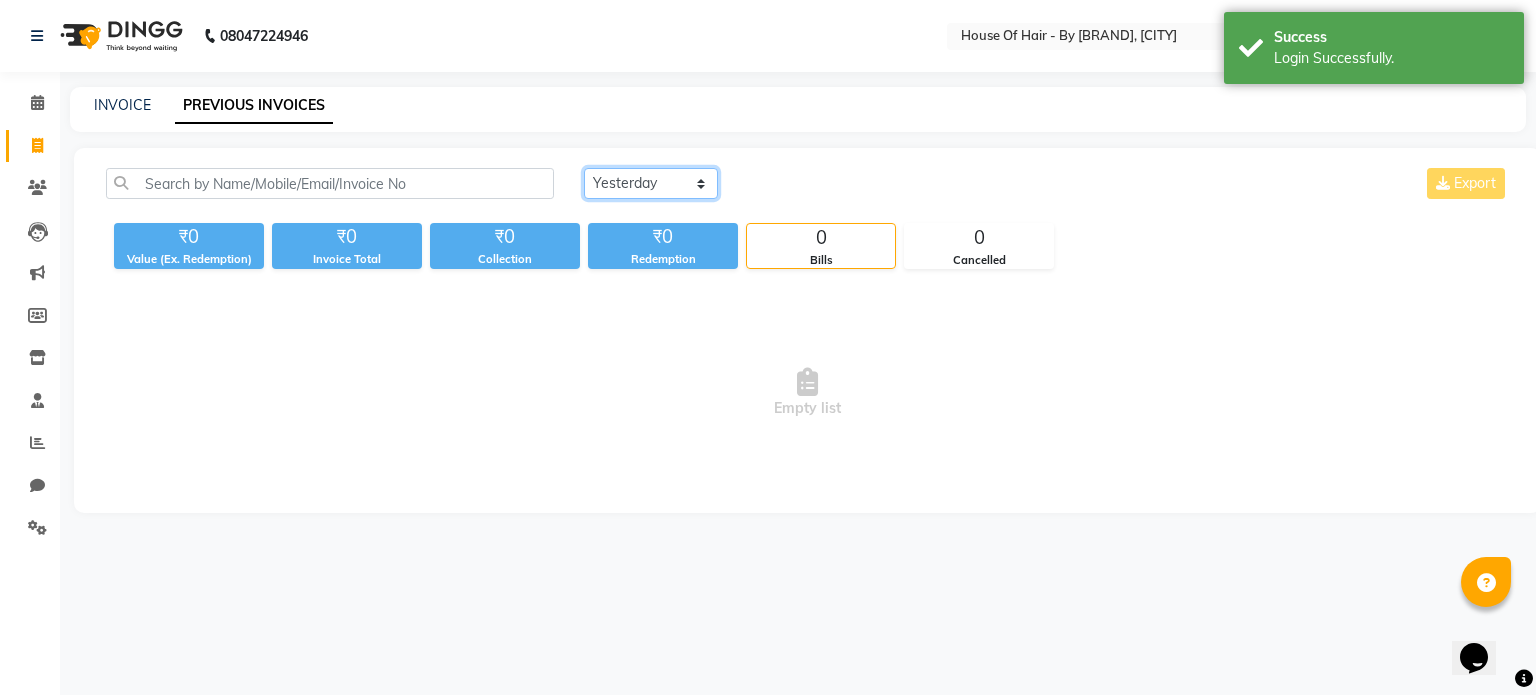 click on "Today Yesterday Custom Range" 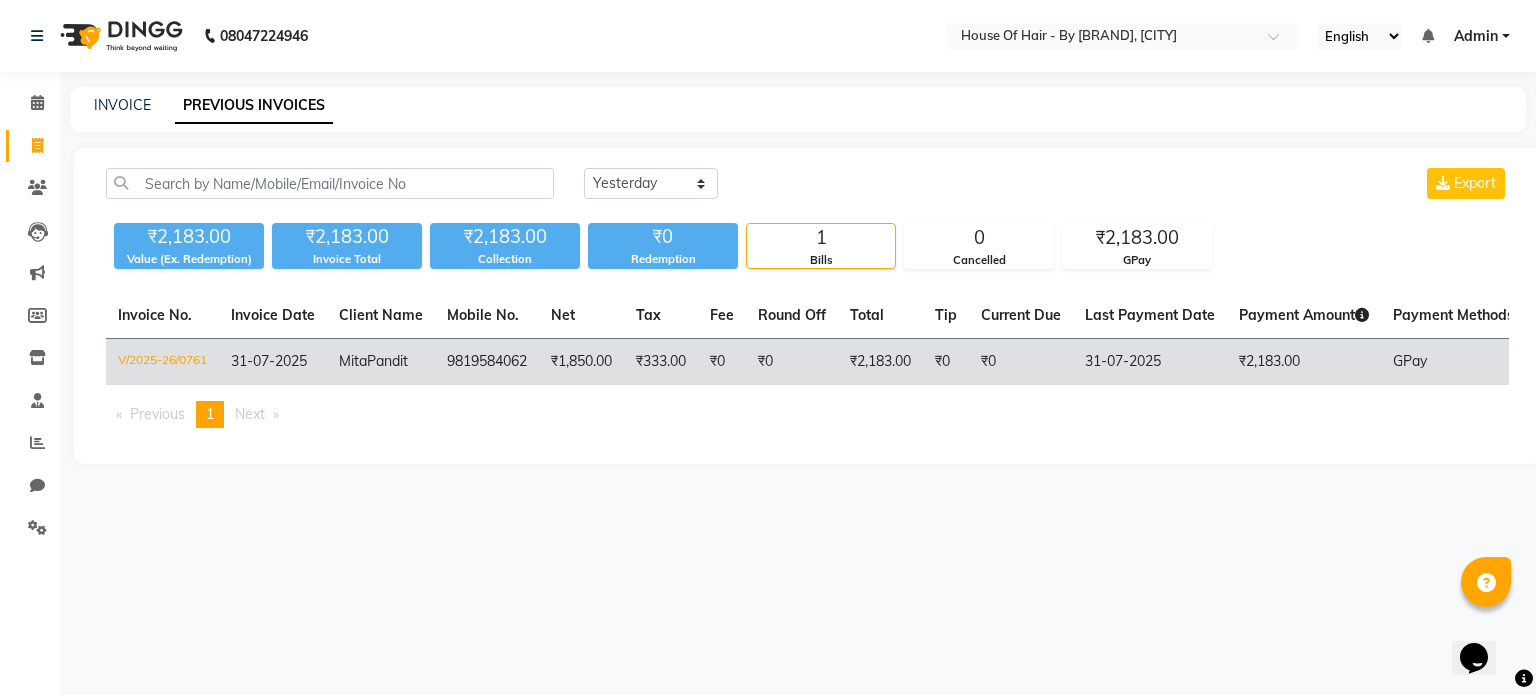 click on "Mita" 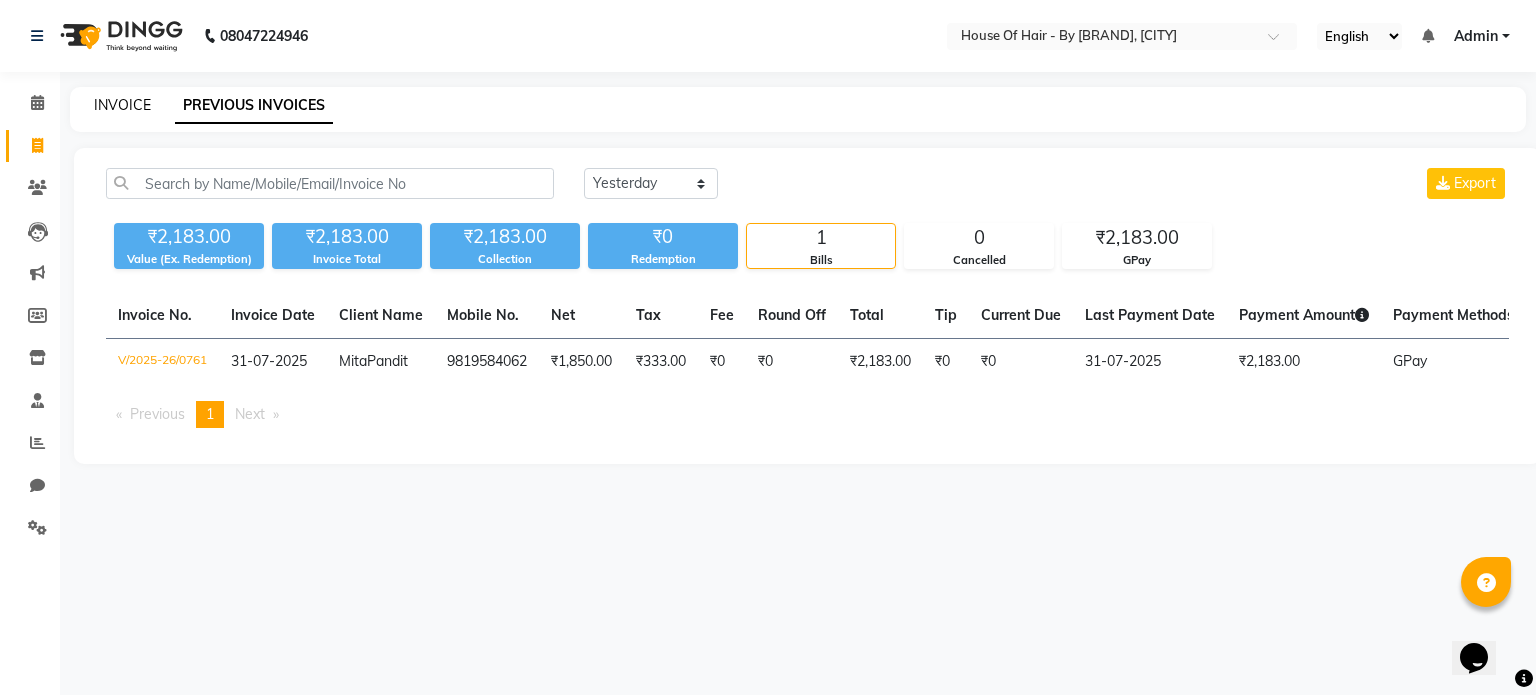click on "INVOICE" 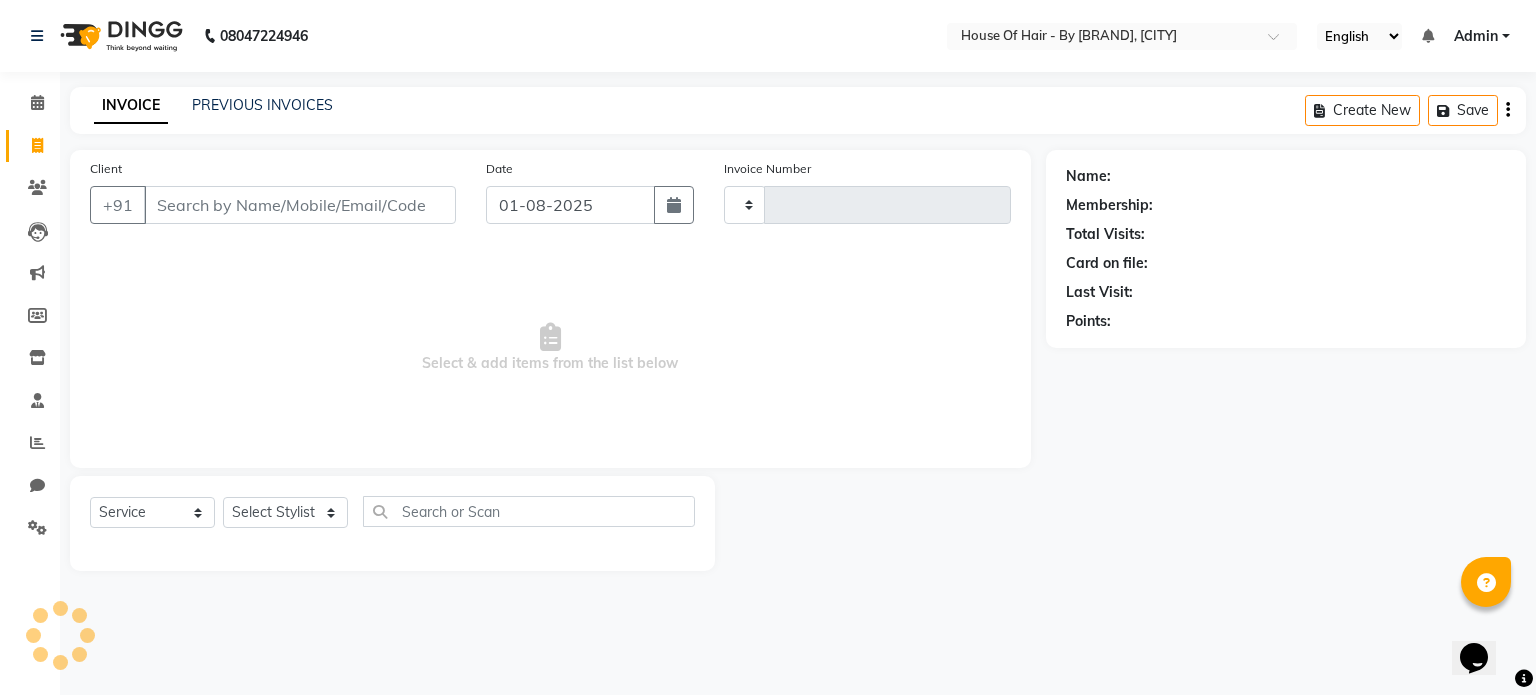 type on "0762" 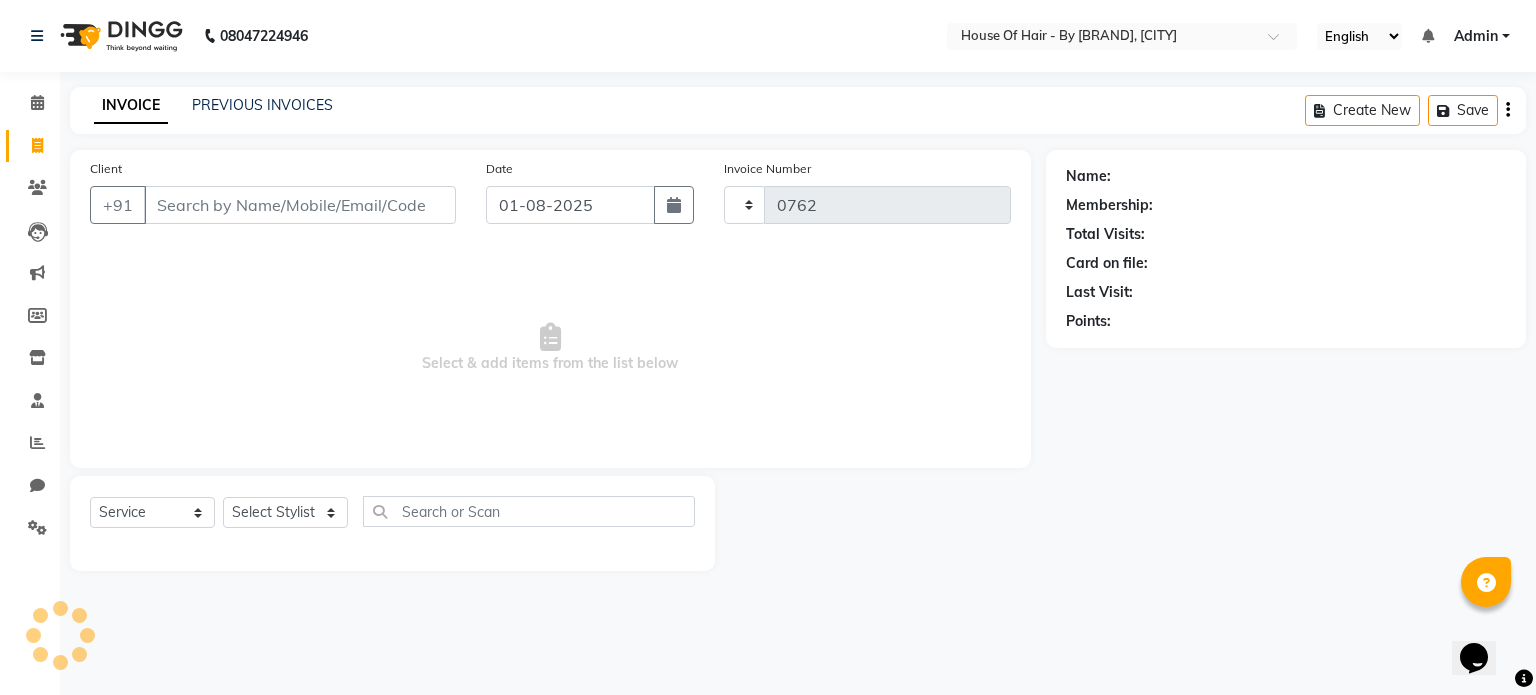 select on "7865" 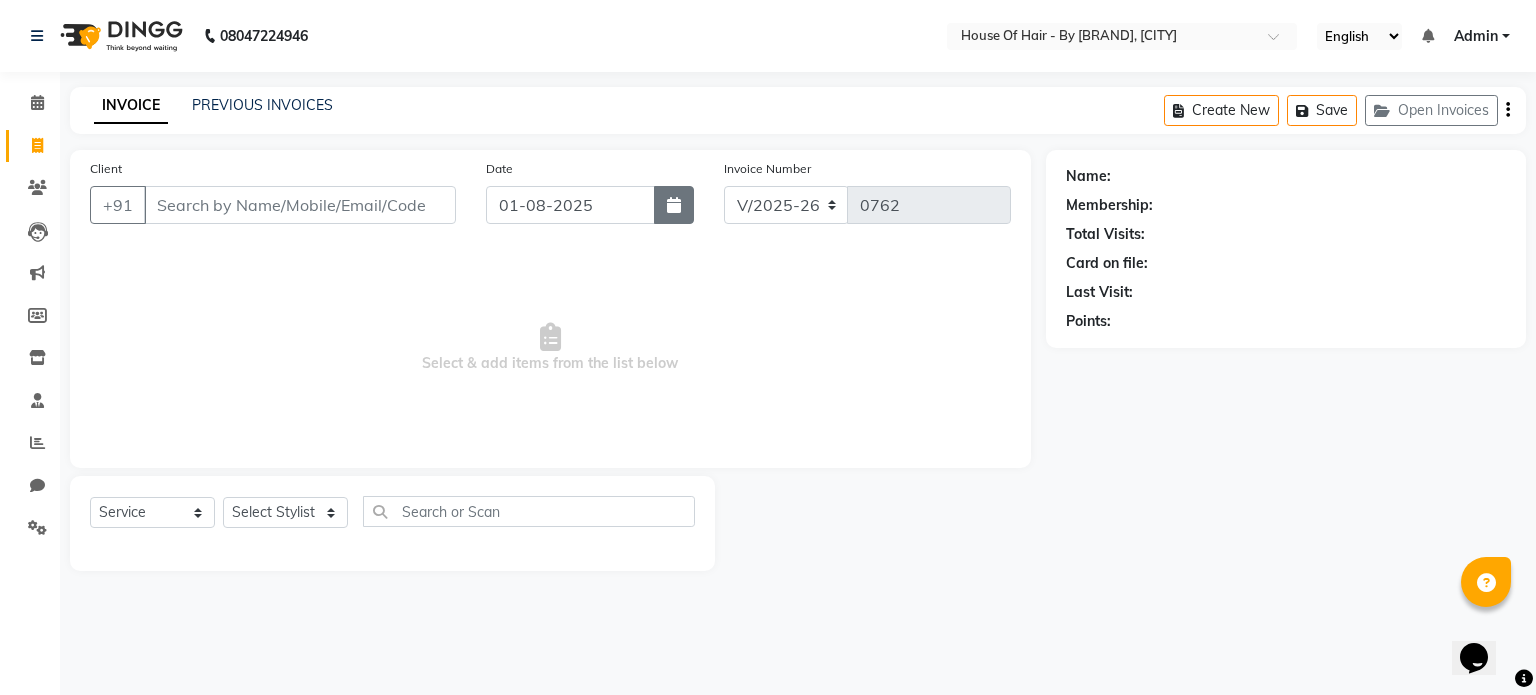 click 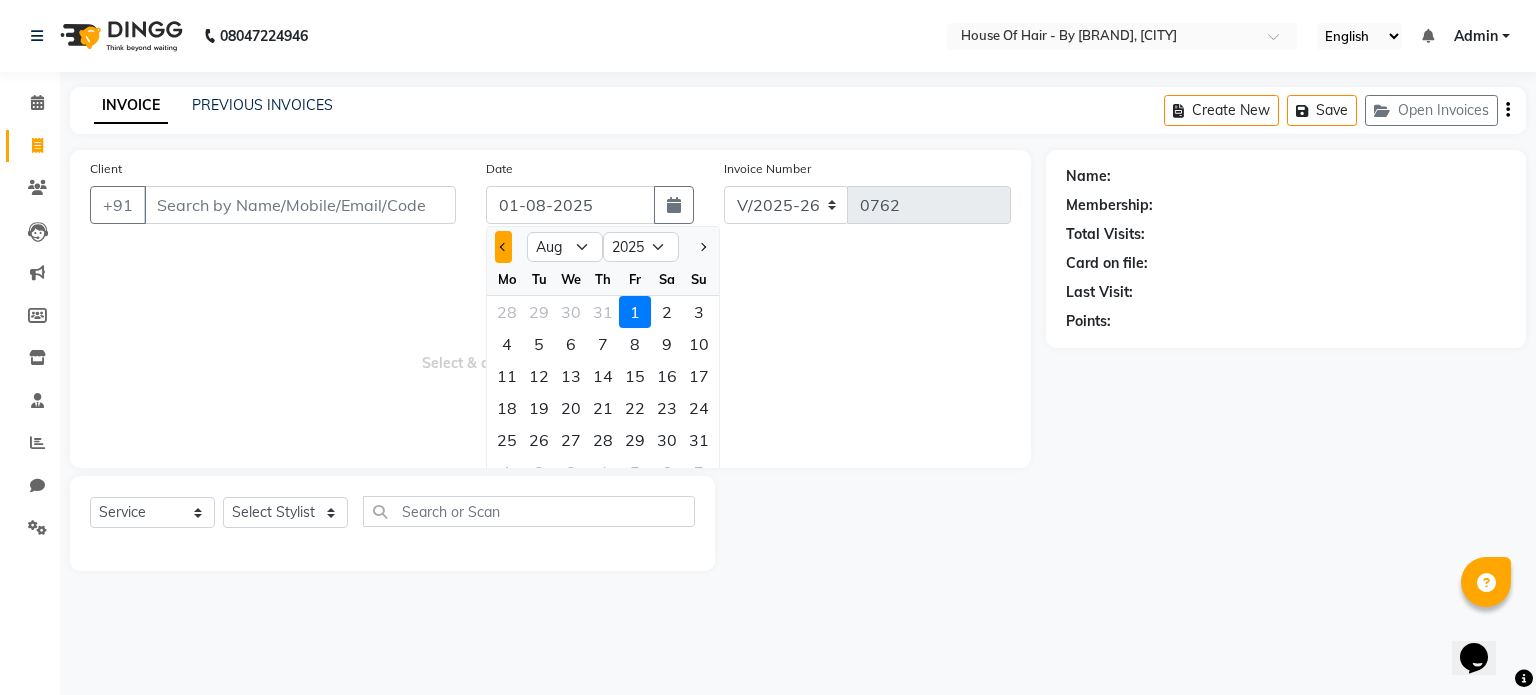 click 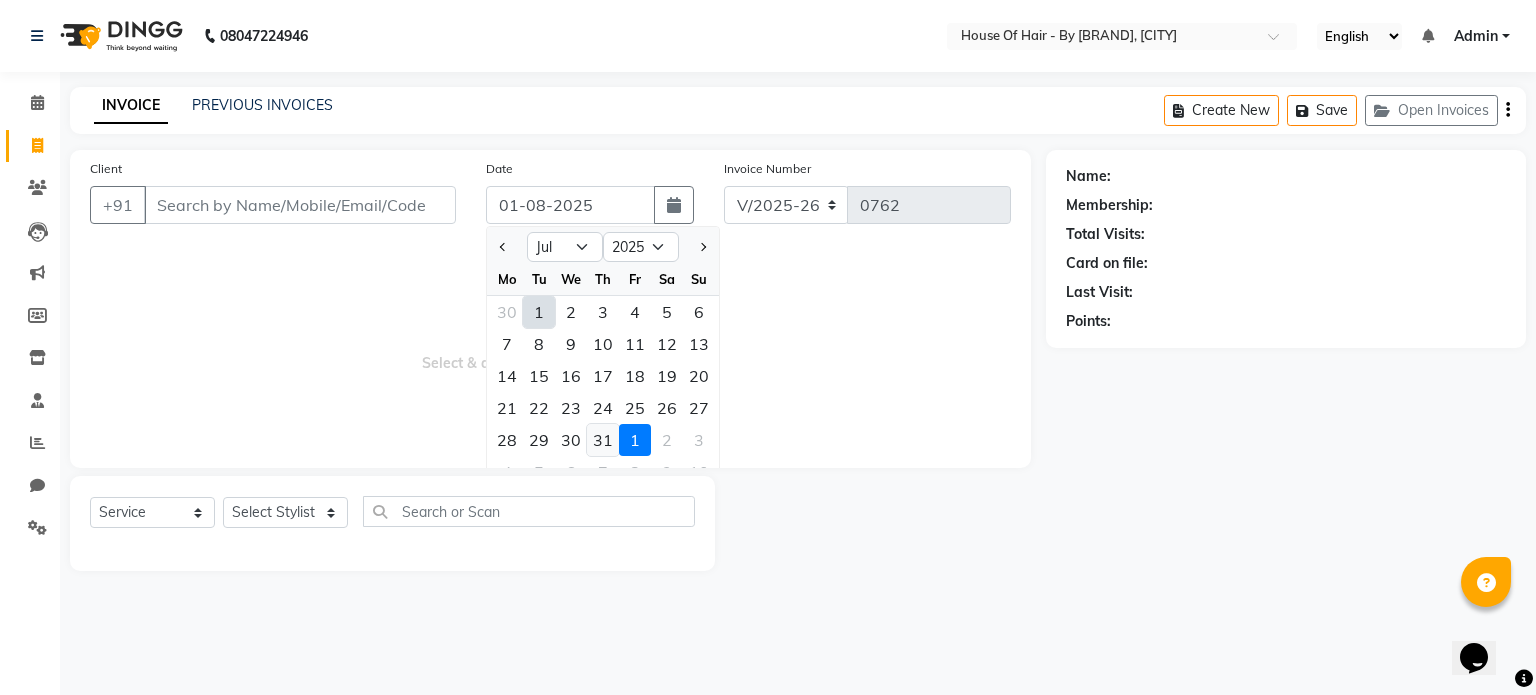 click on "31" 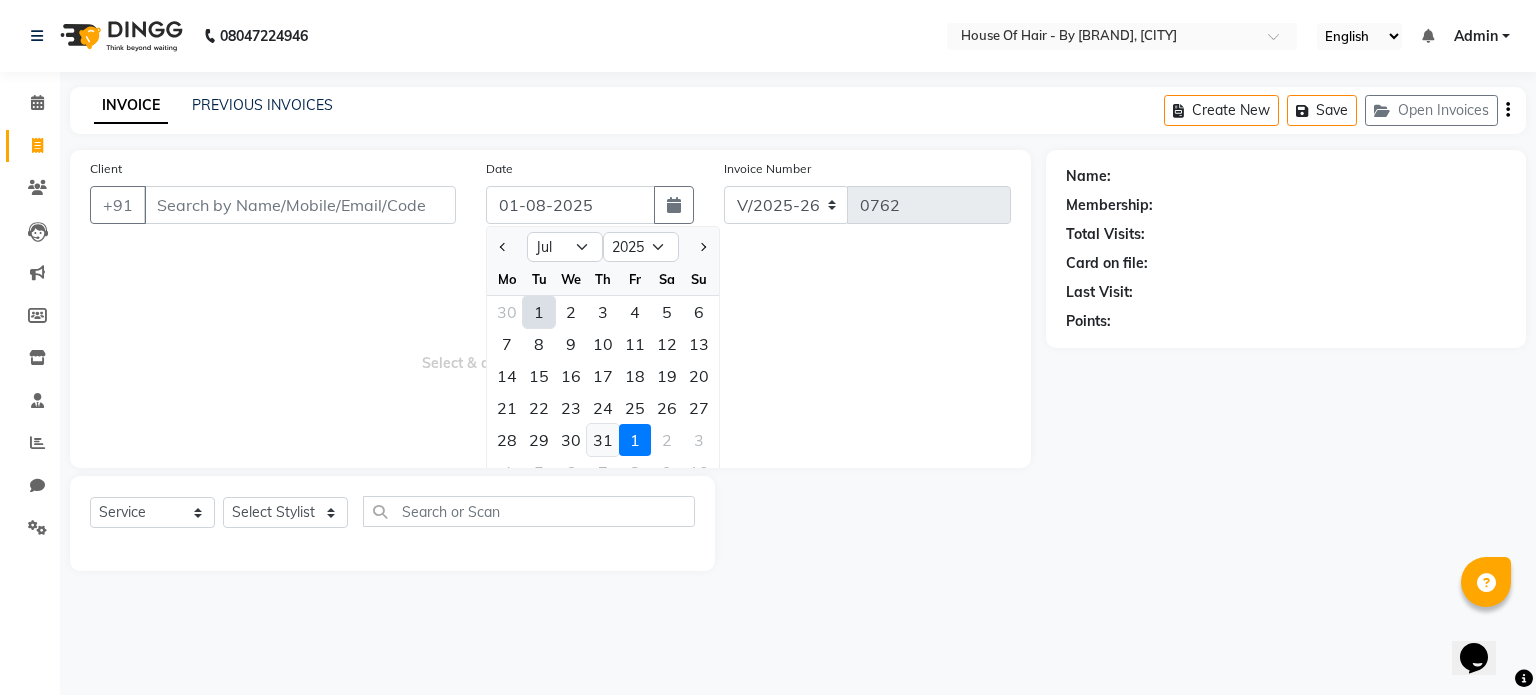 type on "31-07-2025" 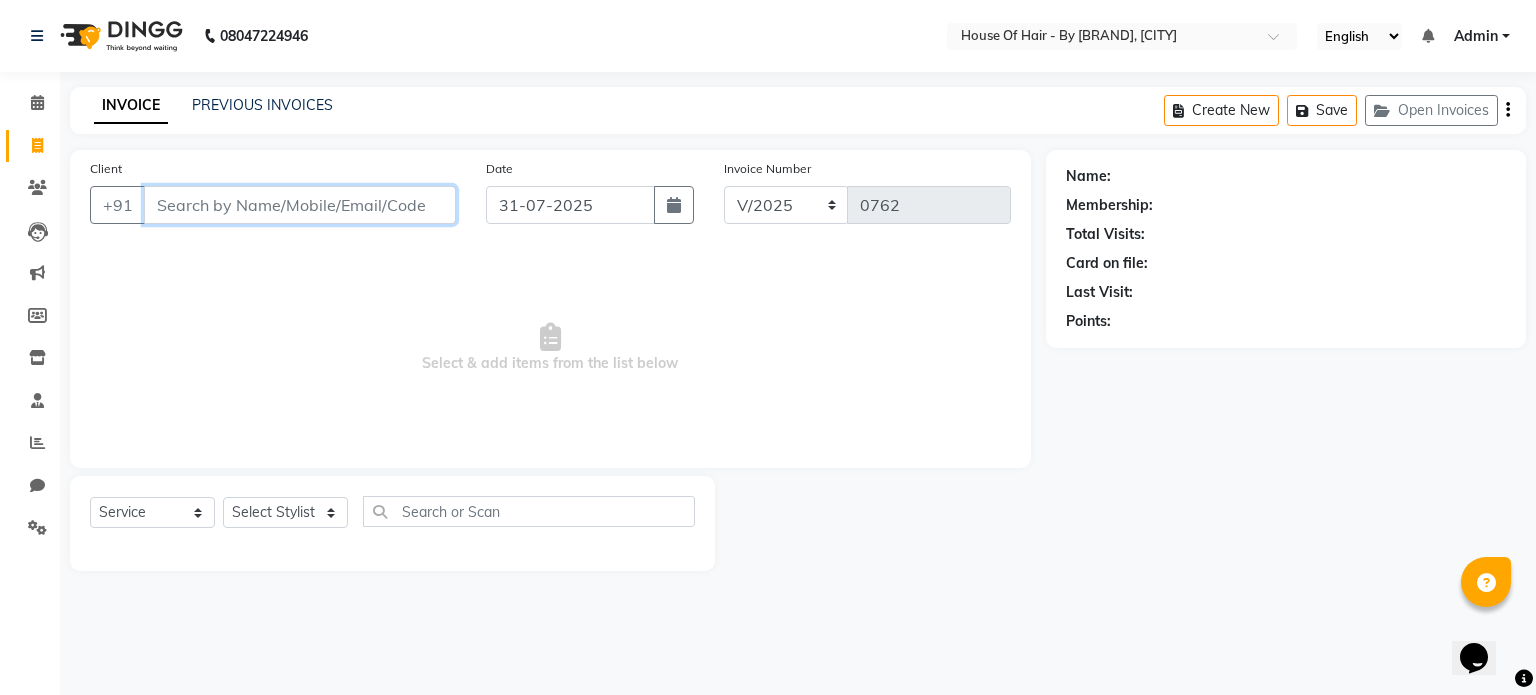 click on "Client" at bounding box center (300, 205) 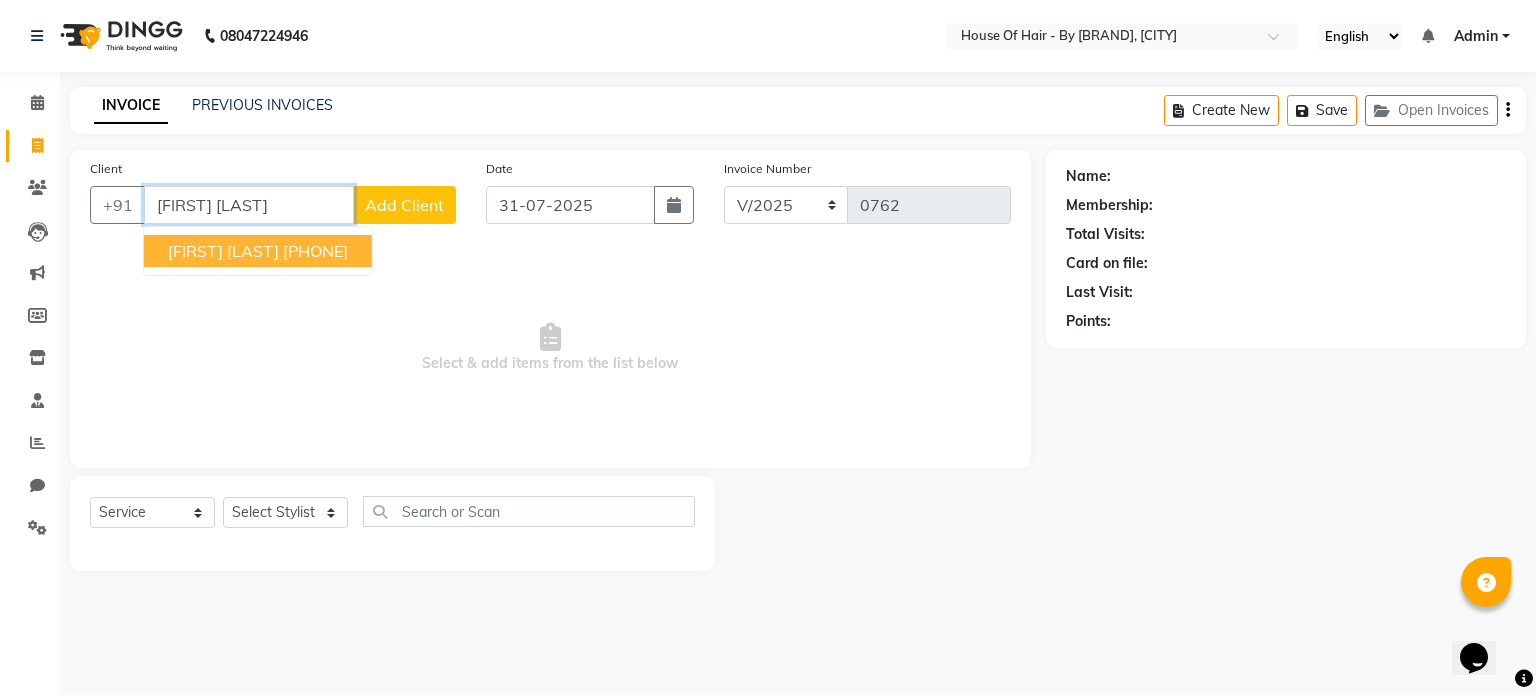 click on "[PHONE]" at bounding box center (315, 251) 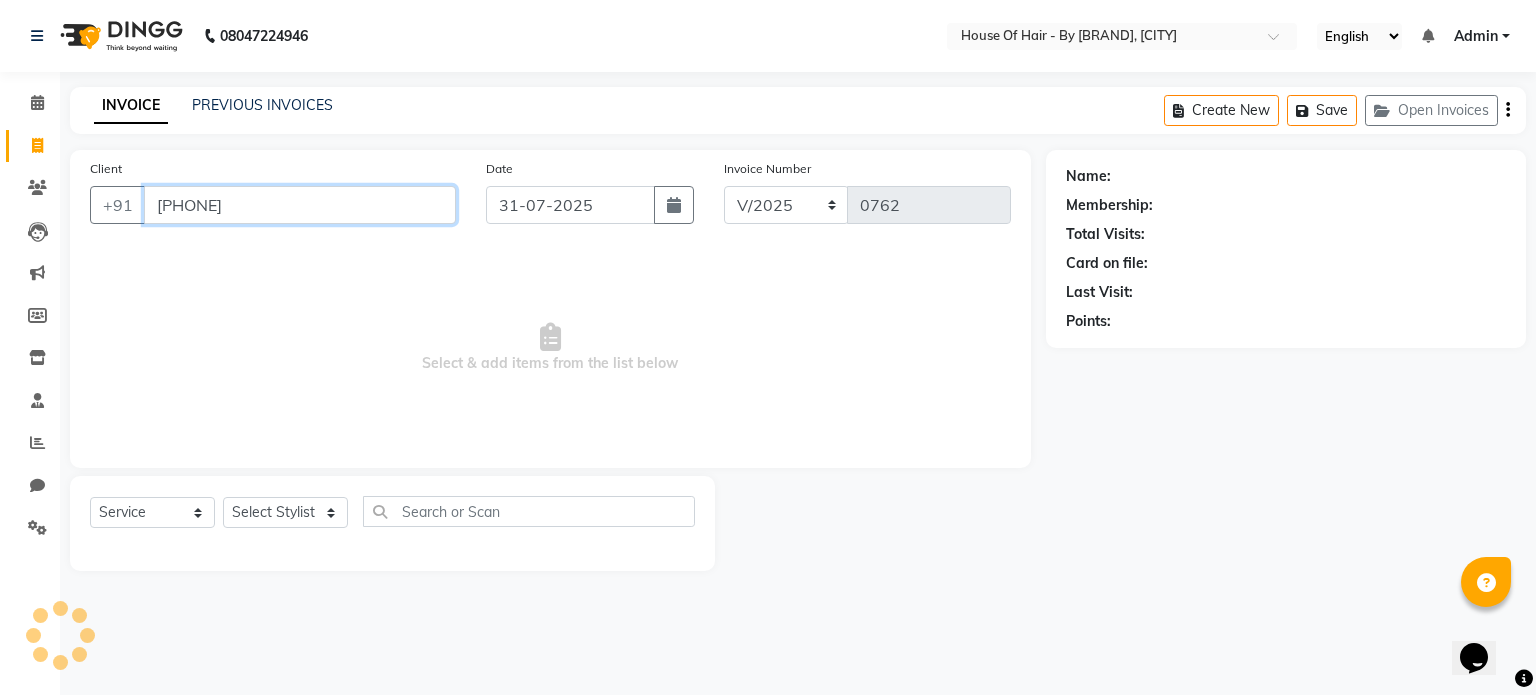 type on "[PHONE]" 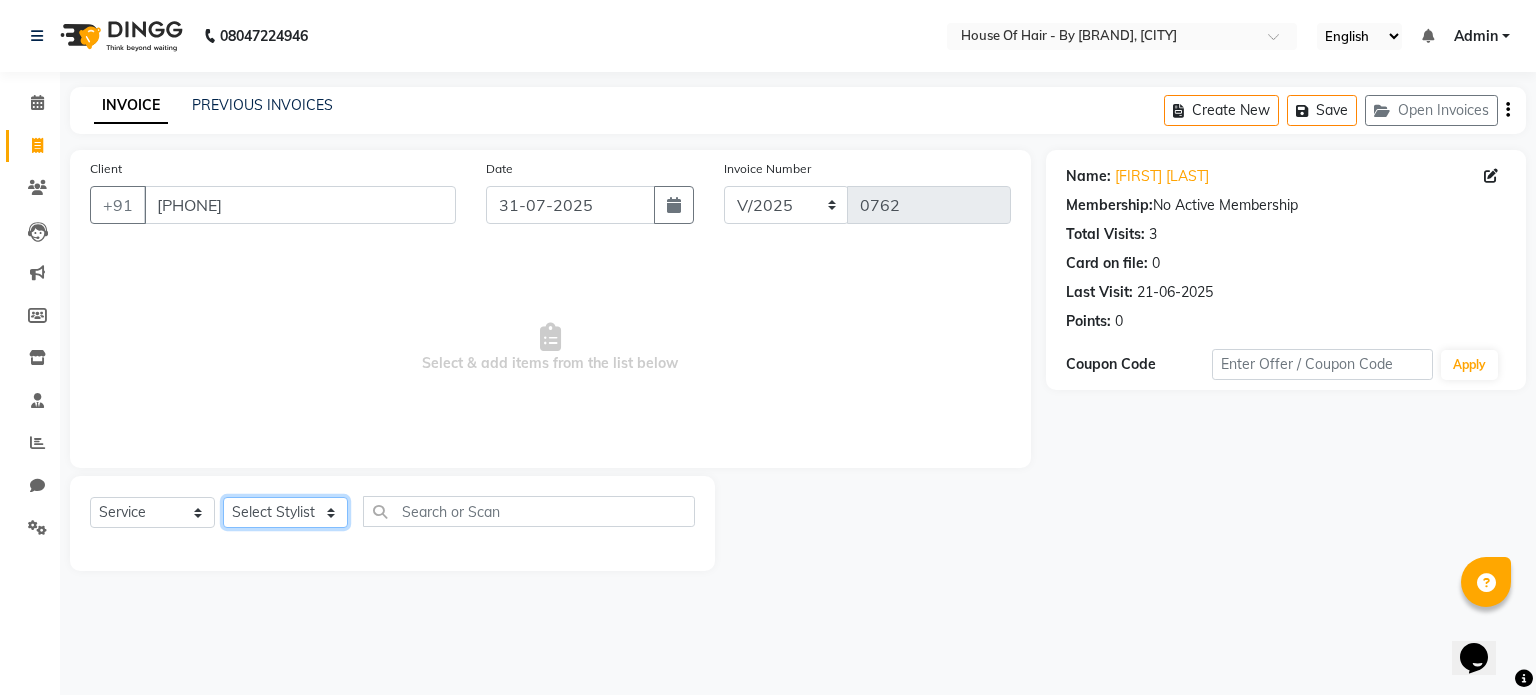 click on "Select Stylist [FIRST] [LAST]	[FIRST] [LAST] Wedding [FIRST]	[LAST] [FIRST] [LAST] [FIRST] [LAST] [FIRST] [LAST] [FIRST]	[LAST] [LAST] [LAST]" 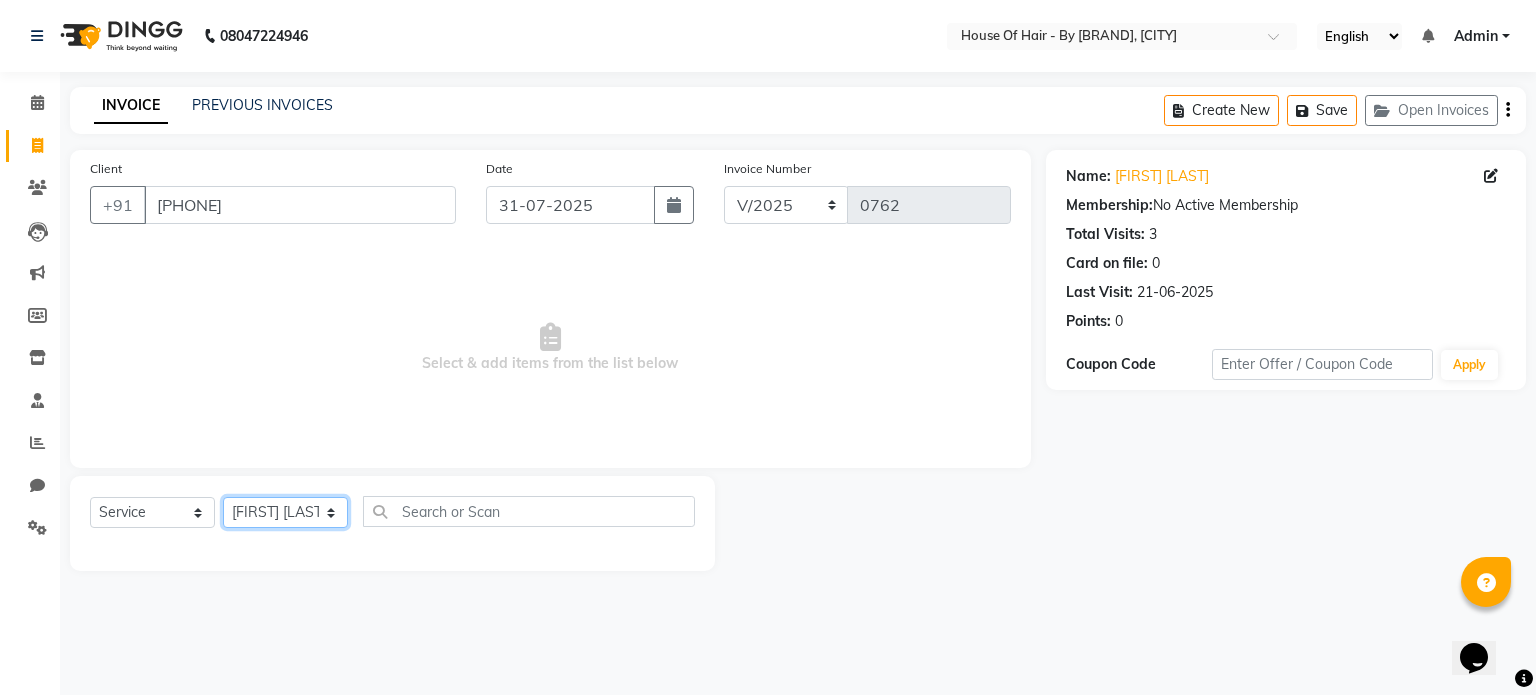 click on "Select Stylist [FIRST] [LAST]	[FIRST] [LAST] Wedding [FIRST]	[LAST] [FIRST] [LAST] [FIRST] [LAST] [FIRST] [LAST] [FIRST]	[LAST] [LAST] [LAST]" 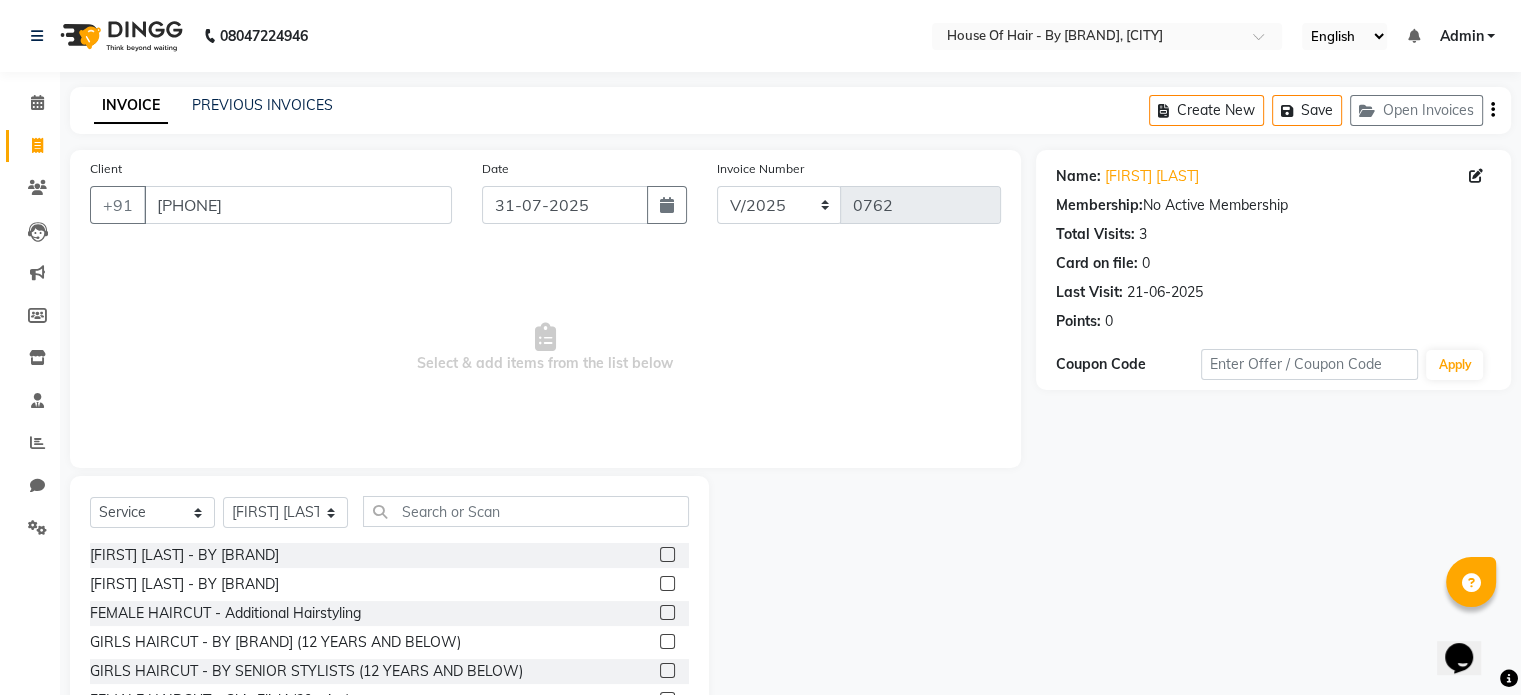 click 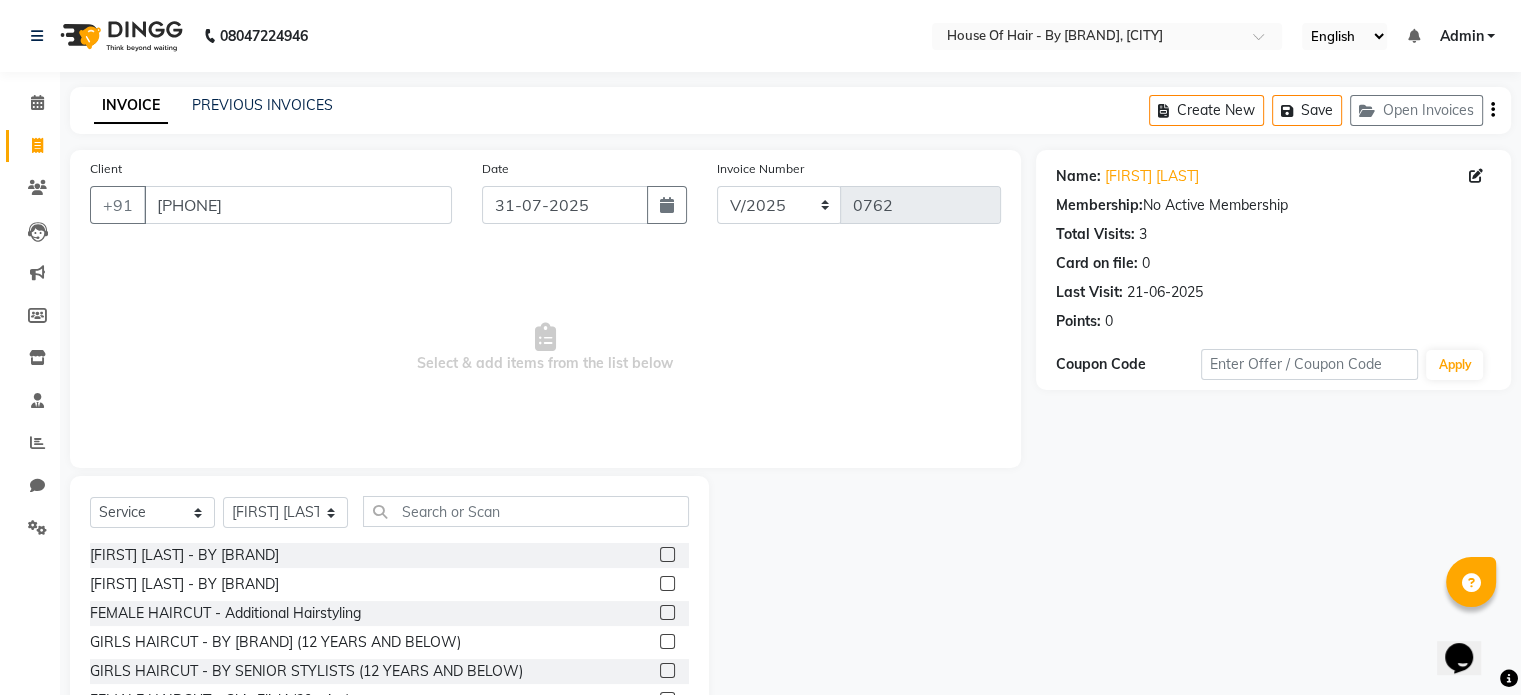 click at bounding box center (666, 584) 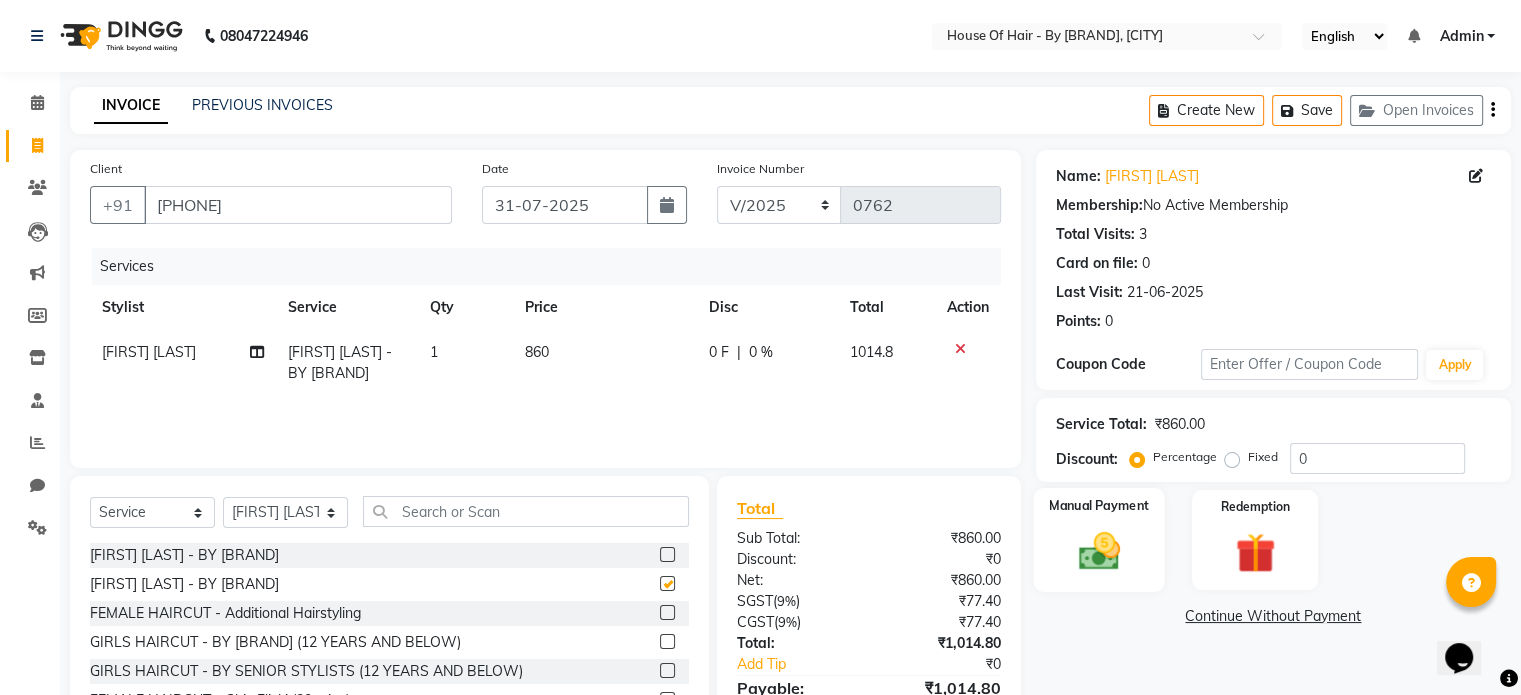 checkbox on "false" 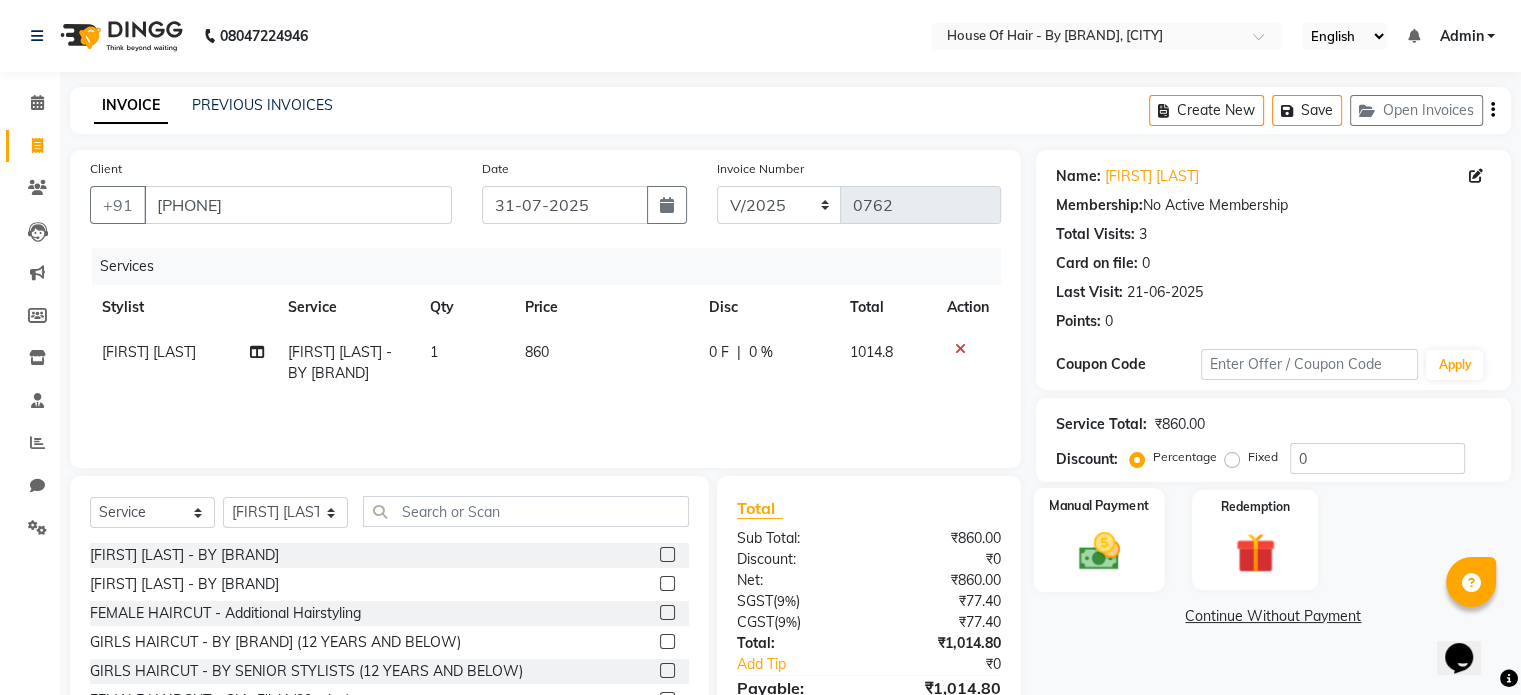click 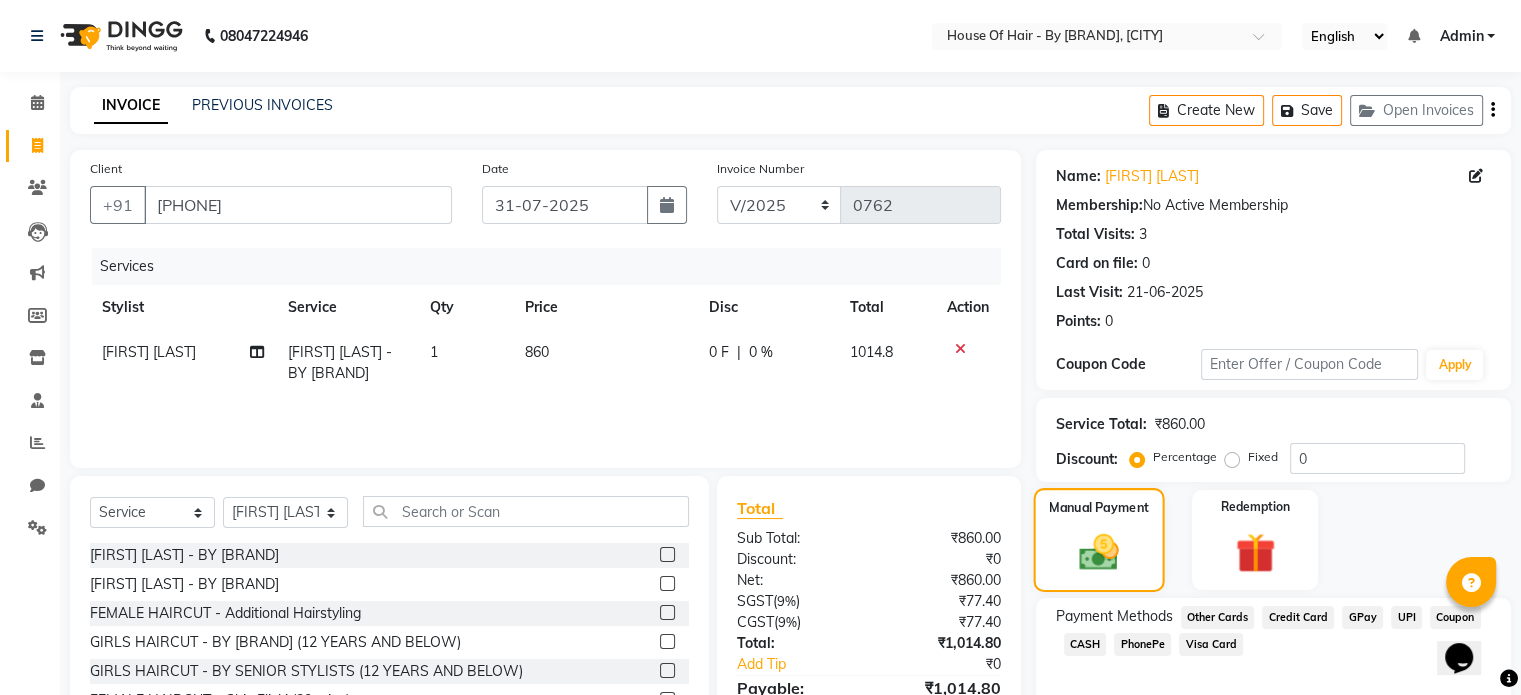 scroll, scrollTop: 107, scrollLeft: 0, axis: vertical 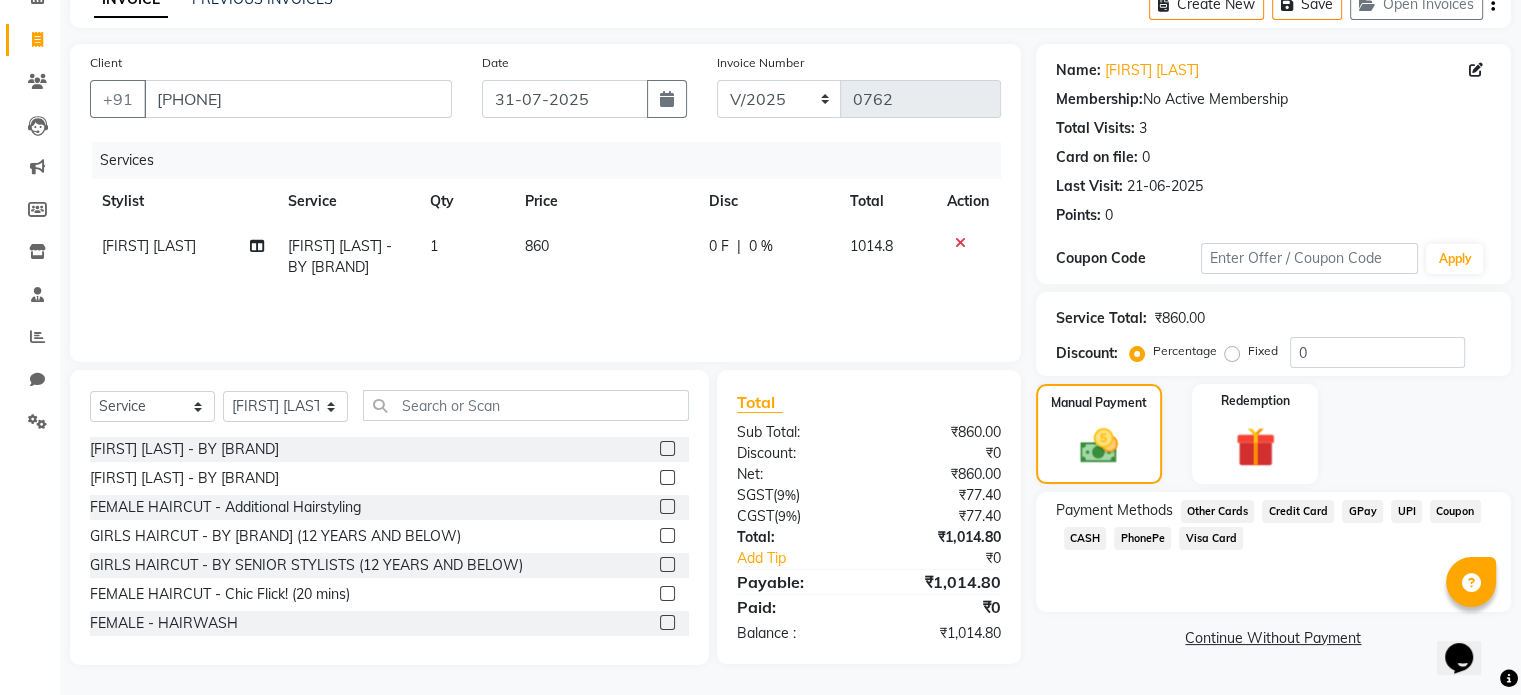 click on "GPay" 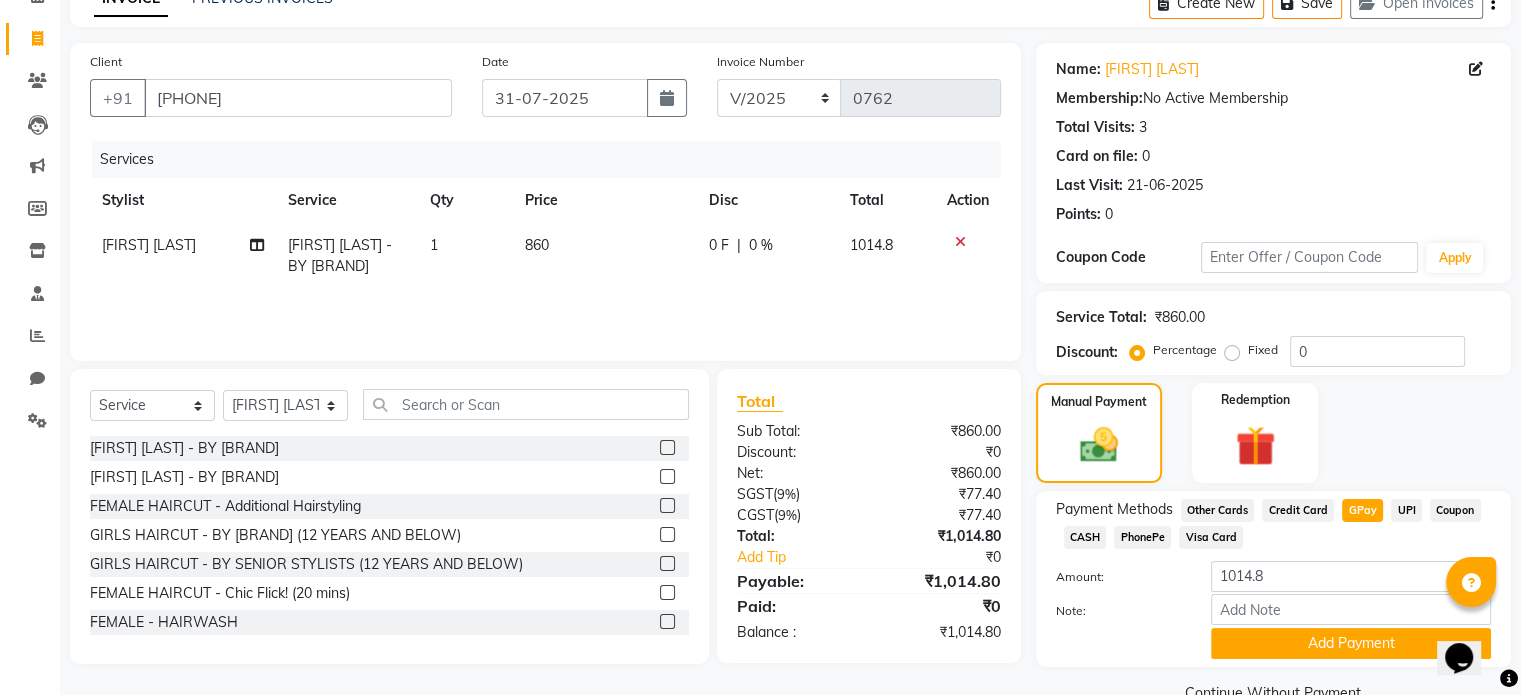 scroll, scrollTop: 152, scrollLeft: 0, axis: vertical 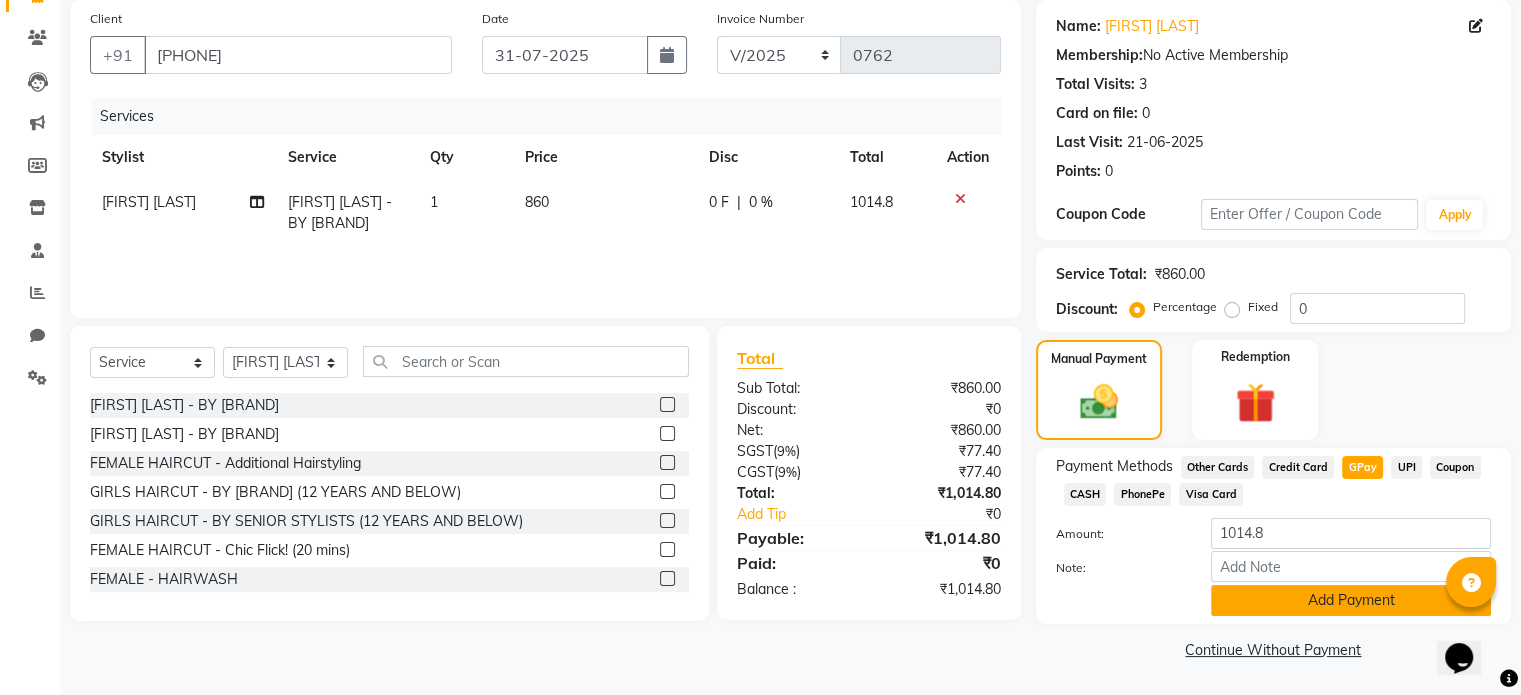 click on "Add Payment" 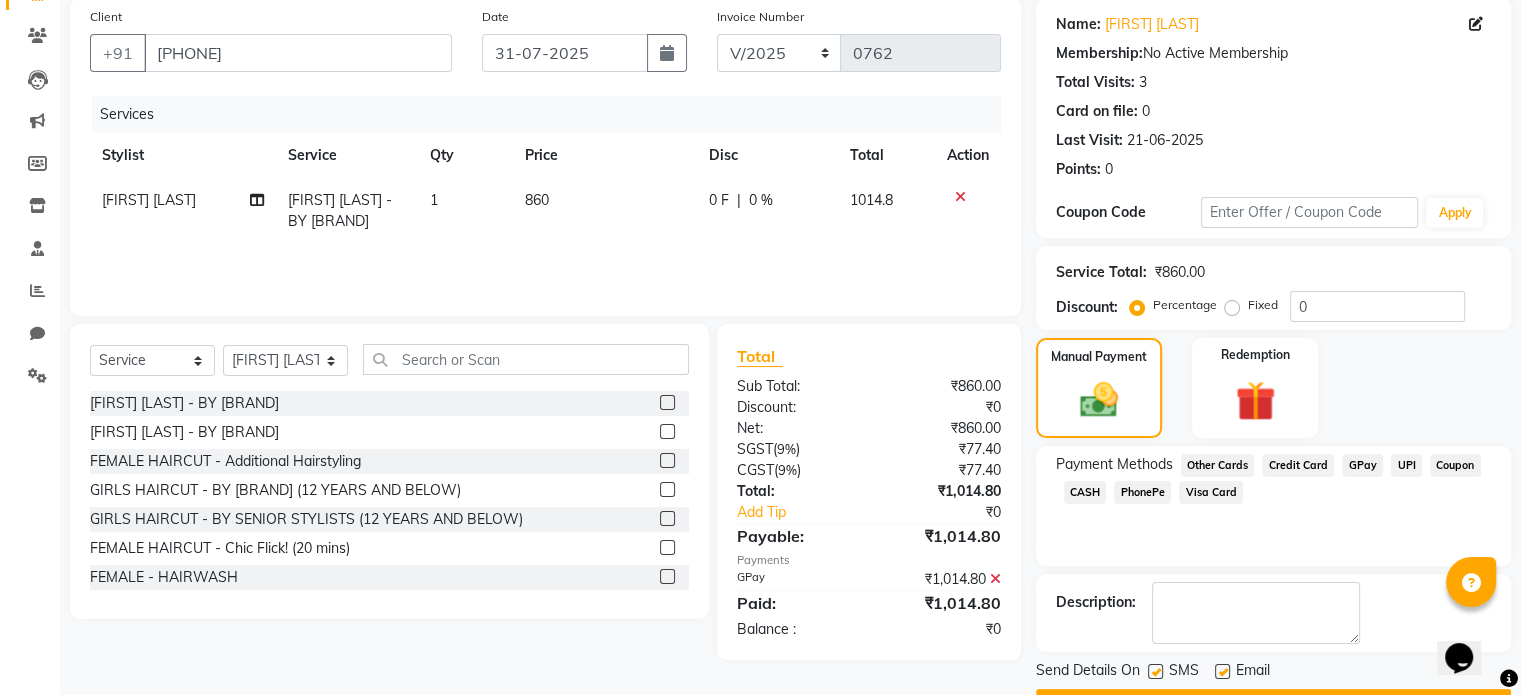 scroll, scrollTop: 205, scrollLeft: 0, axis: vertical 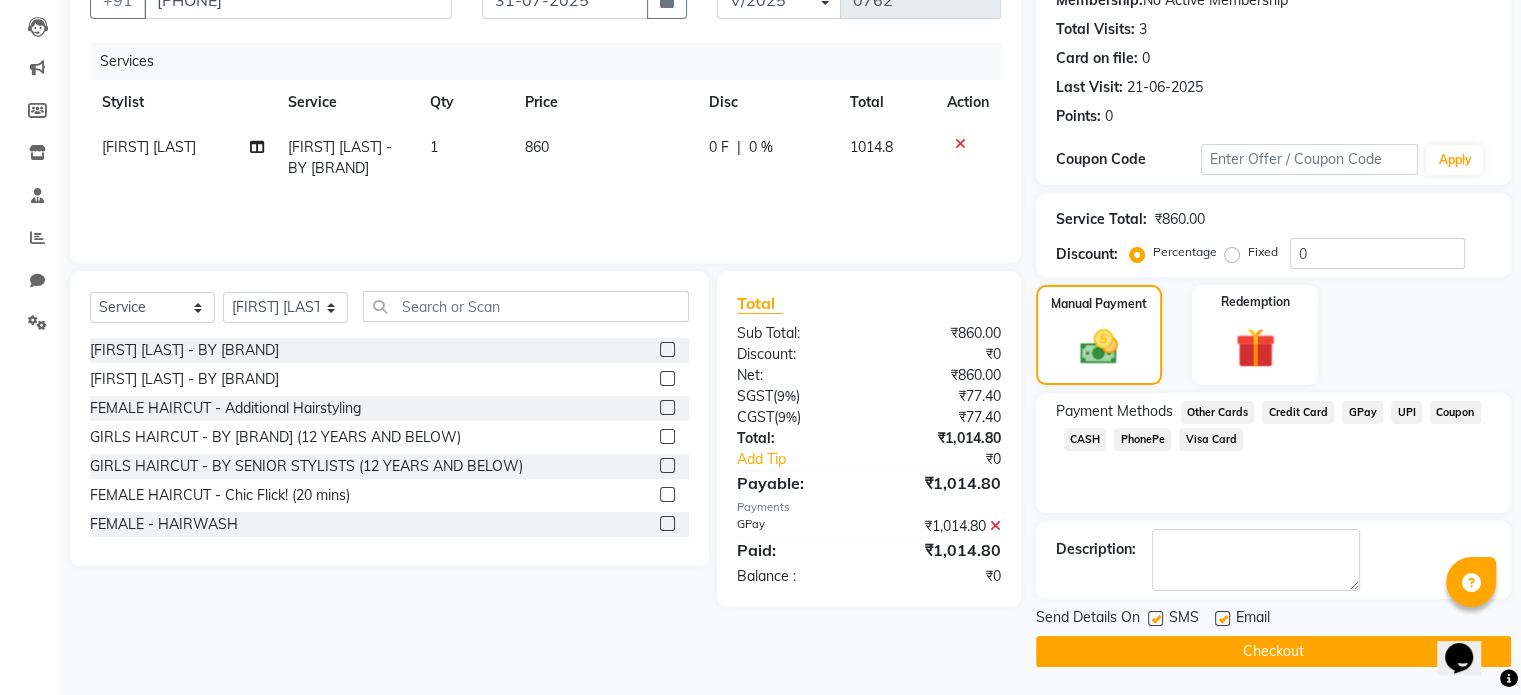 click on "Checkout" 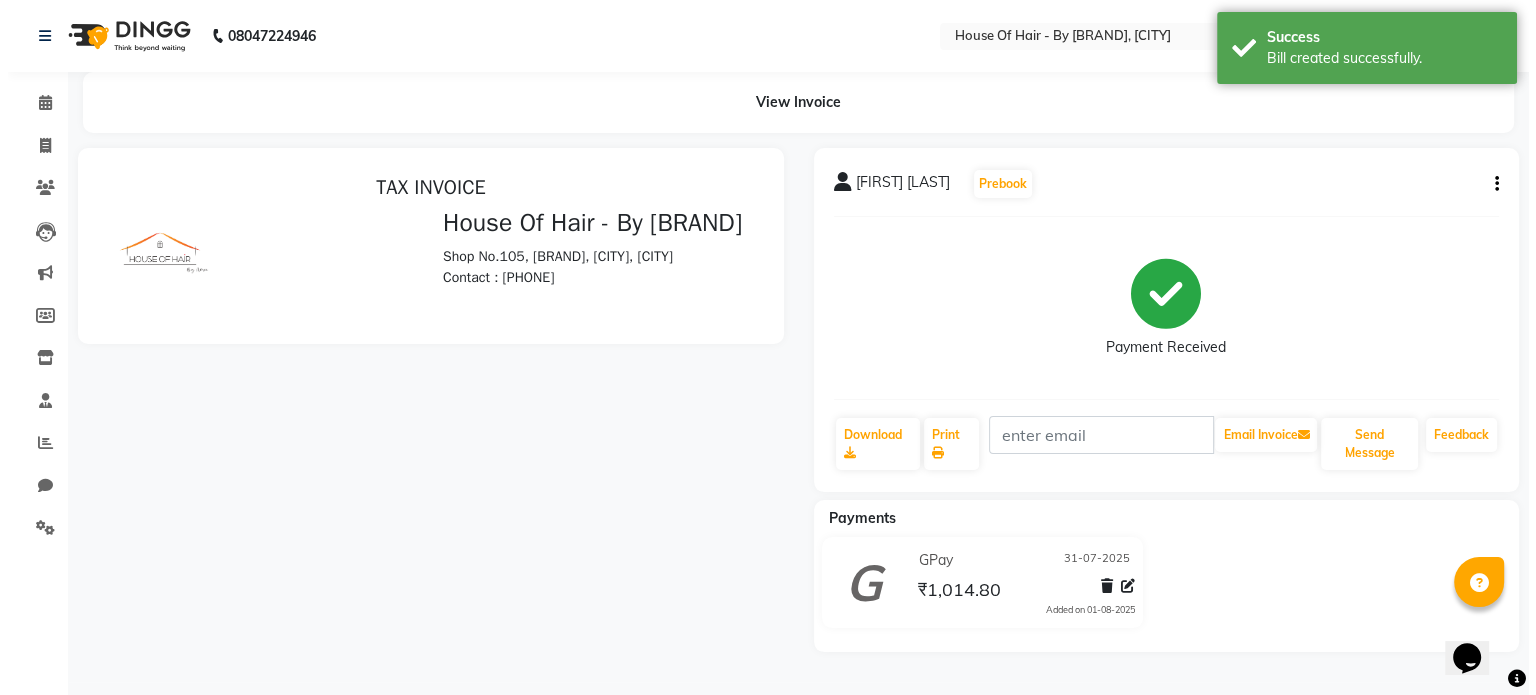 scroll, scrollTop: 0, scrollLeft: 0, axis: both 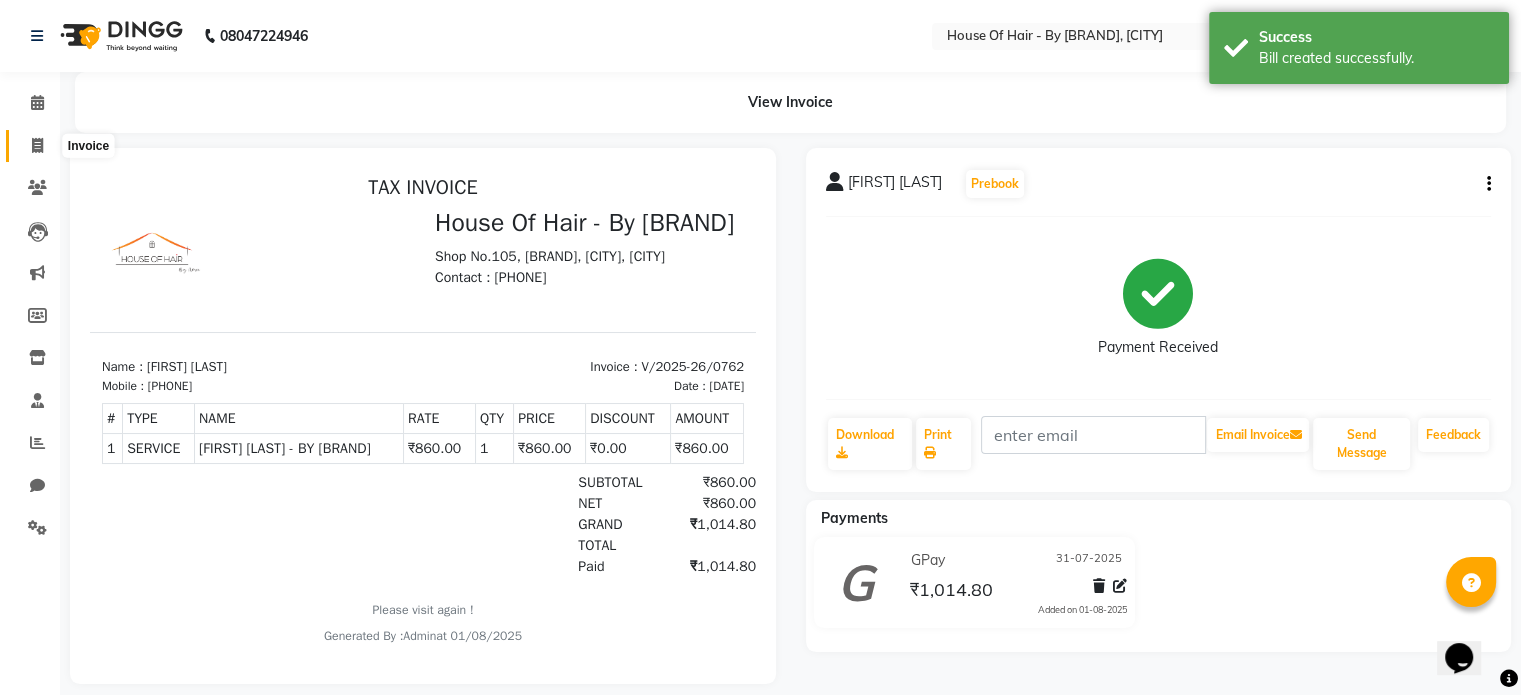 click 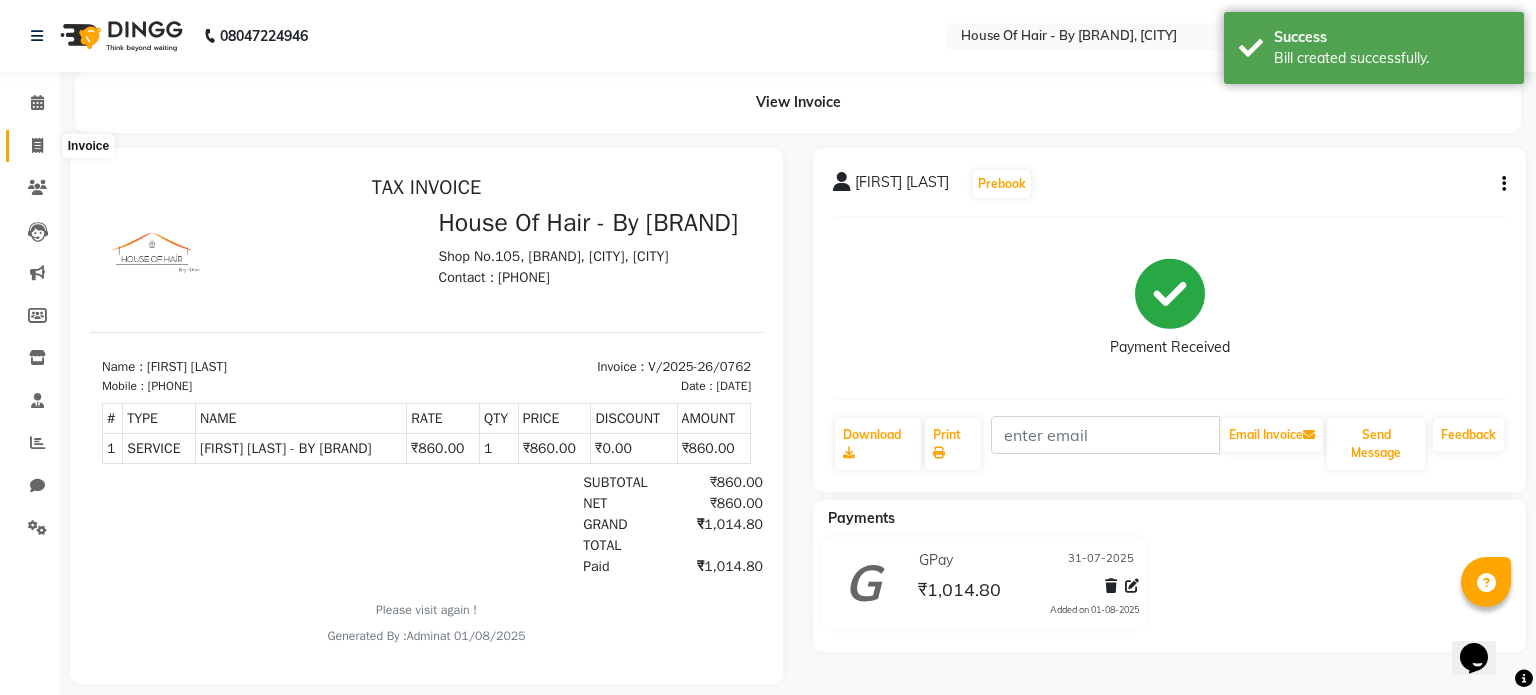 select on "7865" 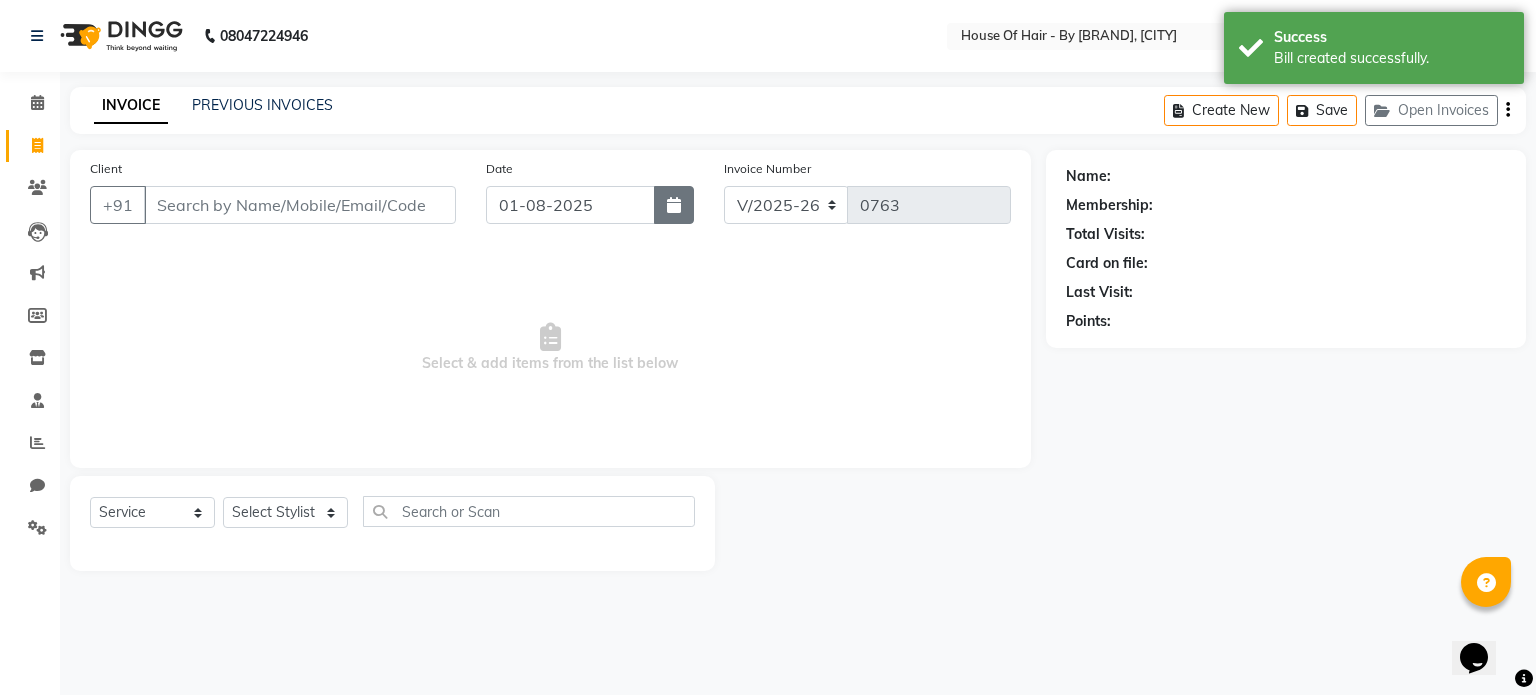 click 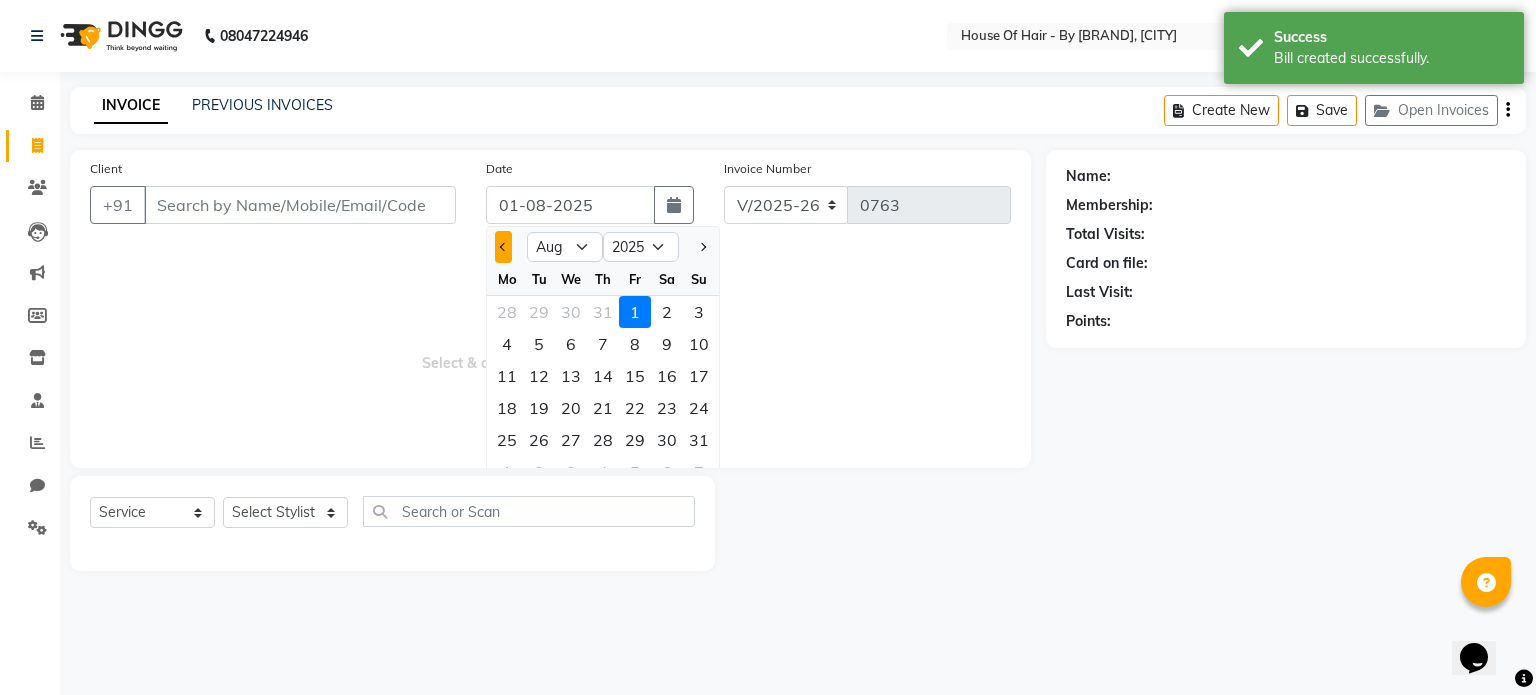 click 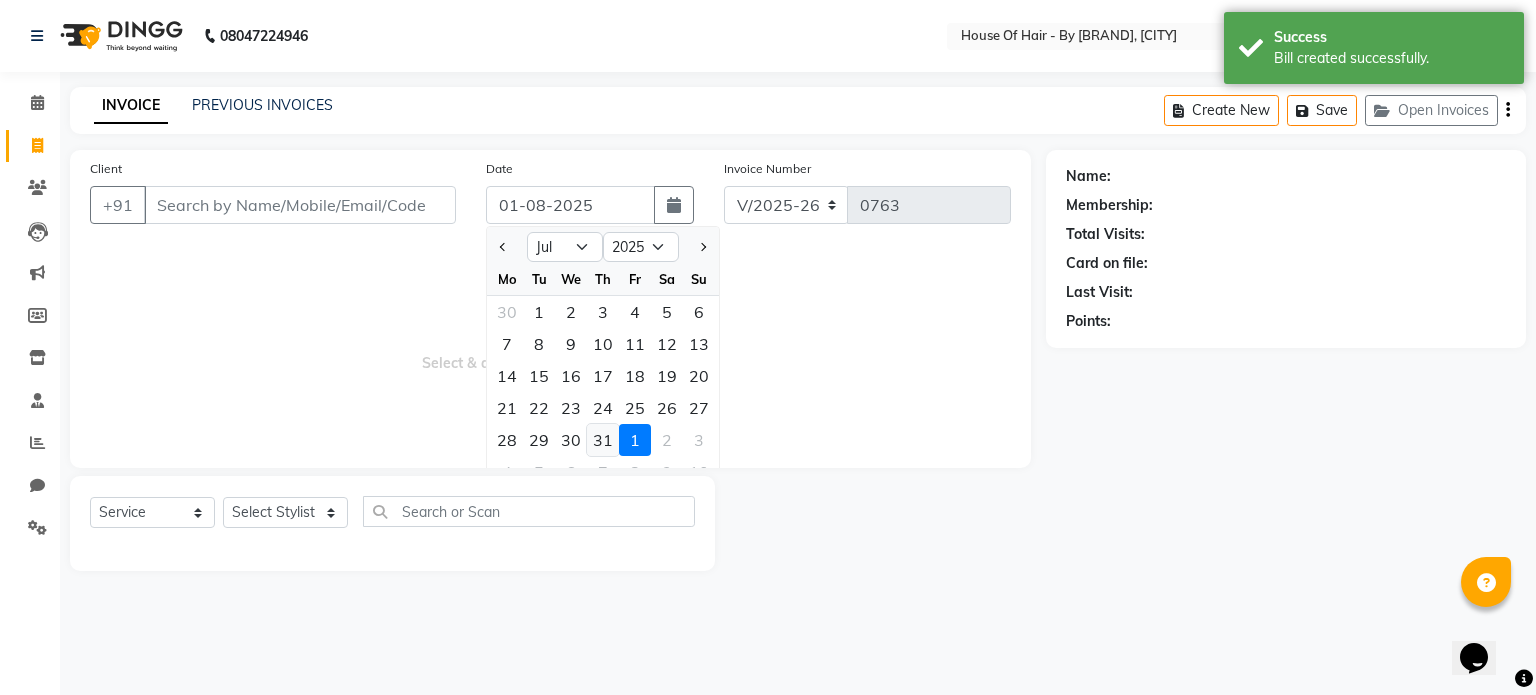 click on "31" 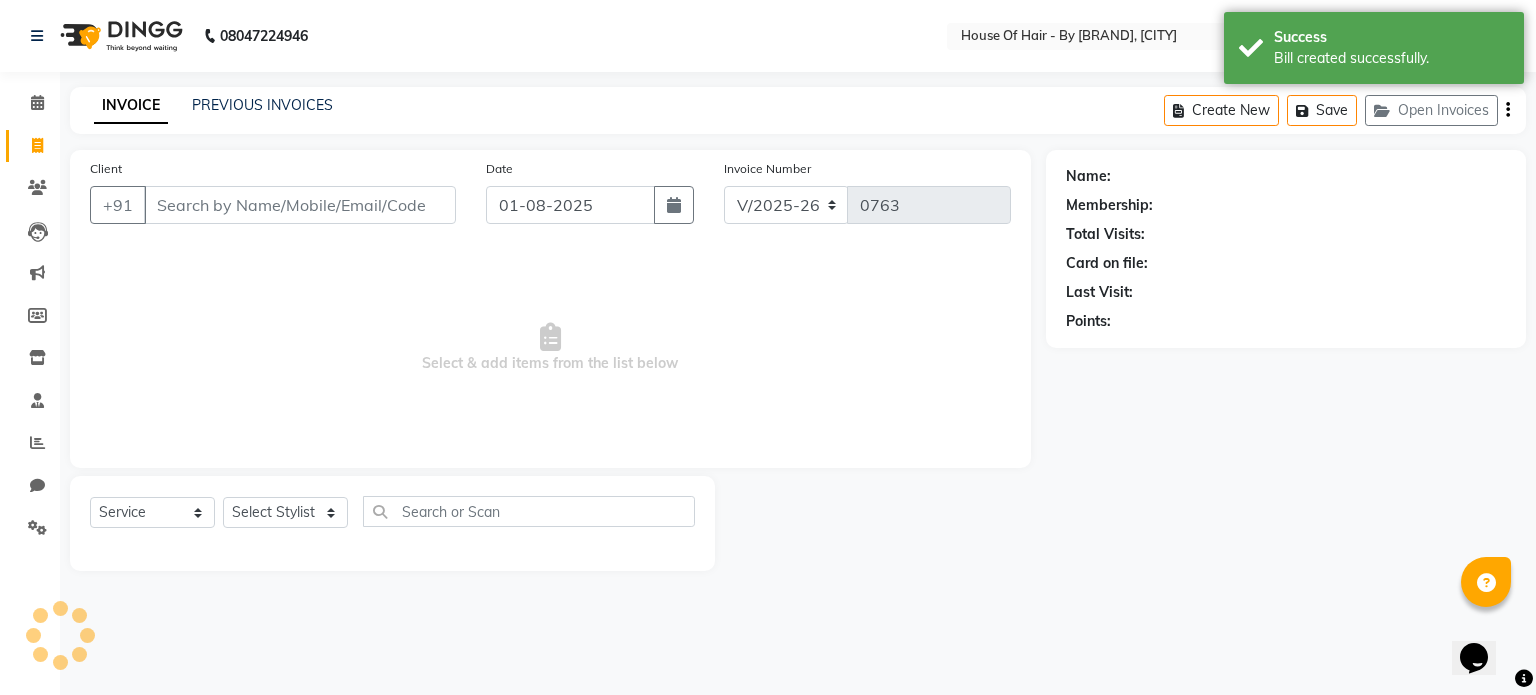 type on "31-07-2025" 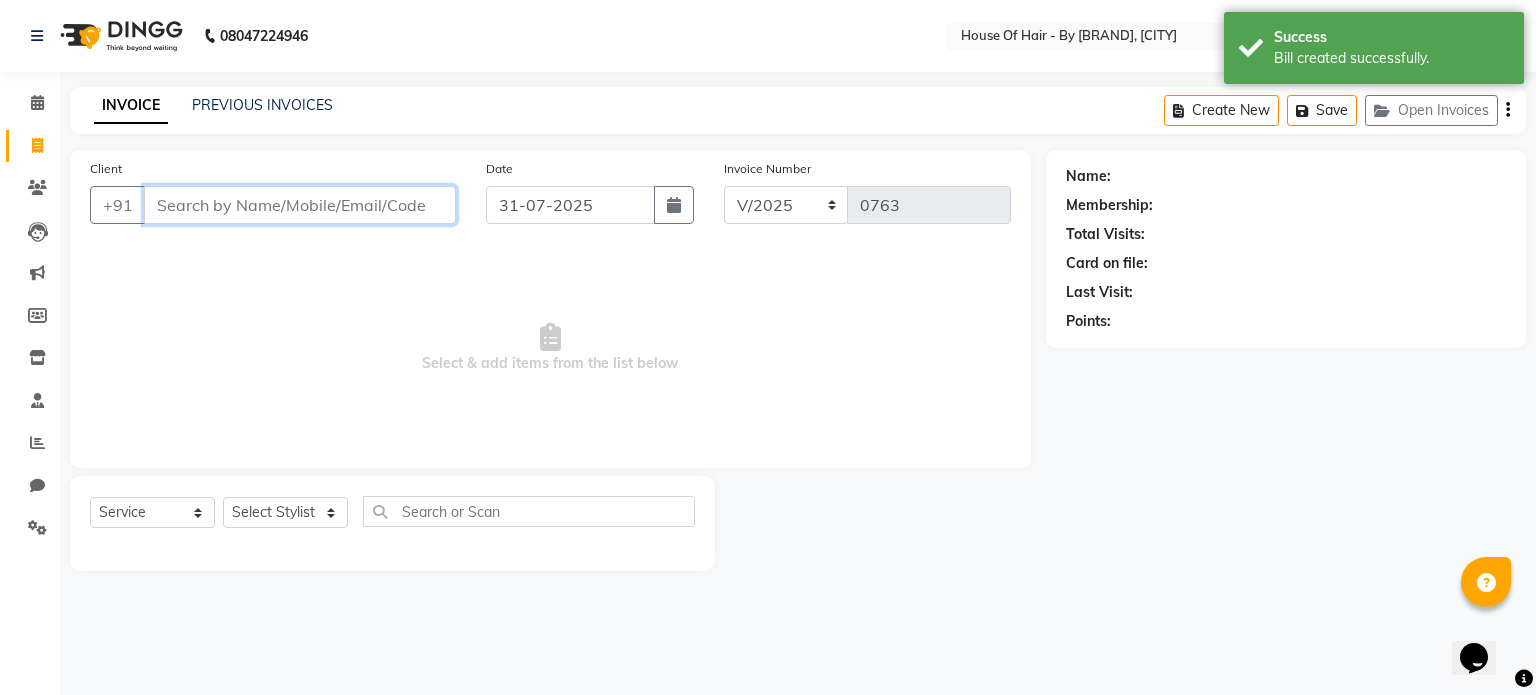click on "Client" at bounding box center [300, 205] 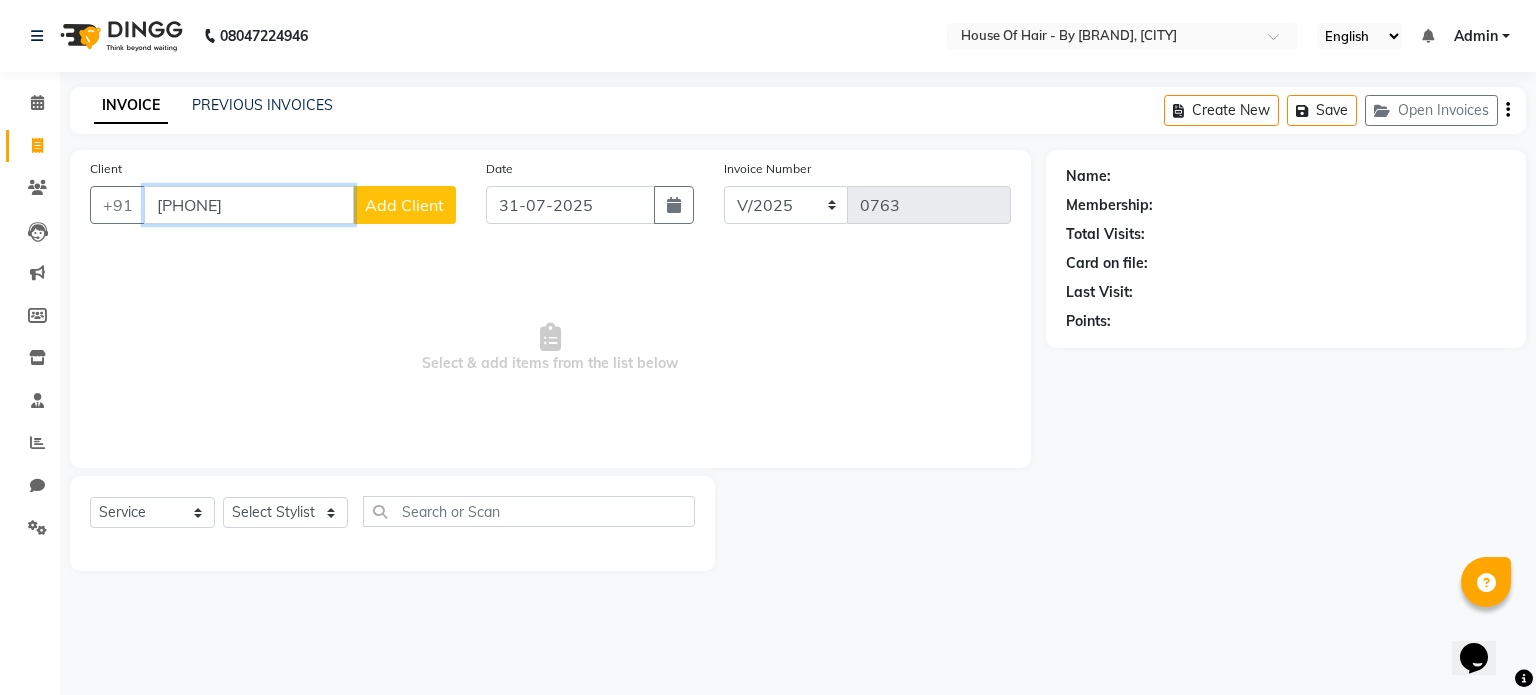 type on "[PHONE]" 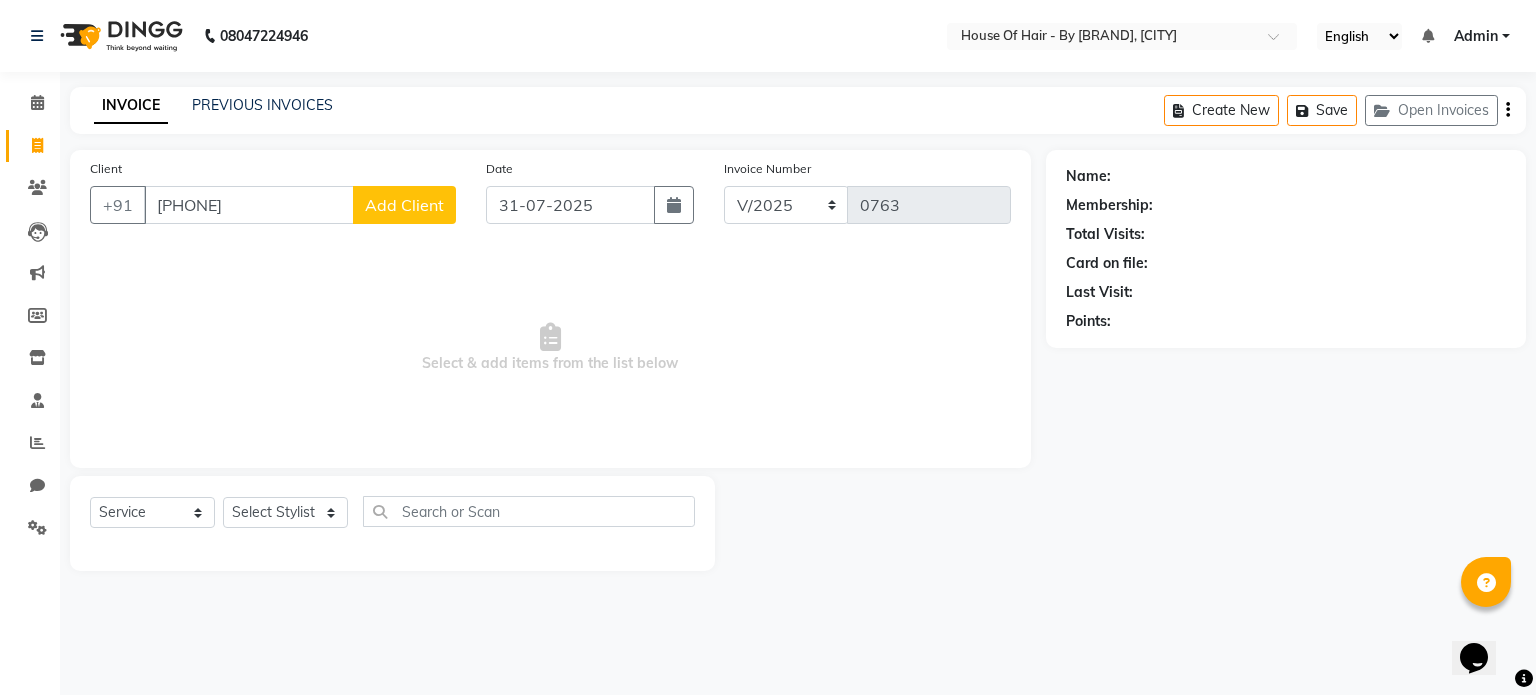 click on "Add Client" 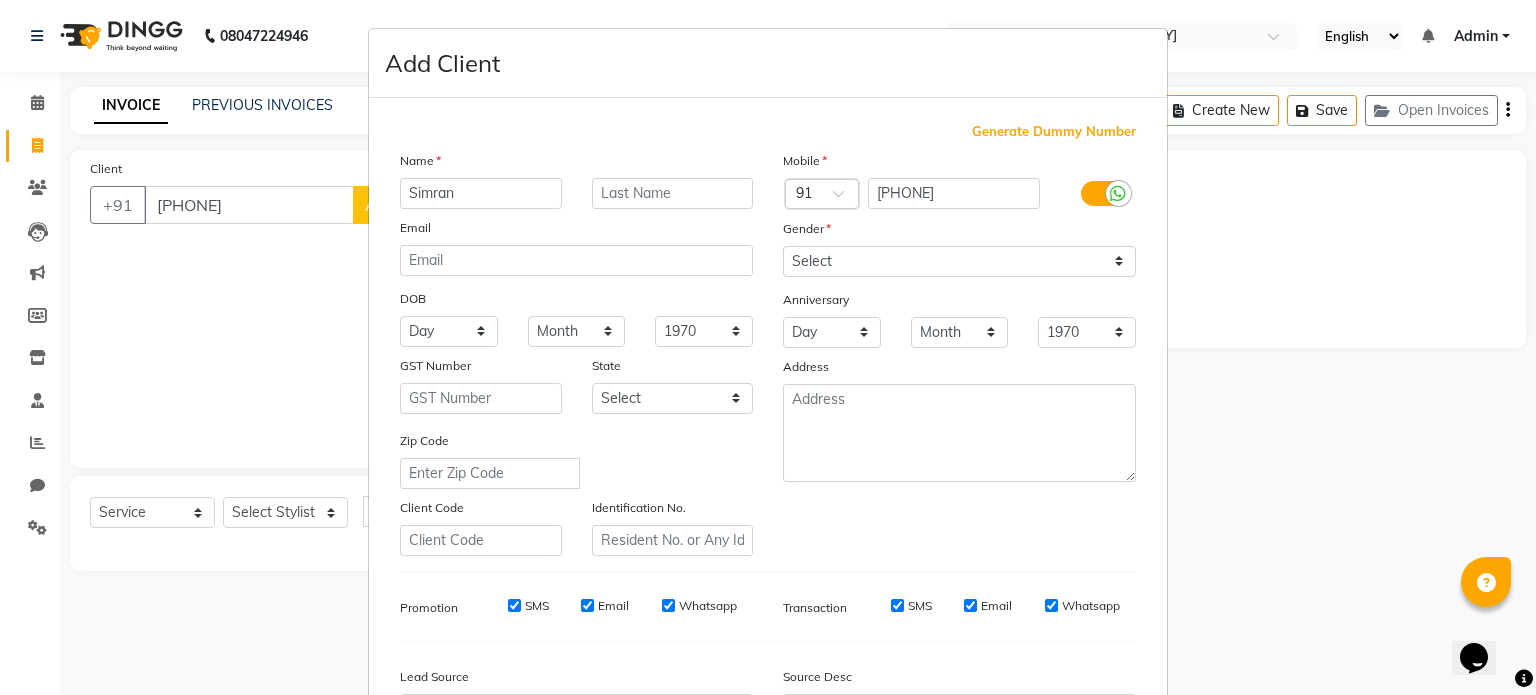 type on "Simran" 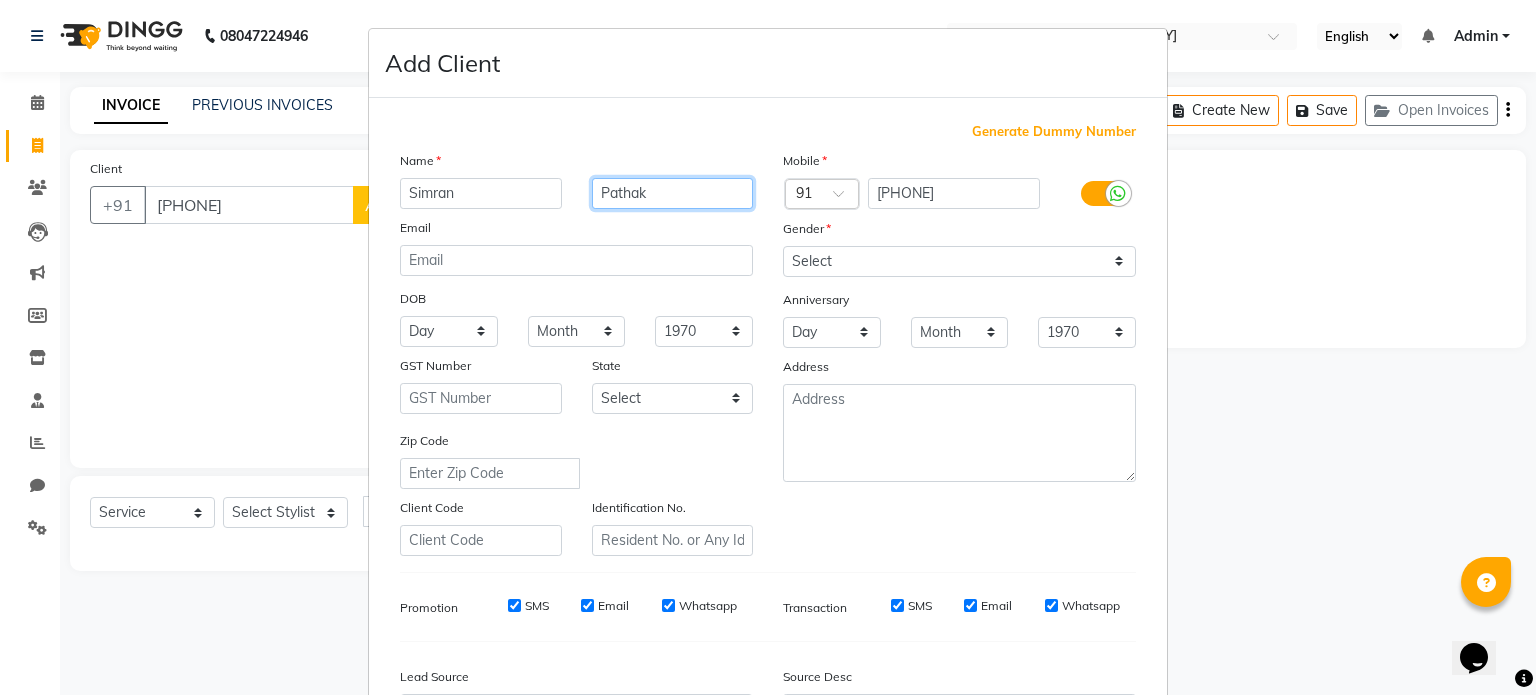 type on "Pathak" 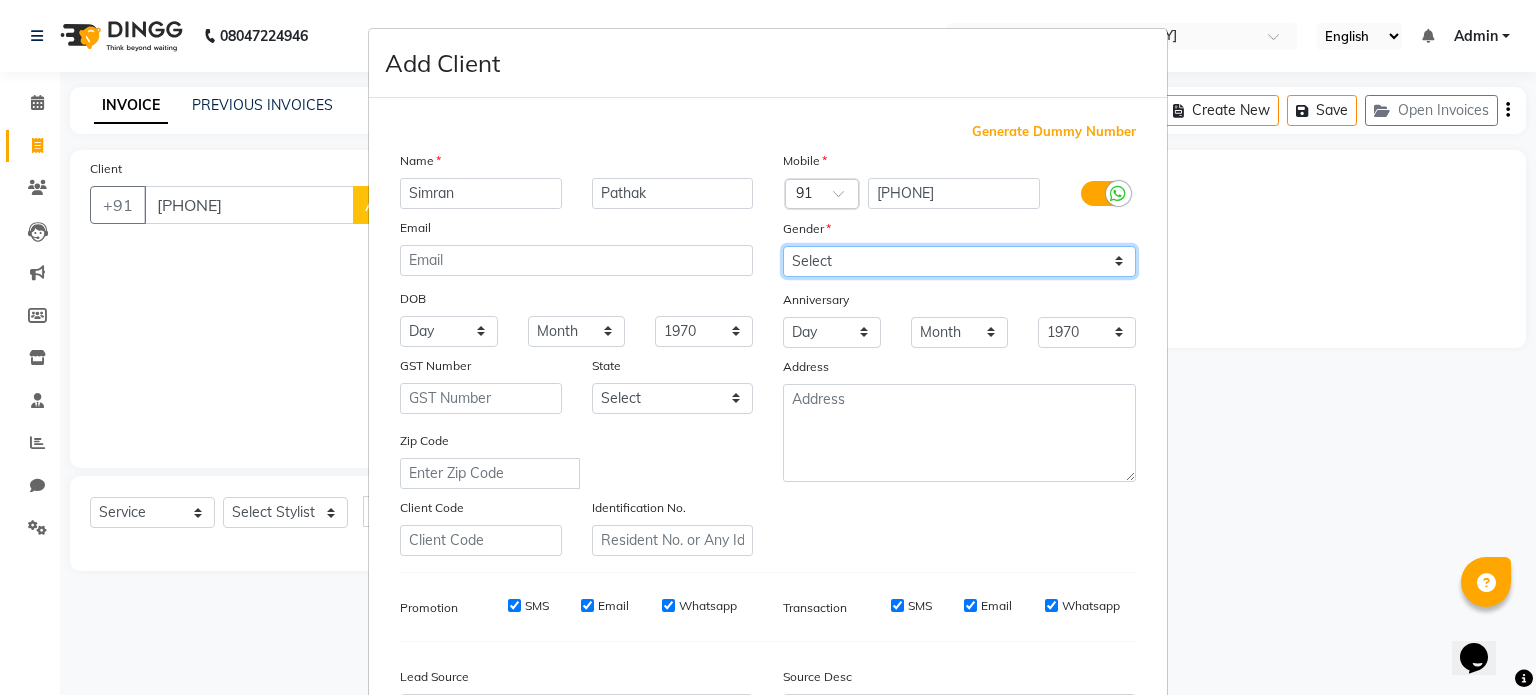 drag, startPoint x: 828, startPoint y: 264, endPoint x: 835, endPoint y: 344, distance: 80.305664 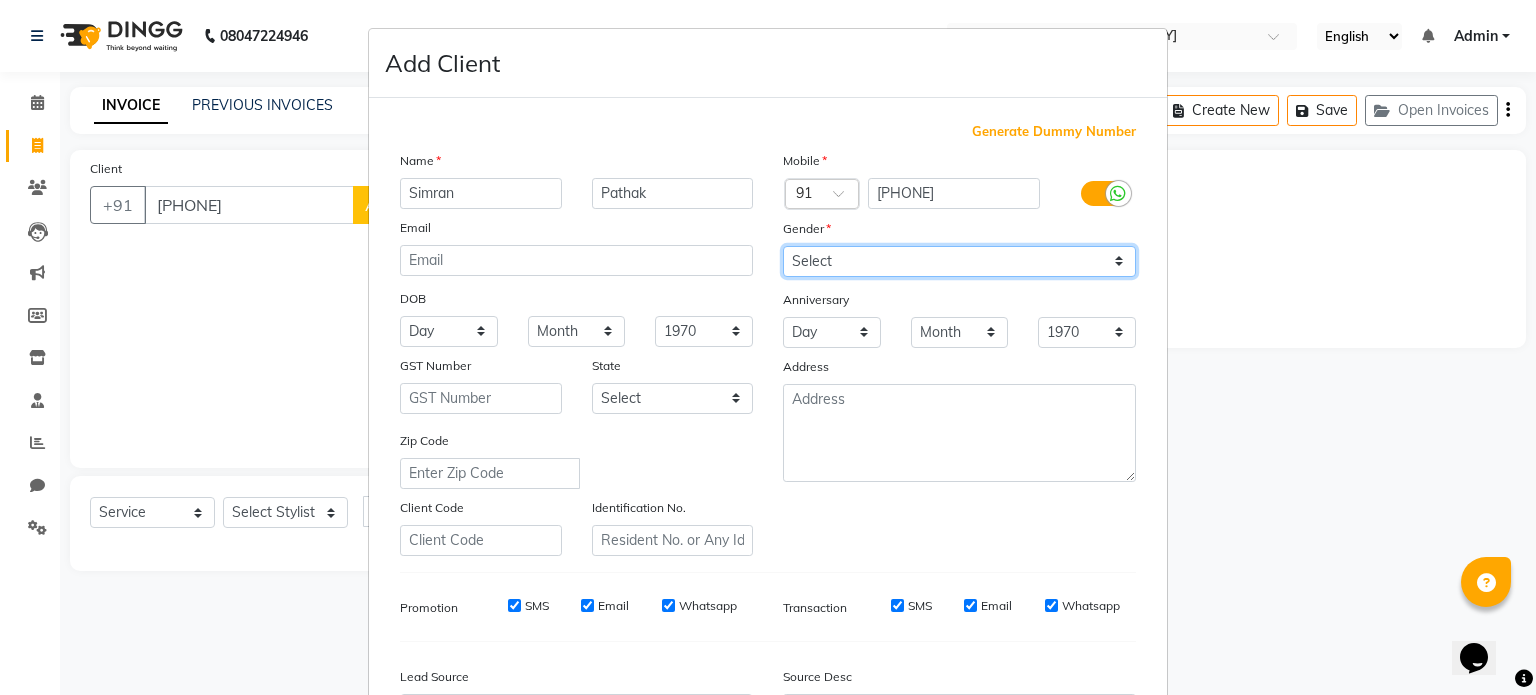 click on "Mobile Country Code × 91 [PHONE] Gender Select Male Female Other Prefer Not To Say Anniversary Day 01 02 03 04 05 06 07 08 09 10 11 12 13 14 15 16 17 18 19 20 21 22 23 24 25 26 27 28 29 30 31 Month January February March April May June July August September October November December 1970 1971 1972 1973 1974 1975 1976 1977 1978 1979 1980 1981 1982 1983 1984 1985 1986 1987 1988 1989 1990 1991 1992 1993 1994 1995 1996 1997 1998 1999 2000 2001 2002 2003 2004 2005 2006 2007 2008 2009 2010 2011 2012 2013 2014 2015 2016 2017 2018 2019 2020 2021 2022 2023 2024 2025 Address" at bounding box center [959, 353] 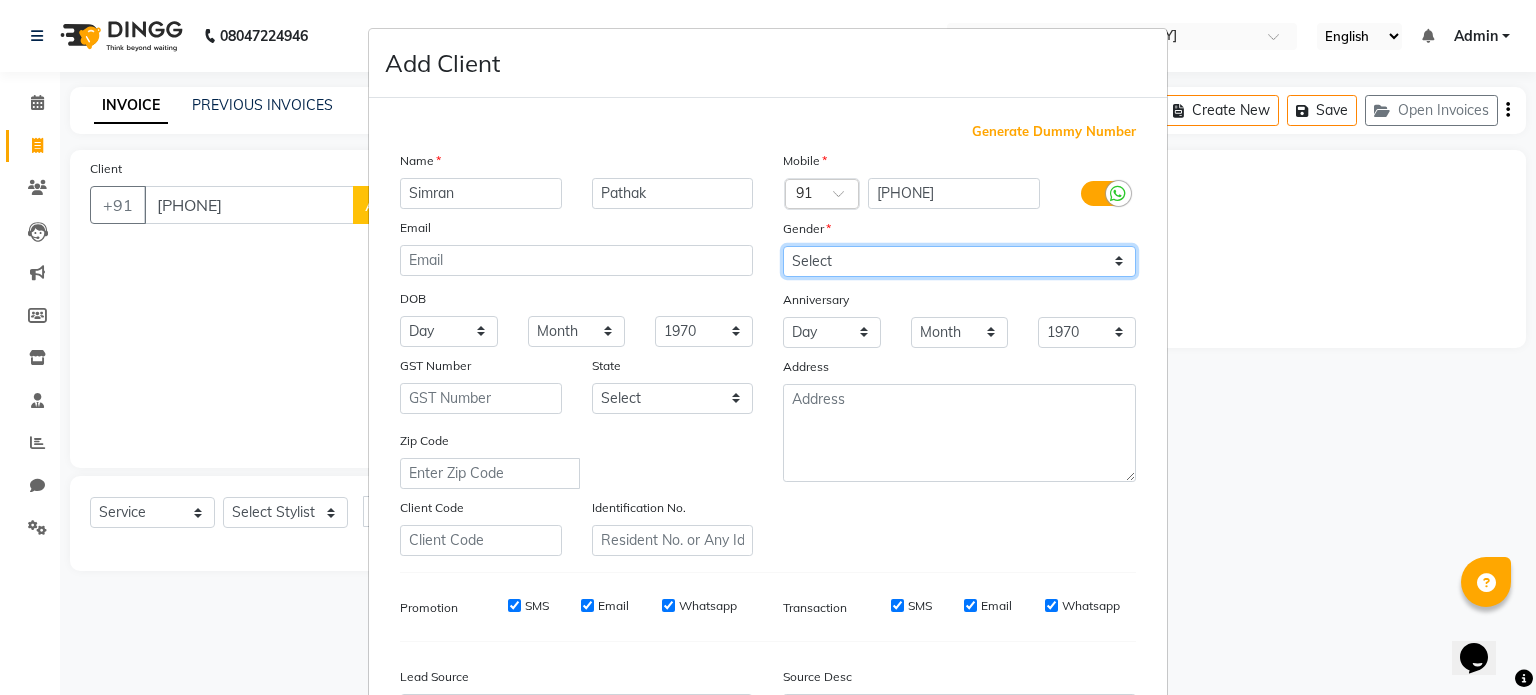 select on "female" 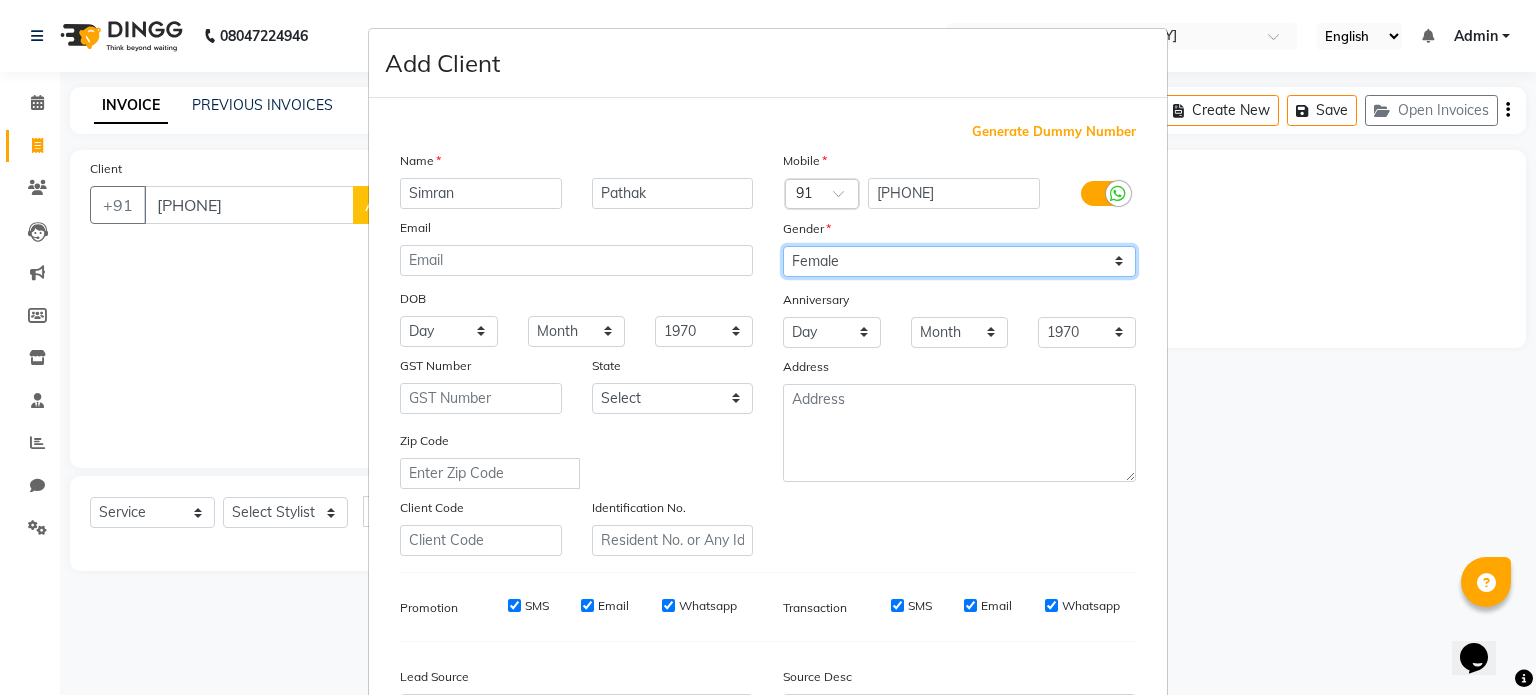 click on "Select Male Female Other Prefer Not To Say" at bounding box center [959, 261] 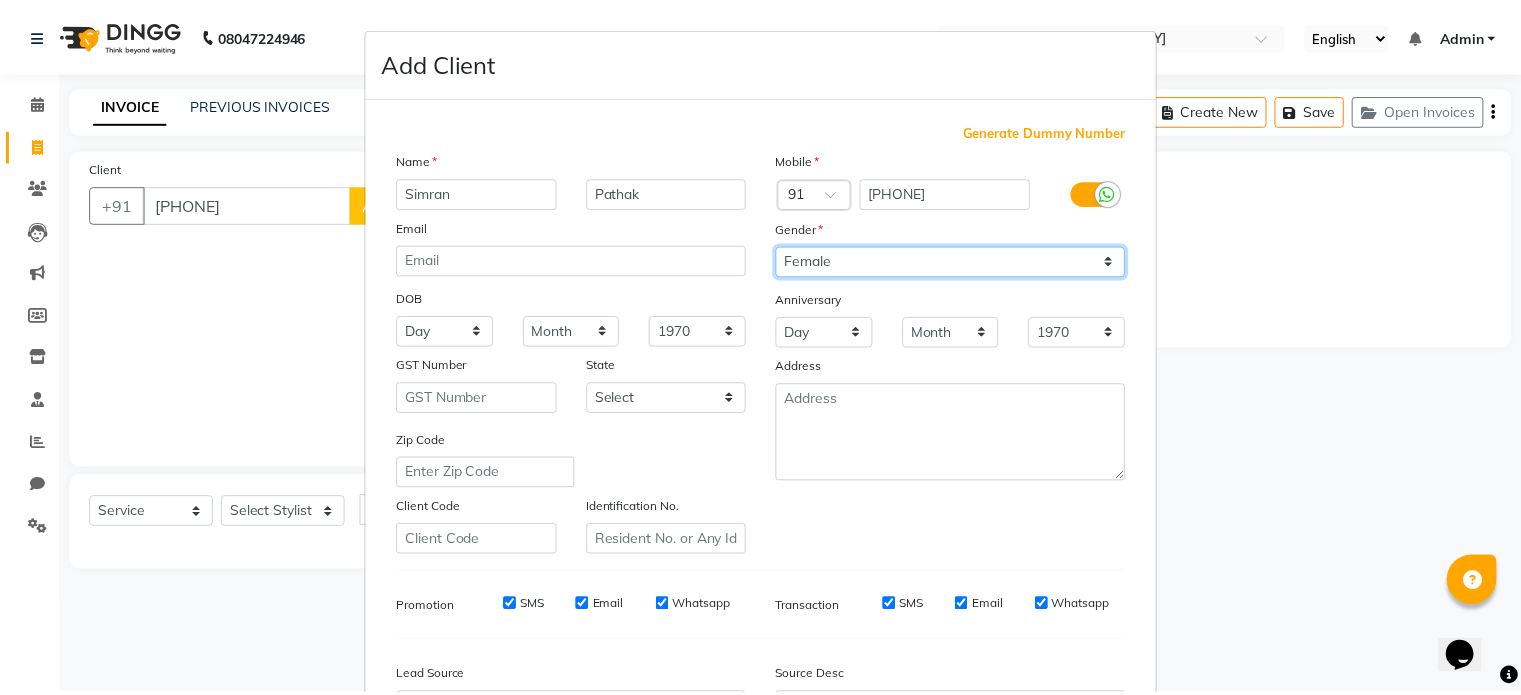 scroll, scrollTop: 237, scrollLeft: 0, axis: vertical 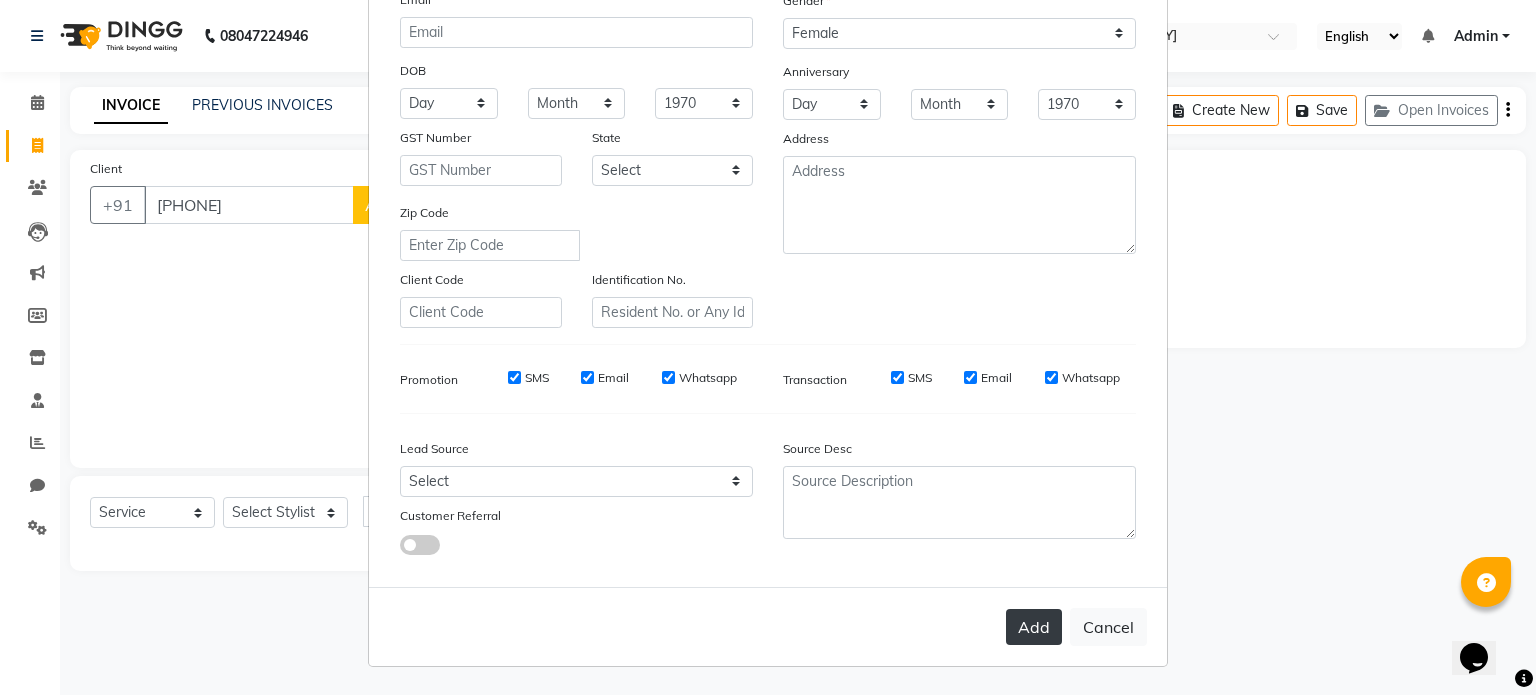 click on "Add" at bounding box center (1034, 627) 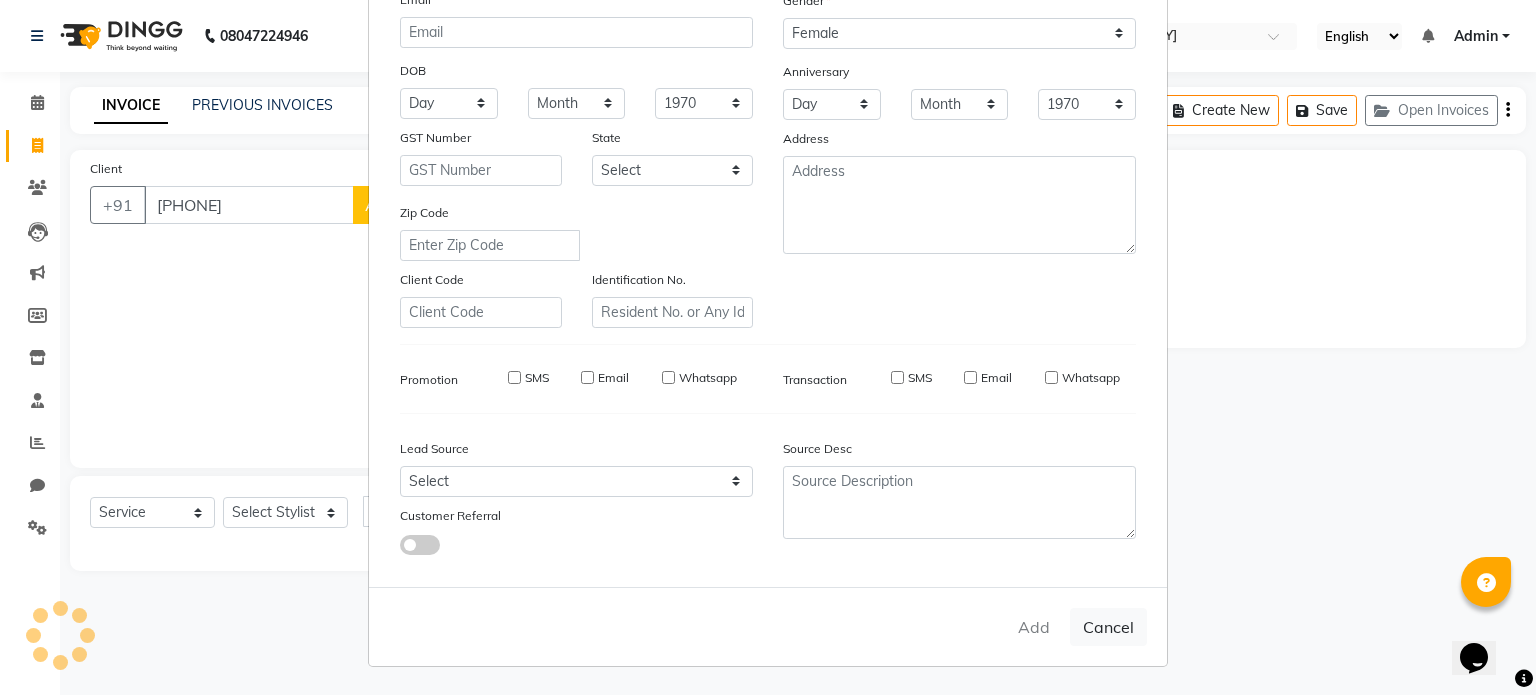 type 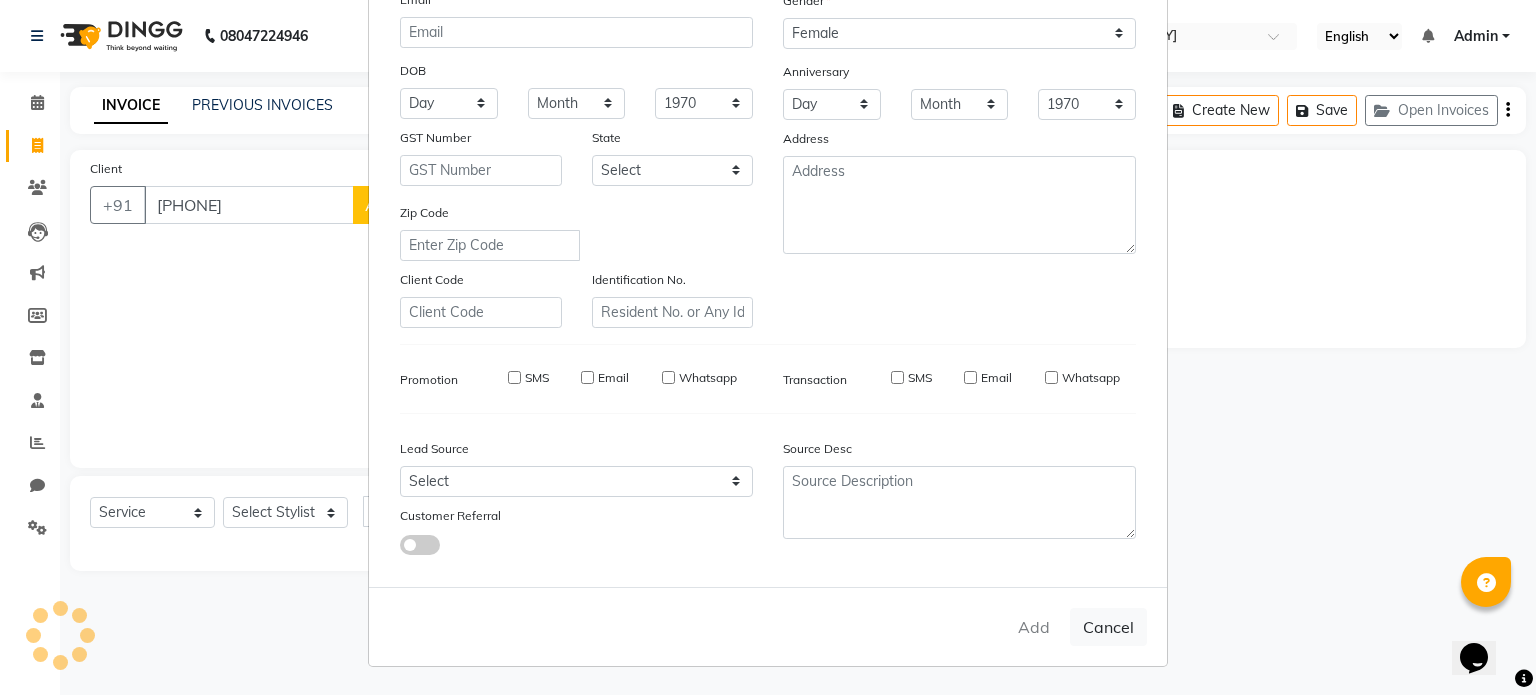 select 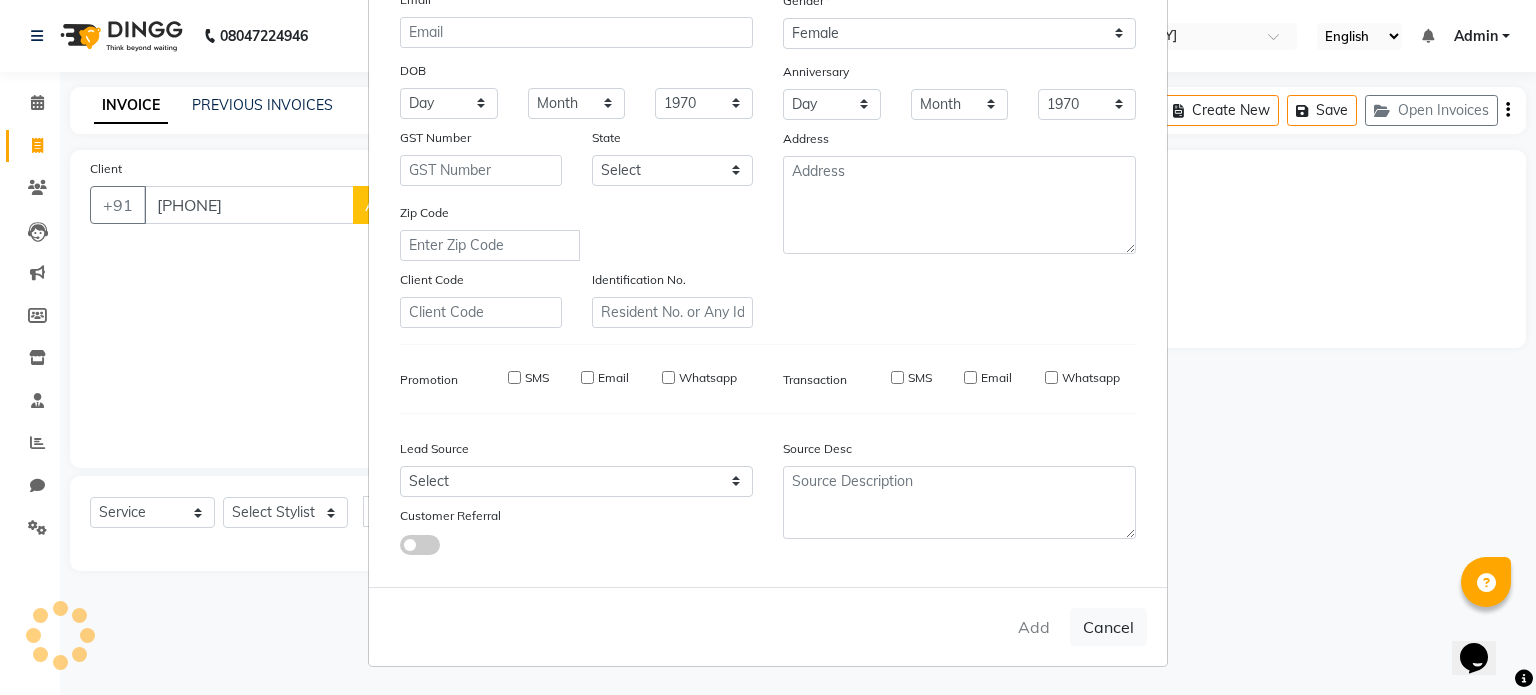 select 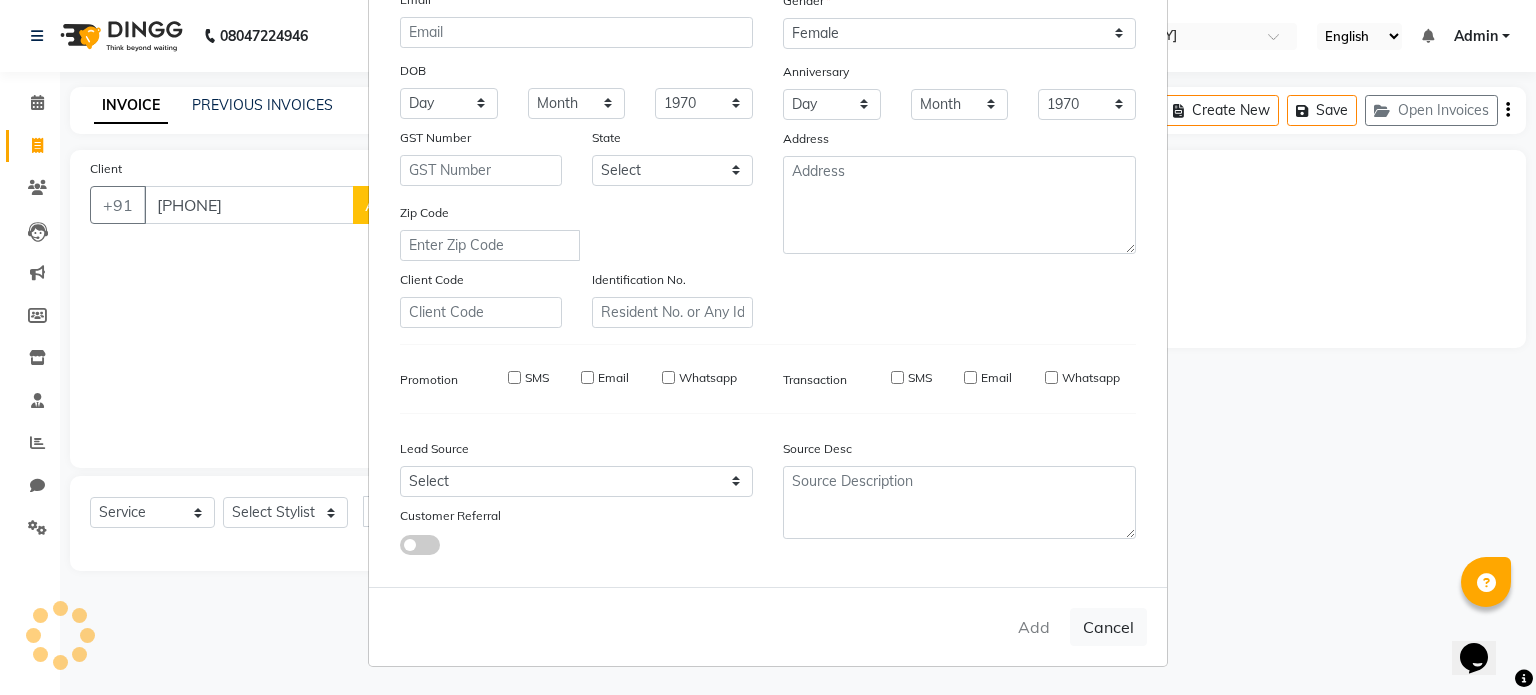 select 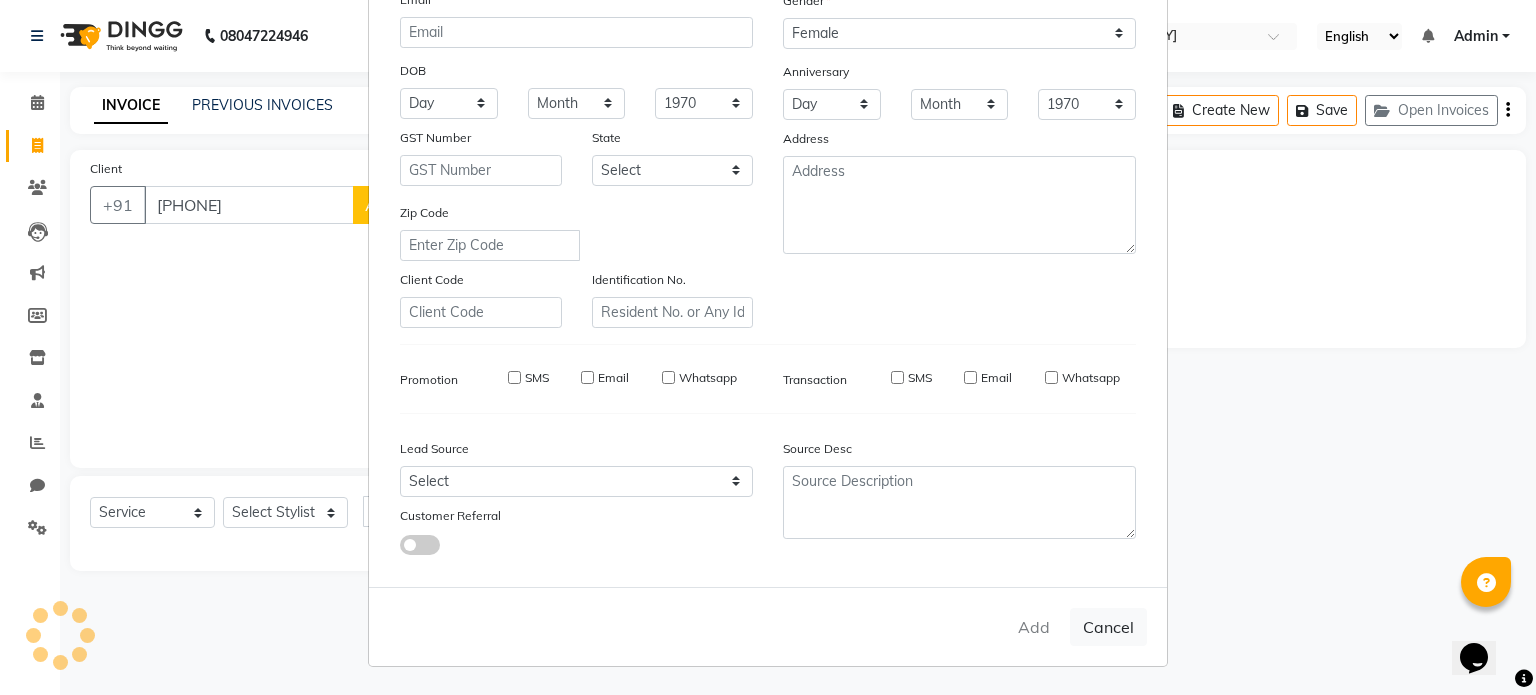 type 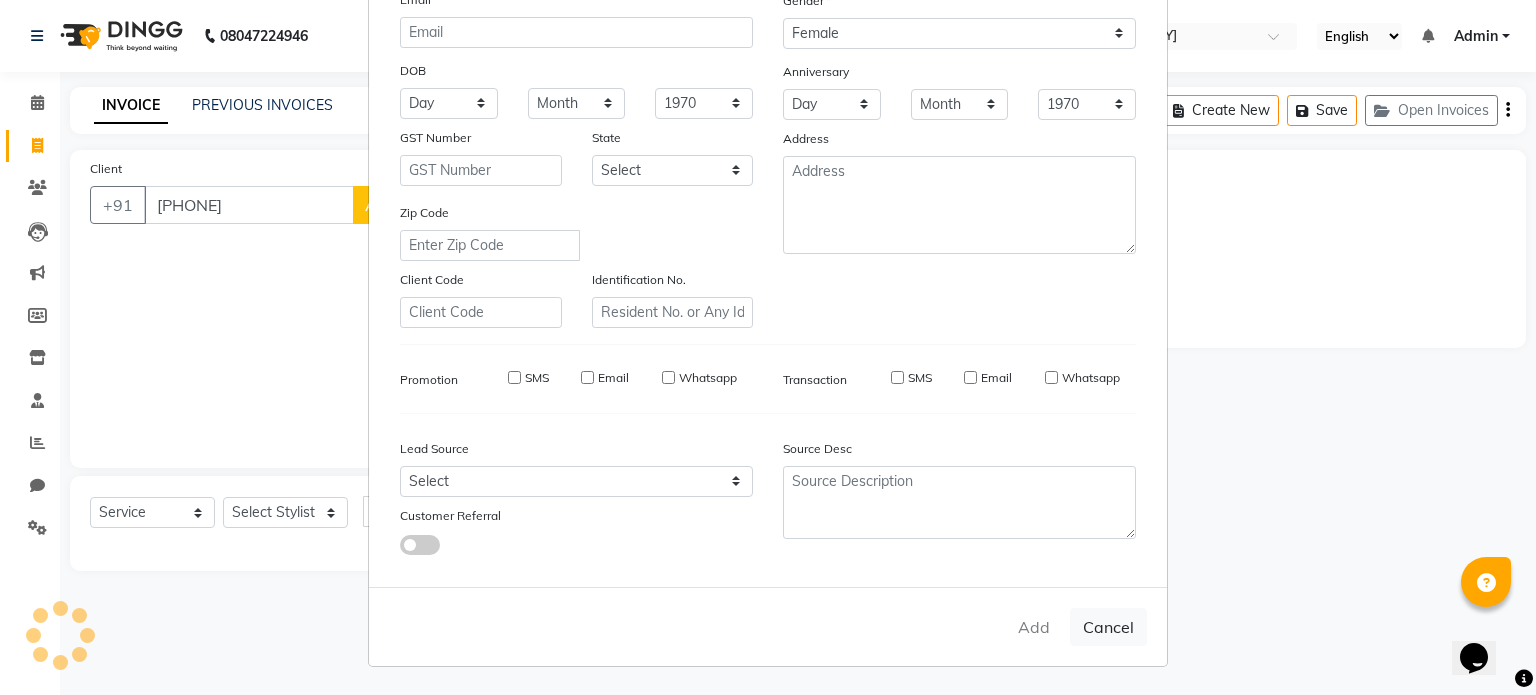 select 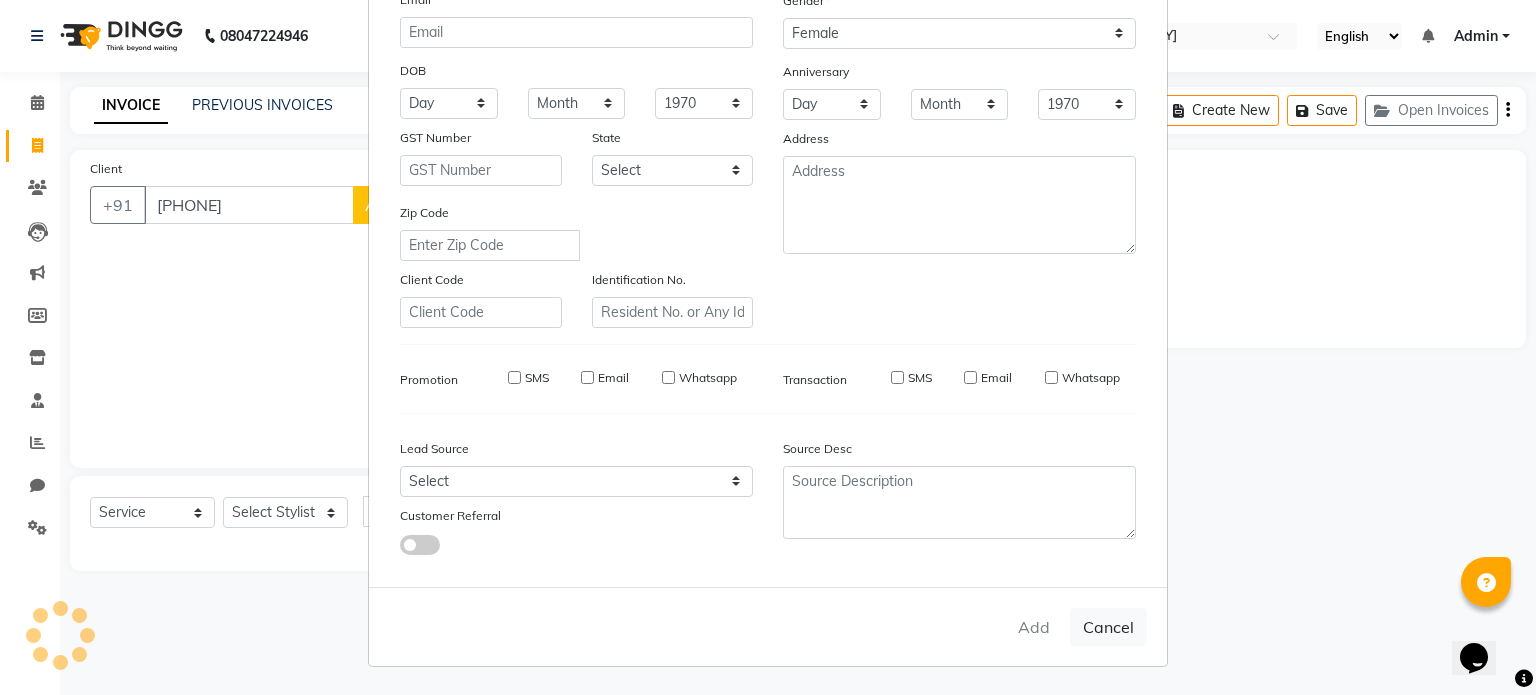 select 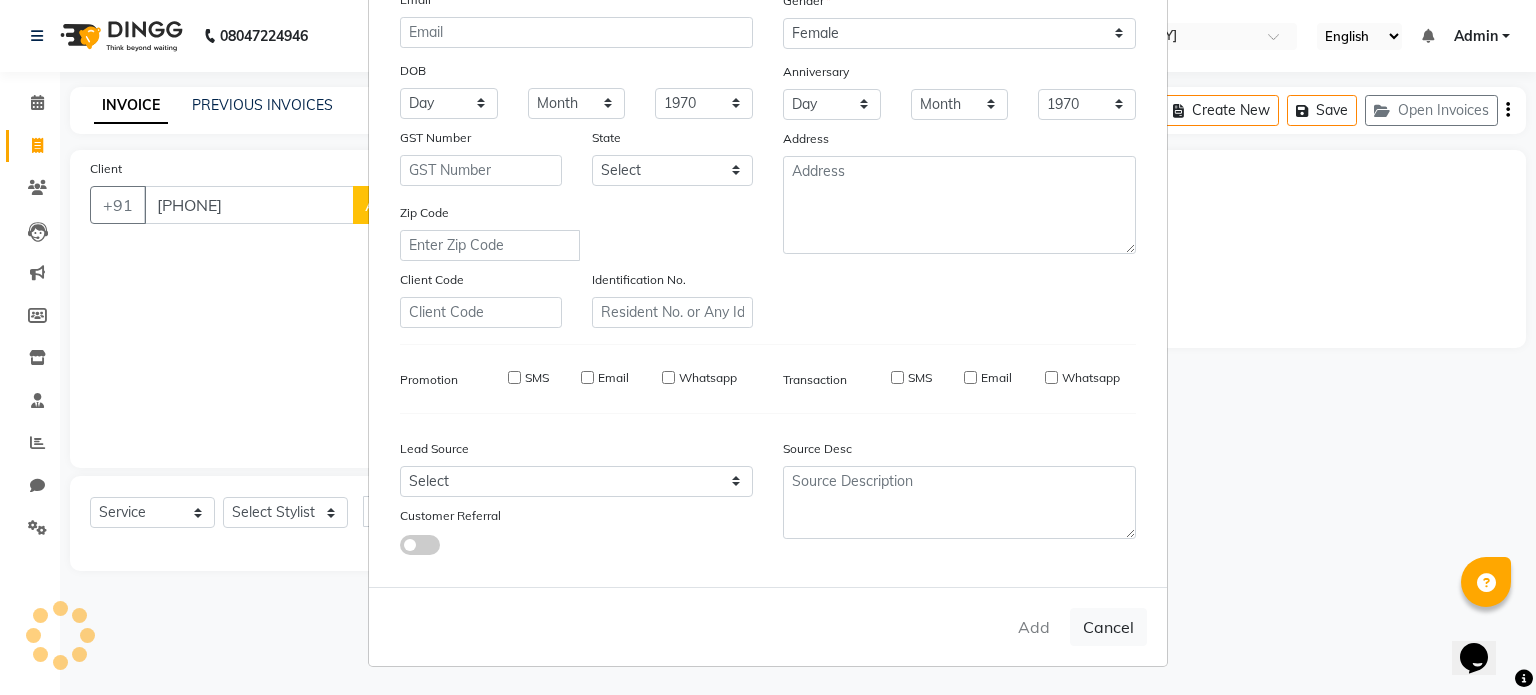select 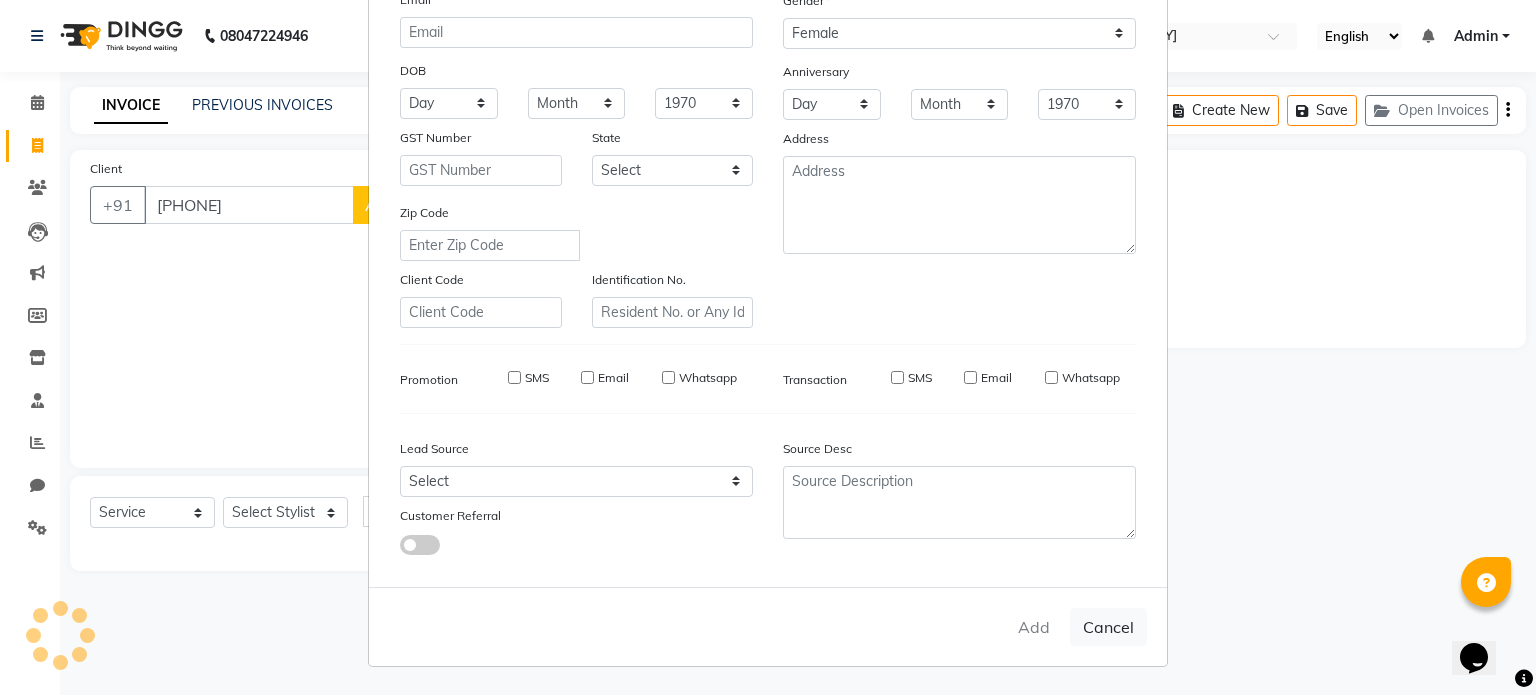 checkbox on "false" 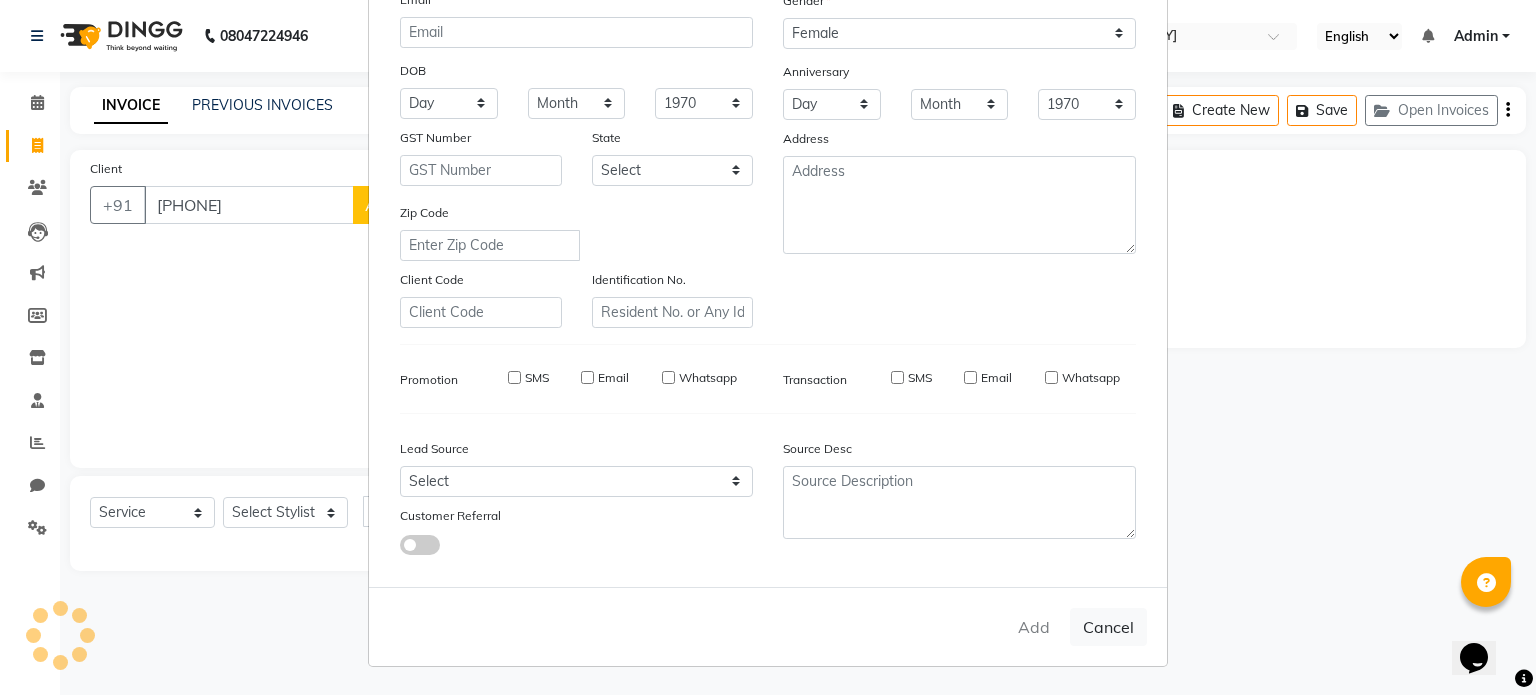 checkbox on "false" 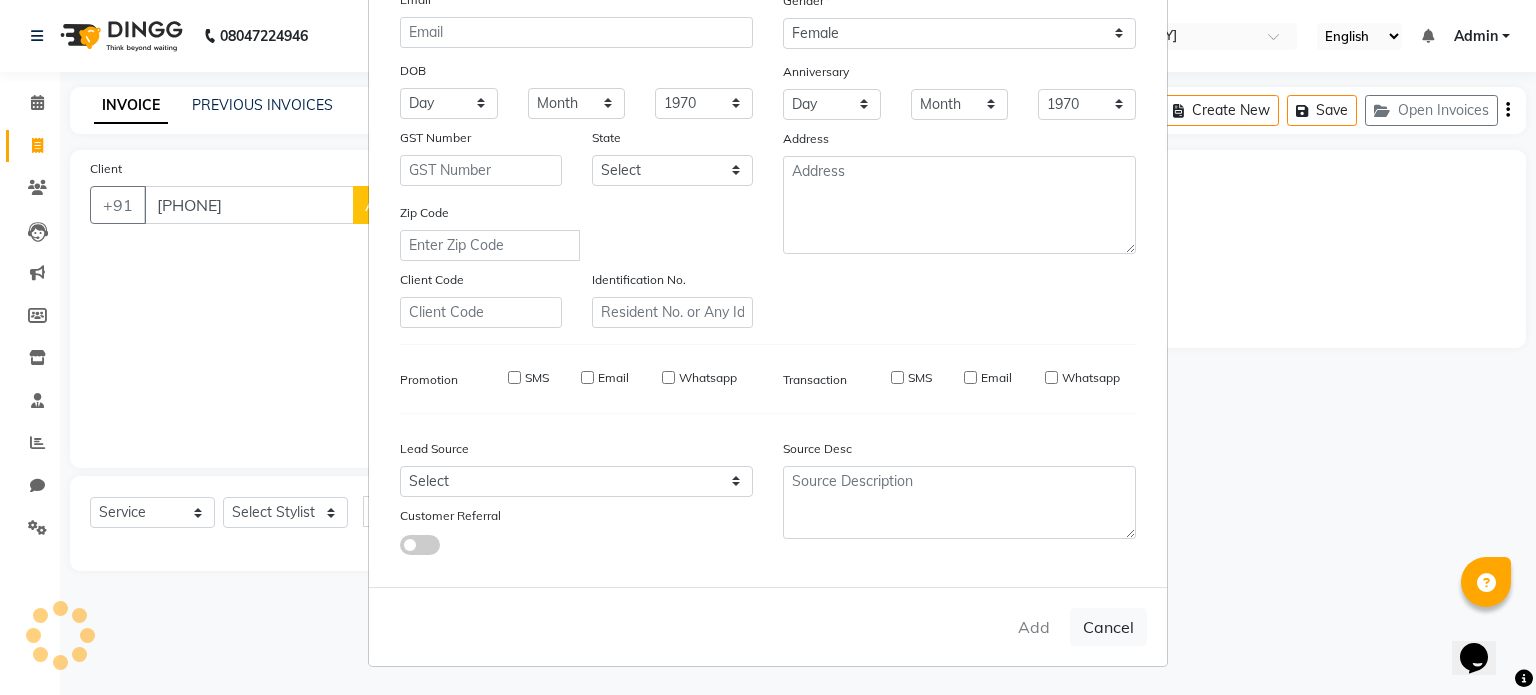 checkbox on "false" 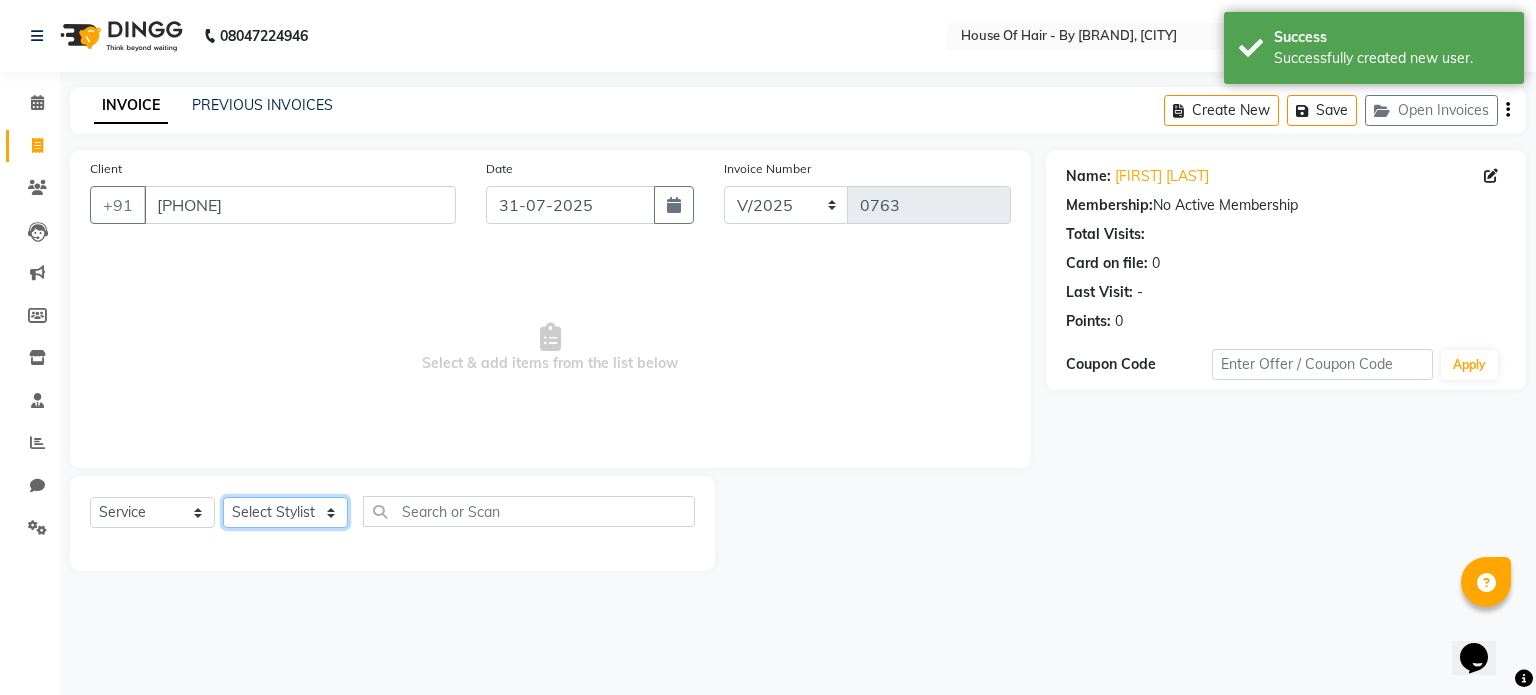 click on "Select Stylist [FIRST] [LAST]	[FIRST] [LAST] Wedding [FIRST]	[LAST] [FIRST] [LAST] [FIRST] [LAST] [FIRST] [LAST] [FIRST]	[LAST] [LAST] [LAST]" 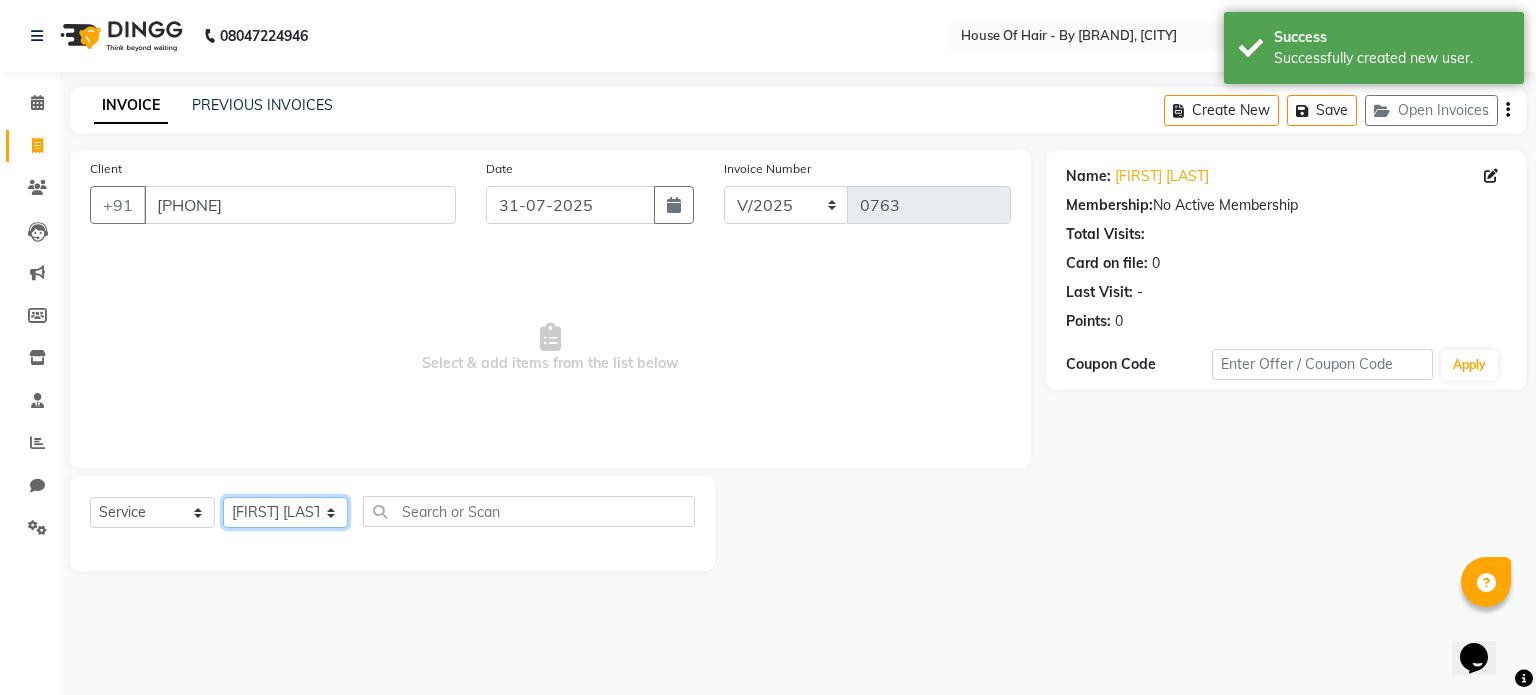 click on "Select Stylist [FIRST] [LAST]	[FIRST] [LAST] Wedding [FIRST]	[LAST] [FIRST] [LAST] [FIRST] [LAST] [FIRST] [LAST] [FIRST]	[LAST] [LAST] [LAST]" 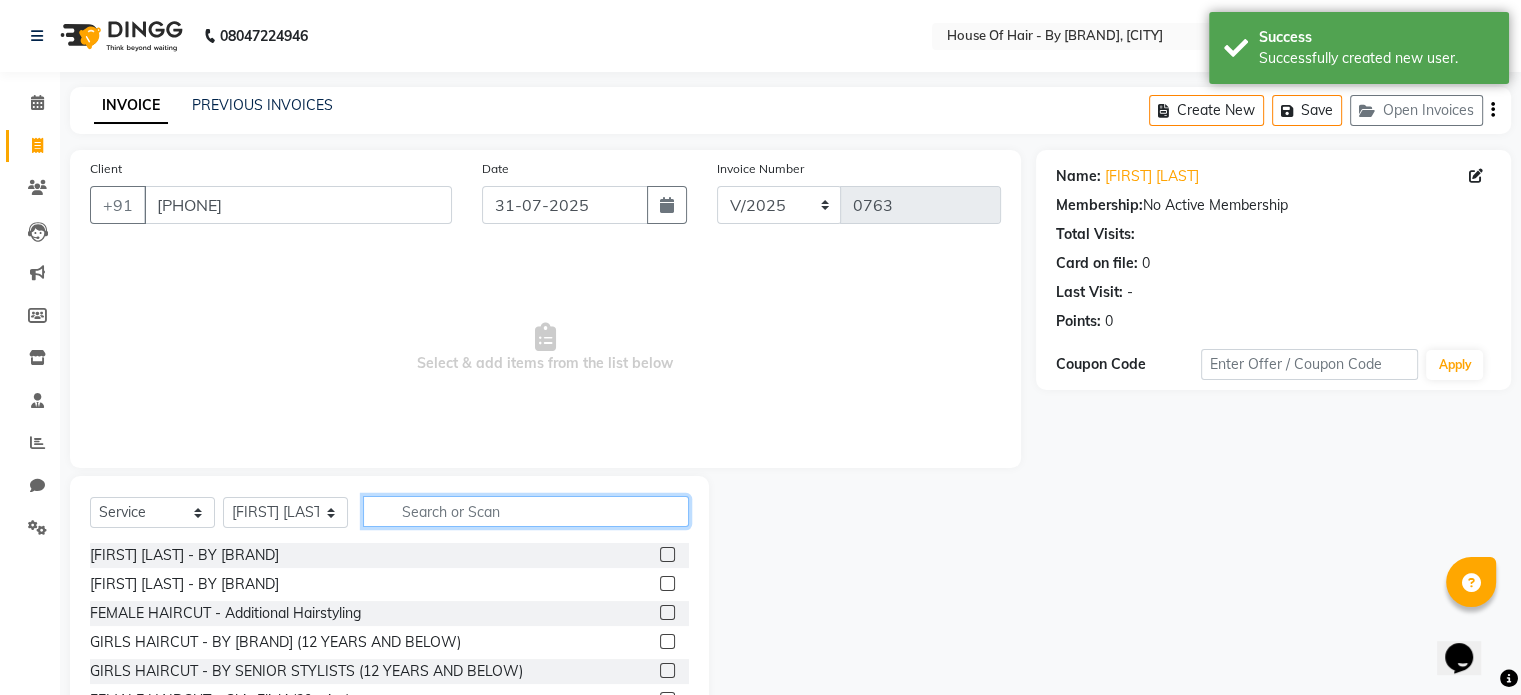 click 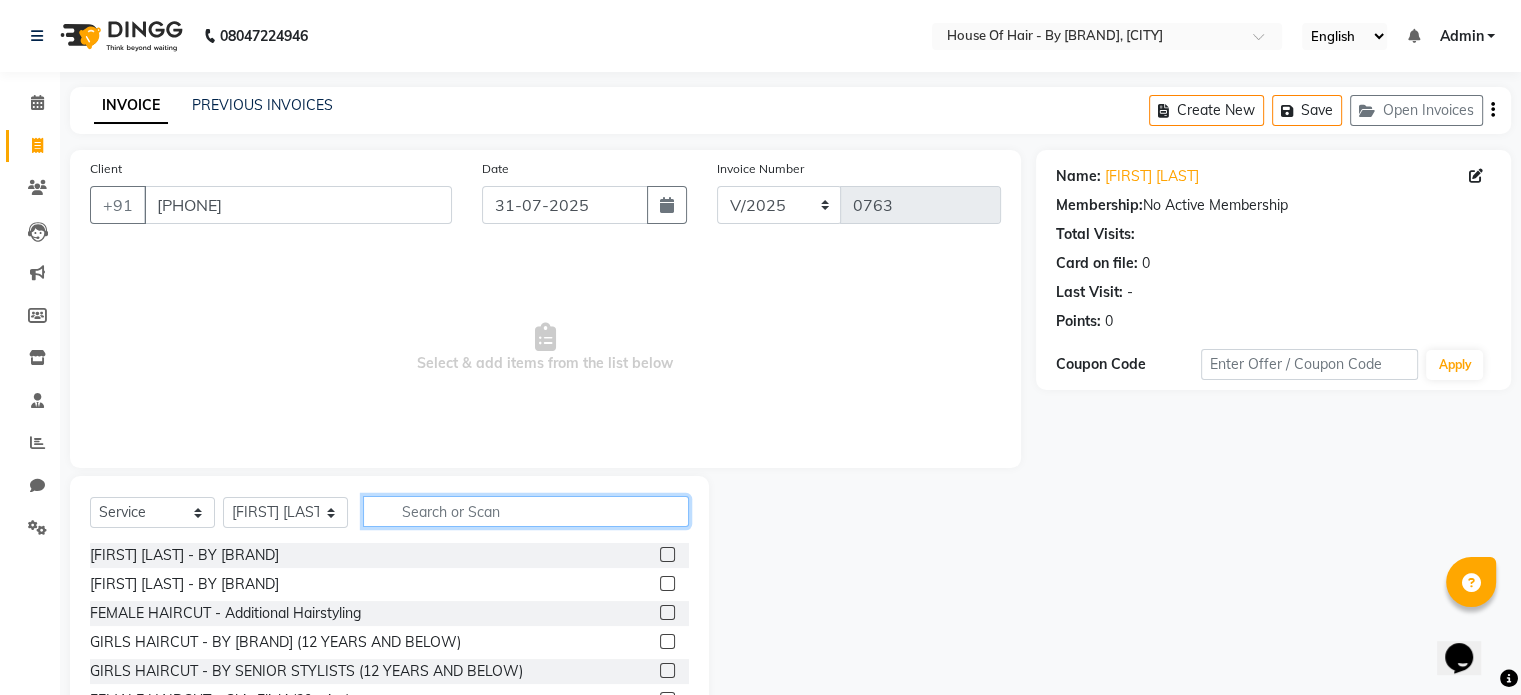 drag, startPoint x: 443, startPoint y: 506, endPoint x: 650, endPoint y: 582, distance: 220.51077 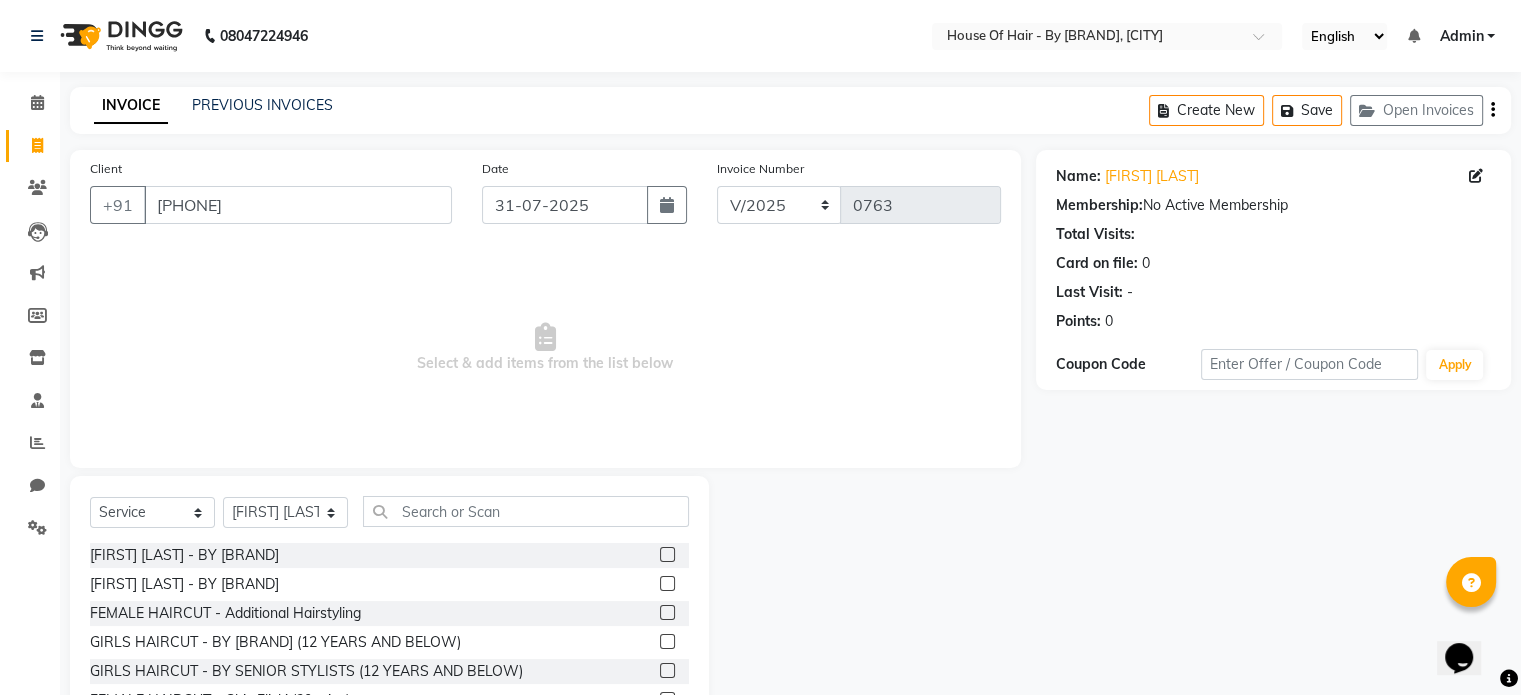 click 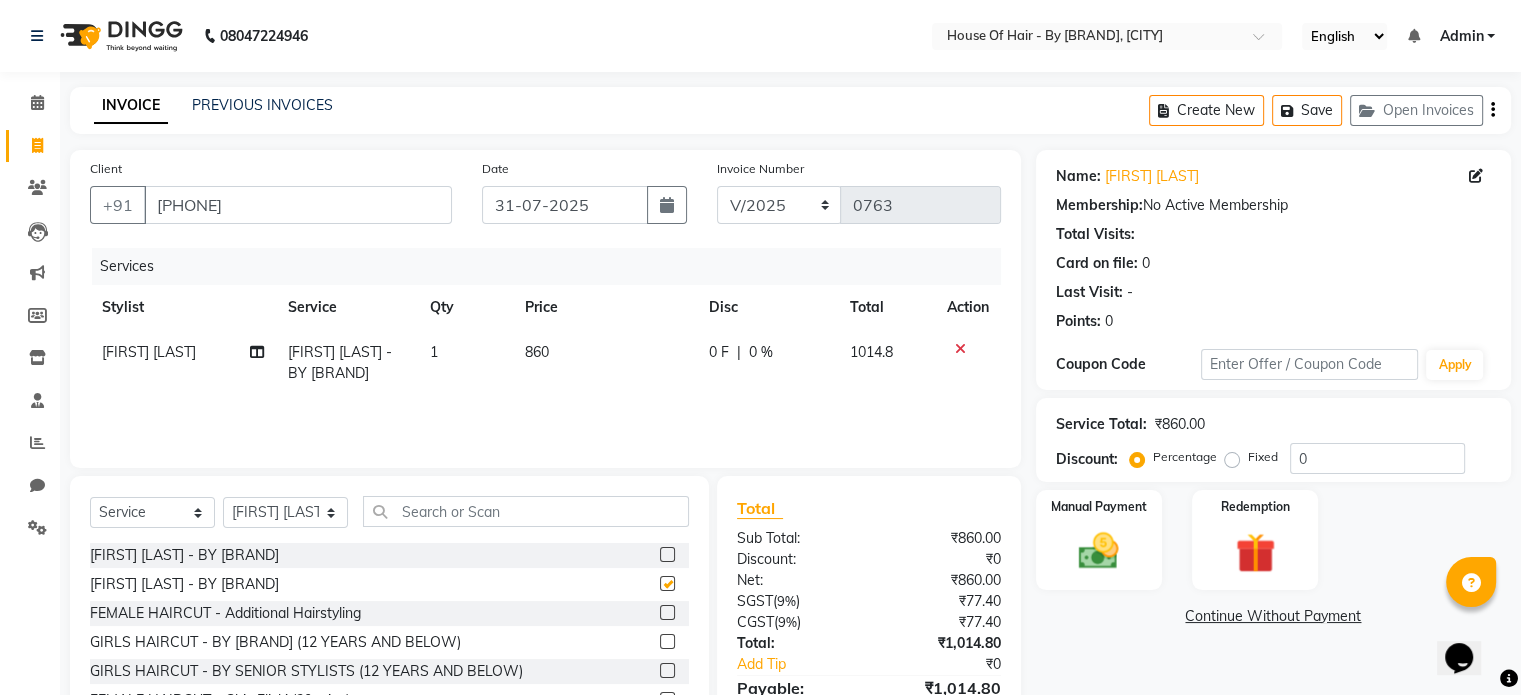 checkbox on "false" 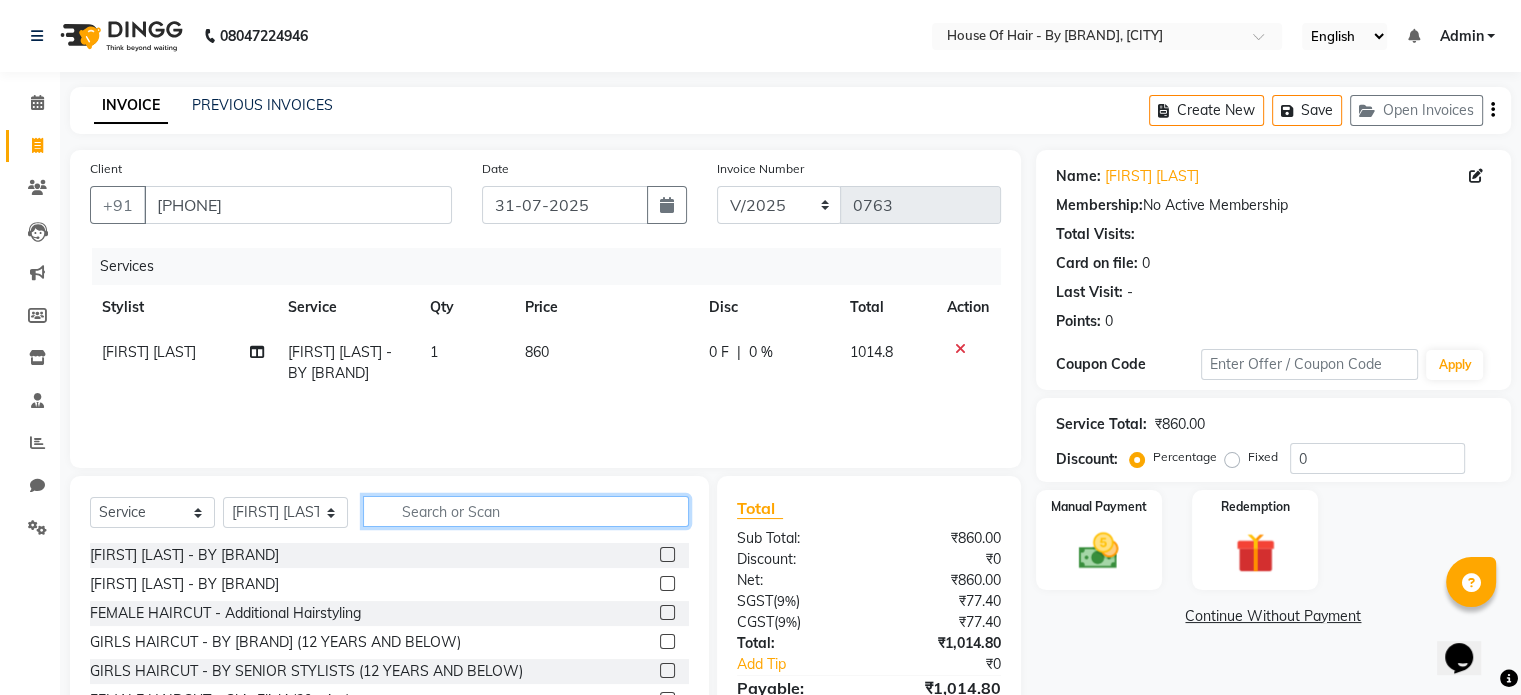 click 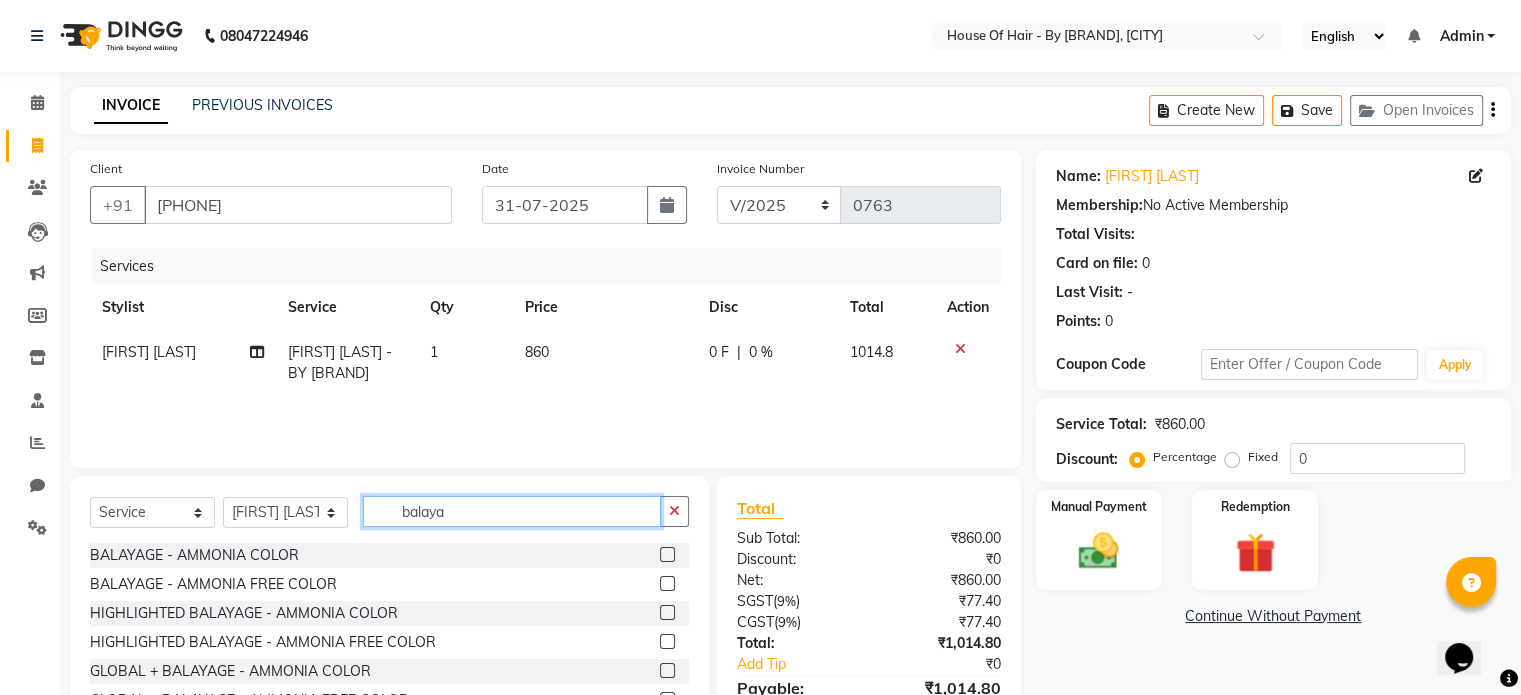 type on "balaya" 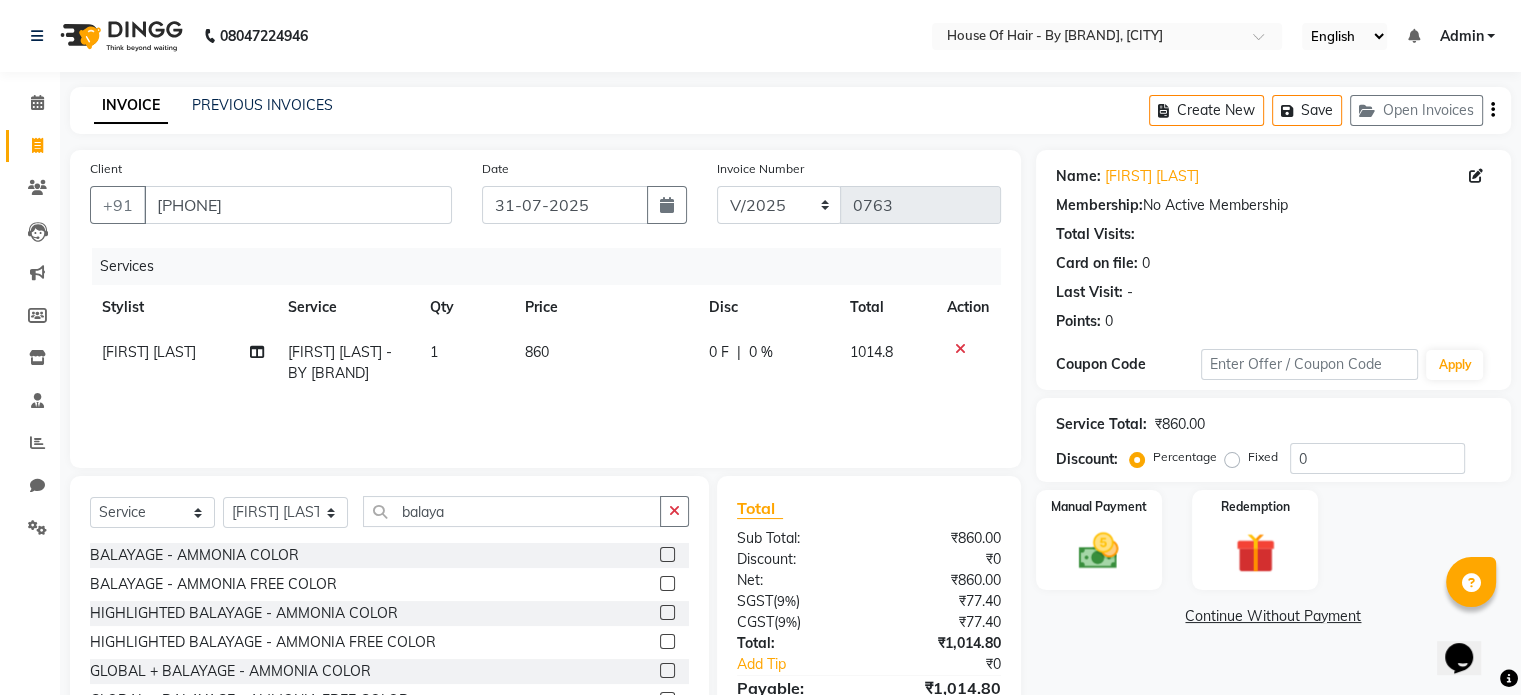 click 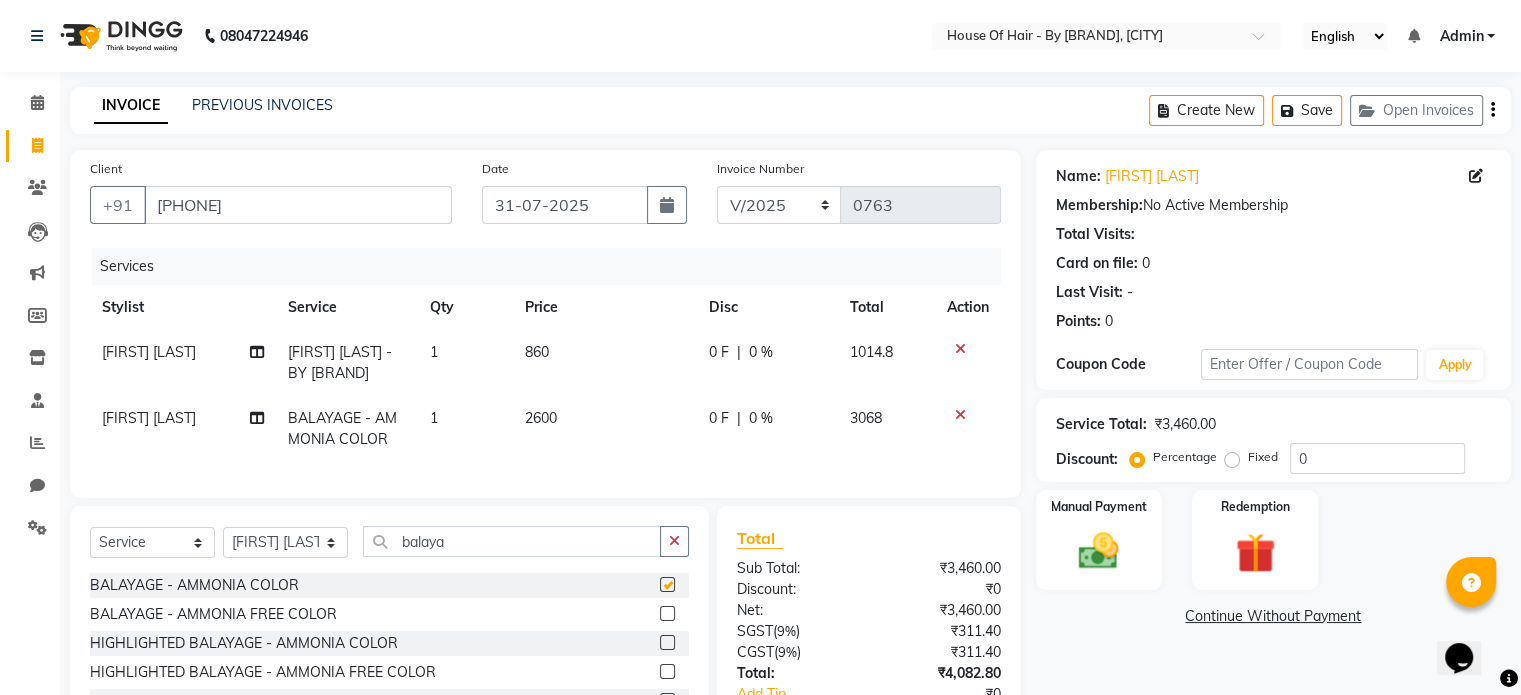 checkbox on "false" 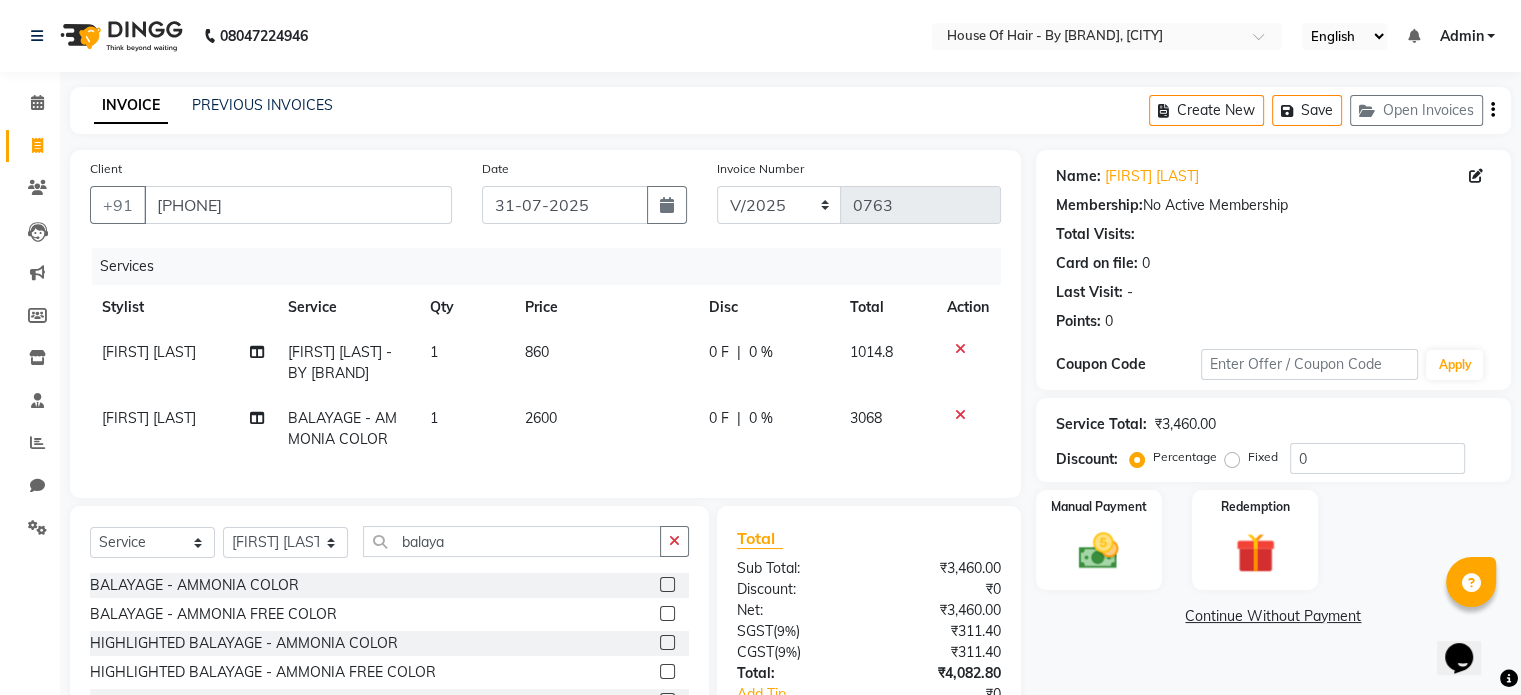 click on "2600" 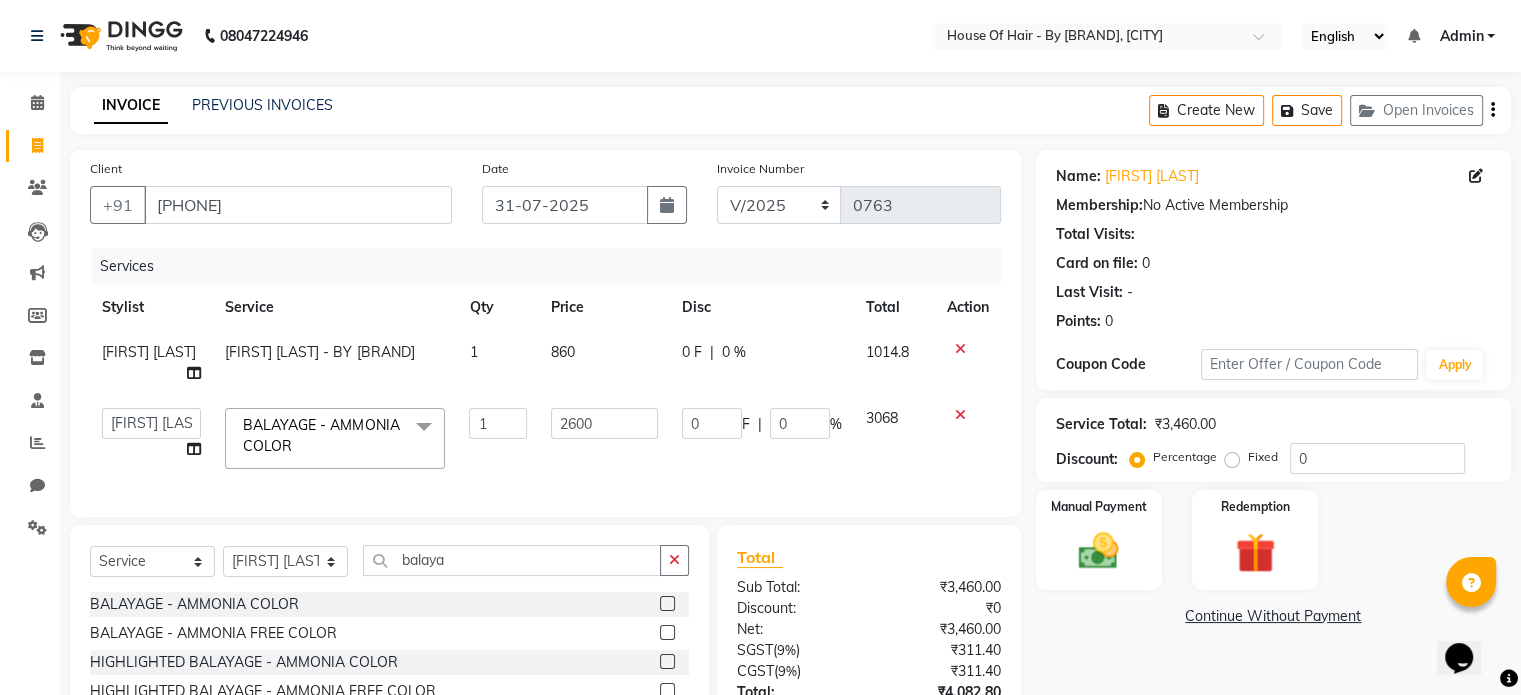 click on "2600" 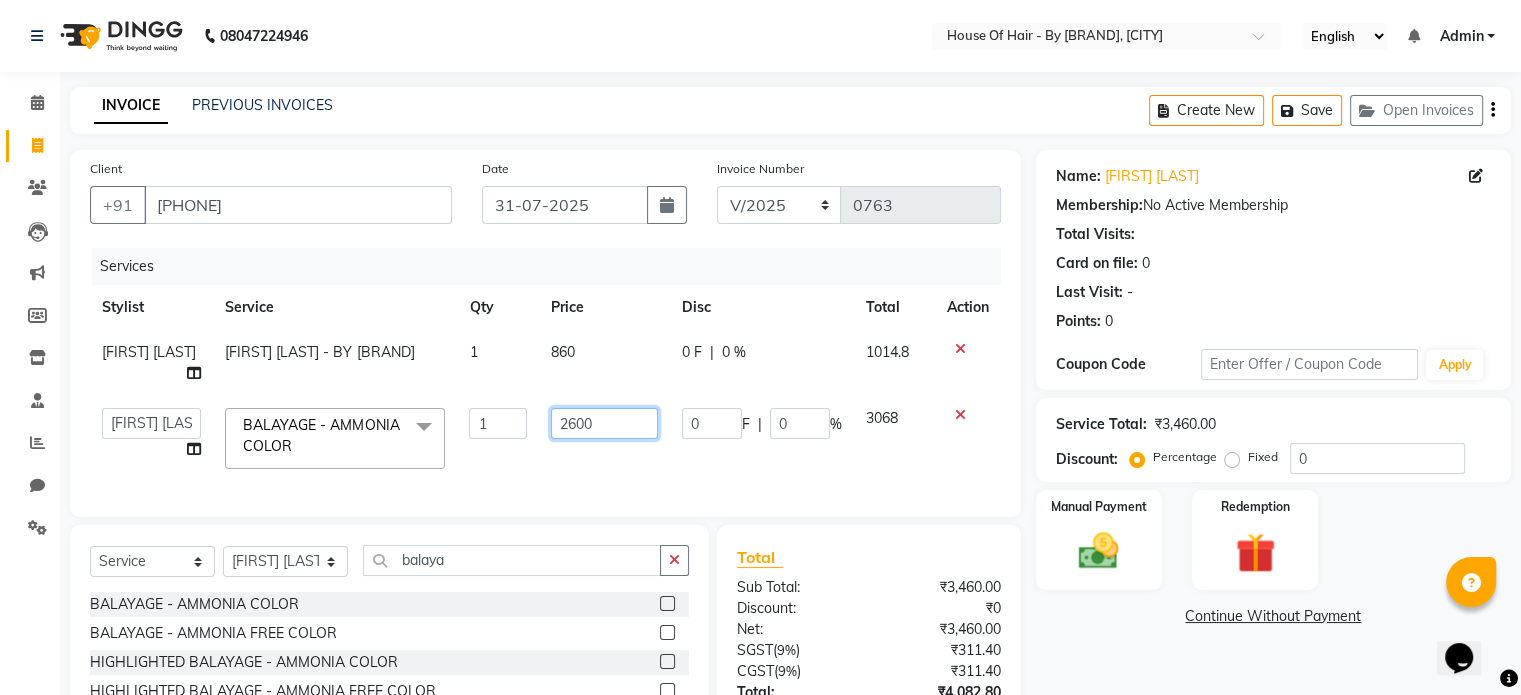 click on "2600" 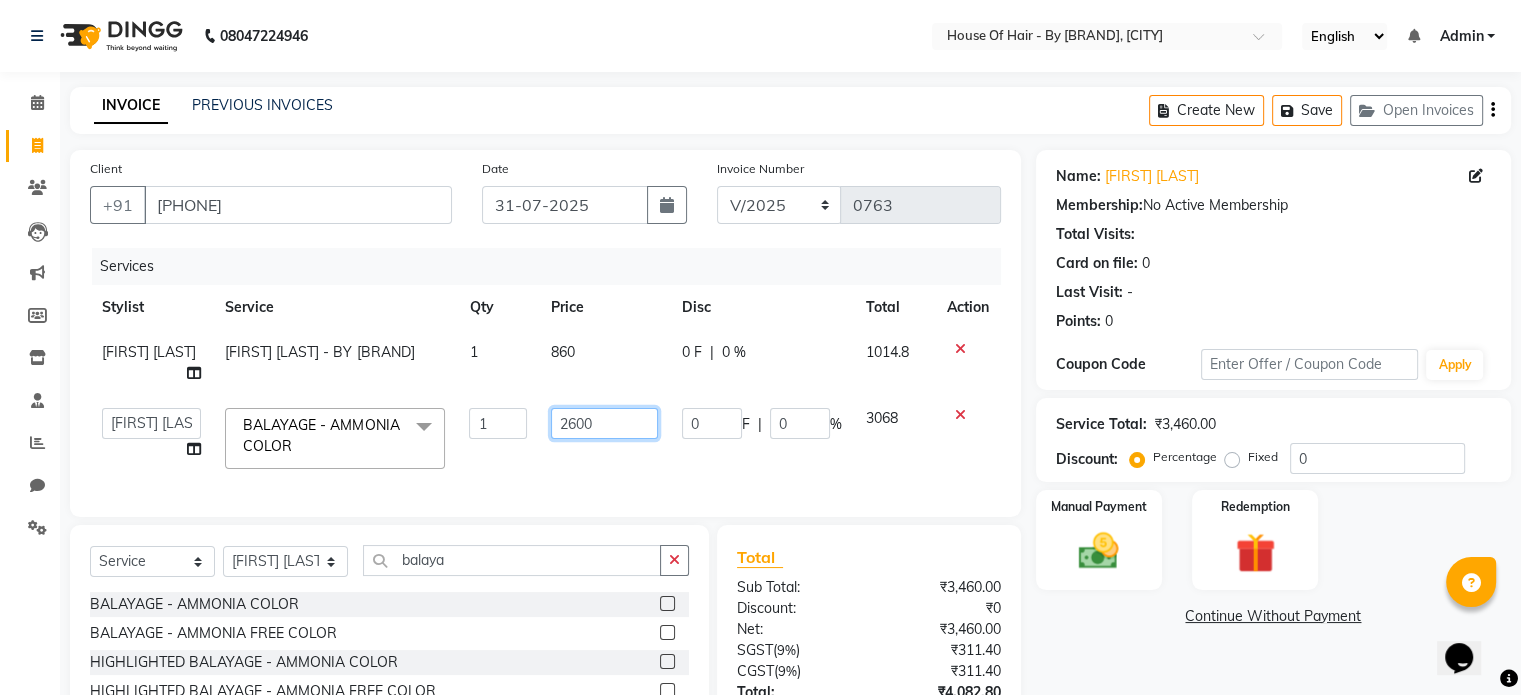 click on "2600" 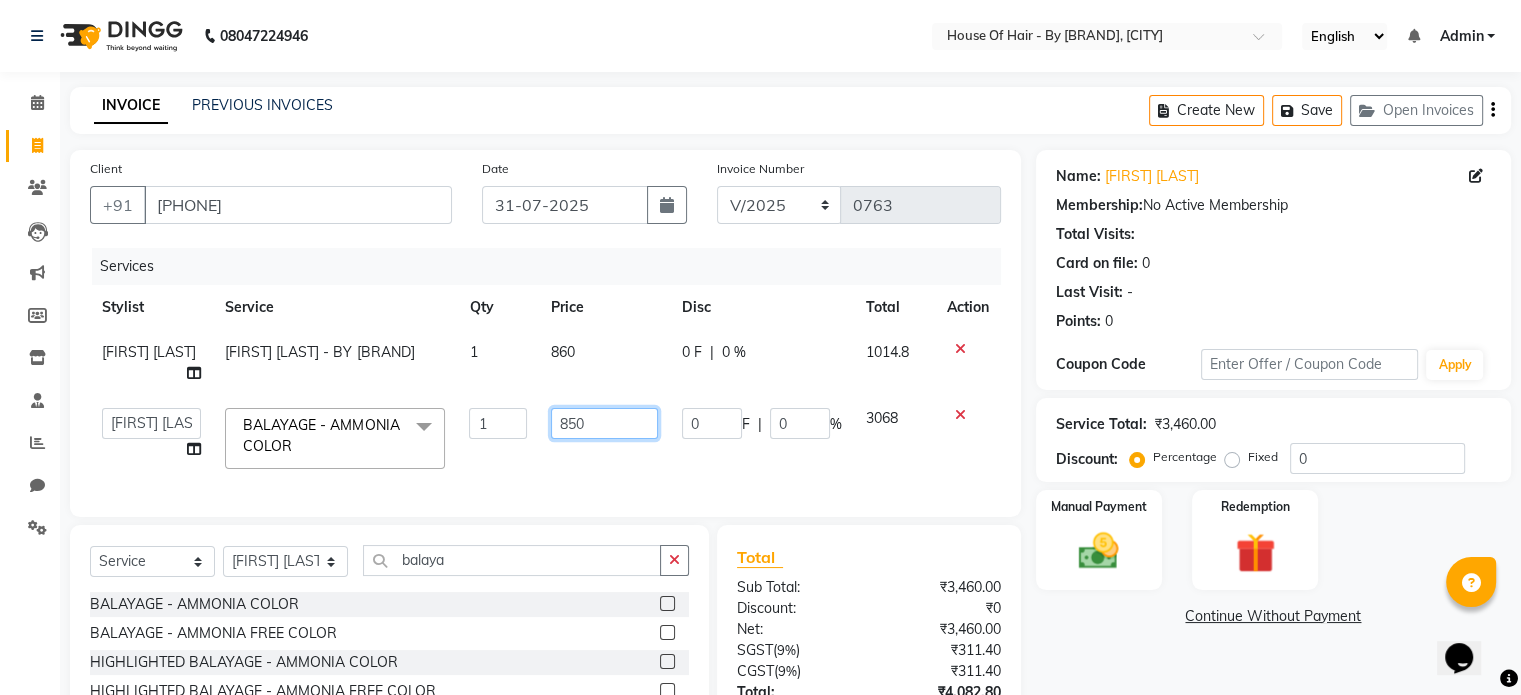 type on "8500" 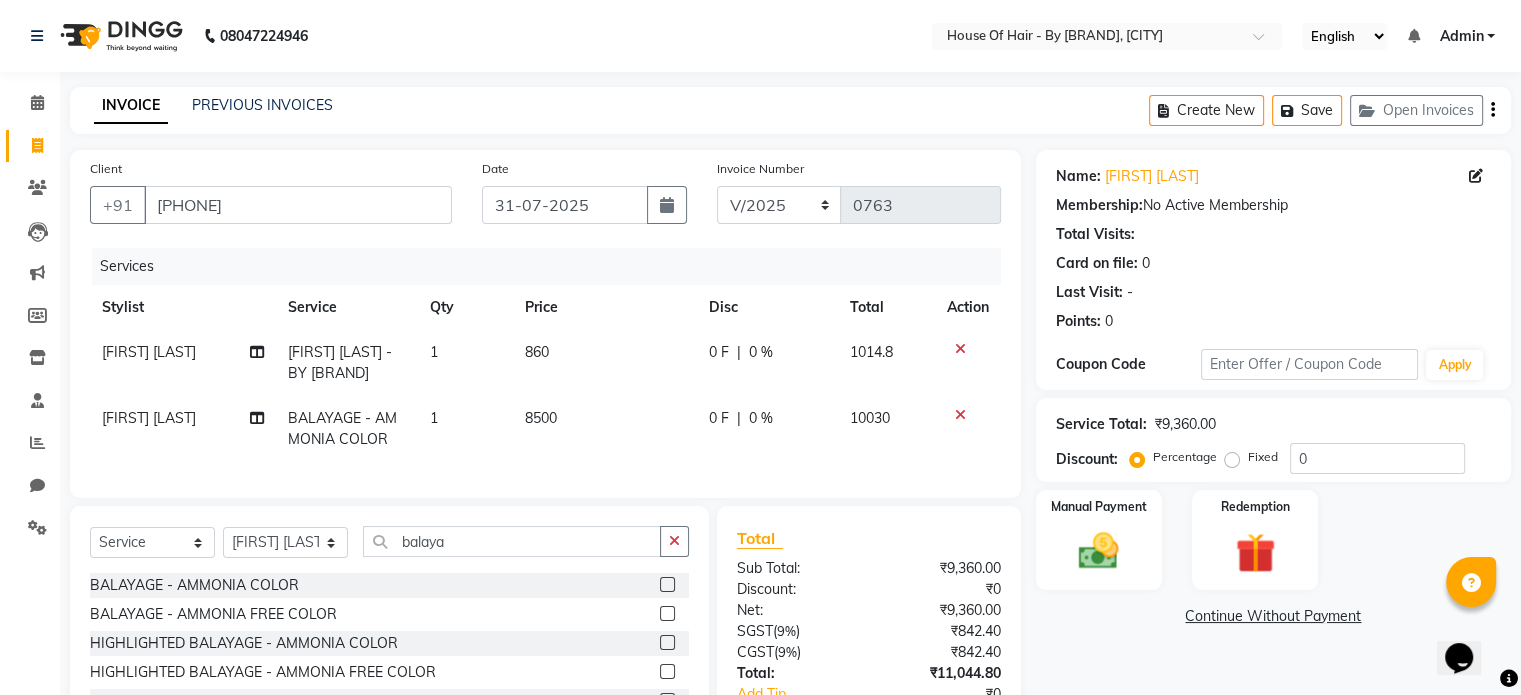 click on "860" 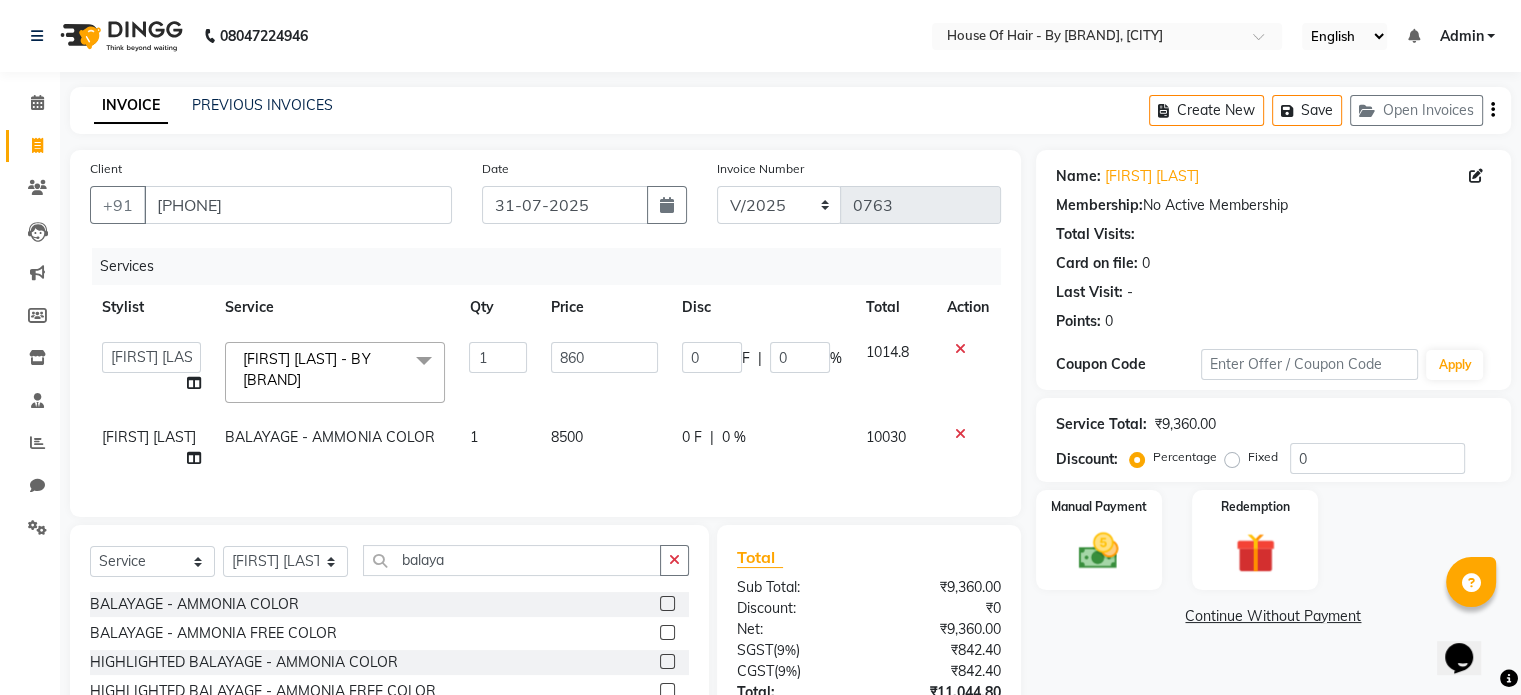 click on "1" 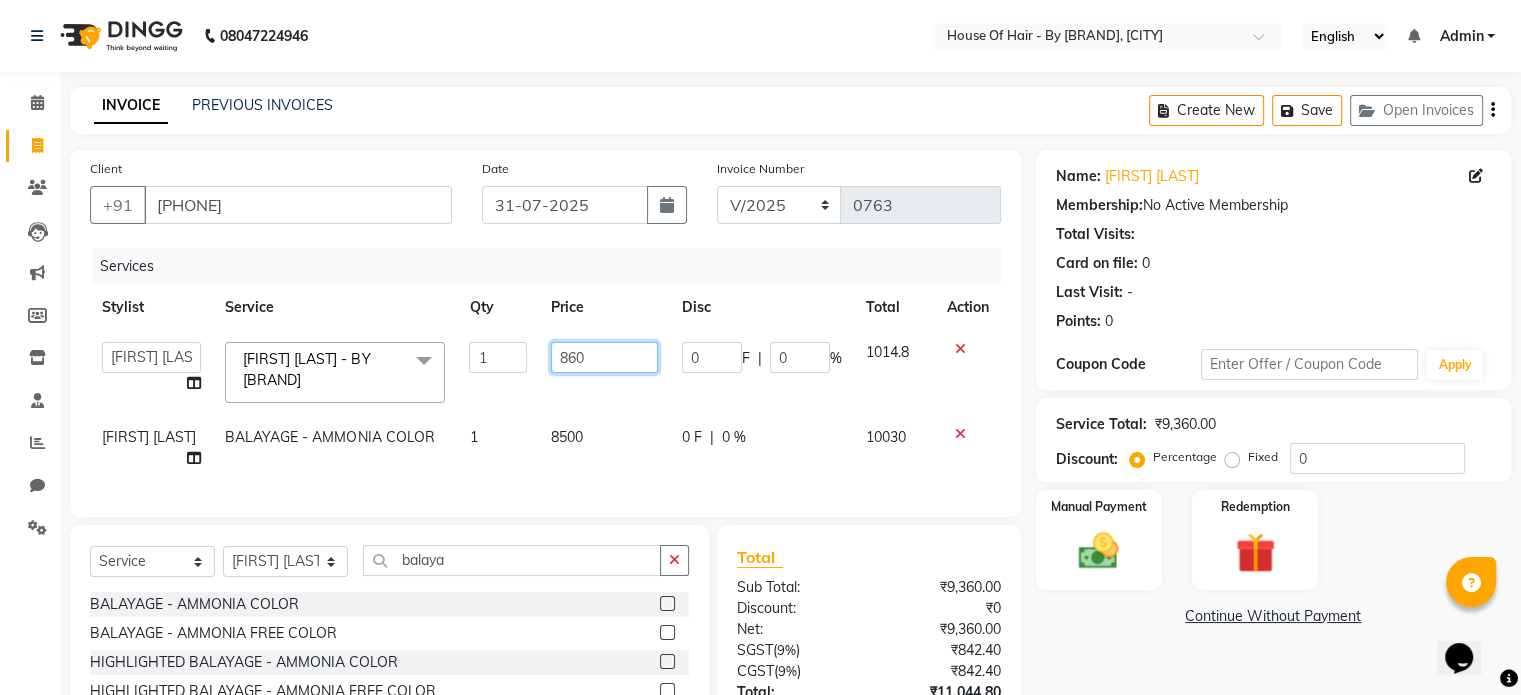 click on "860" 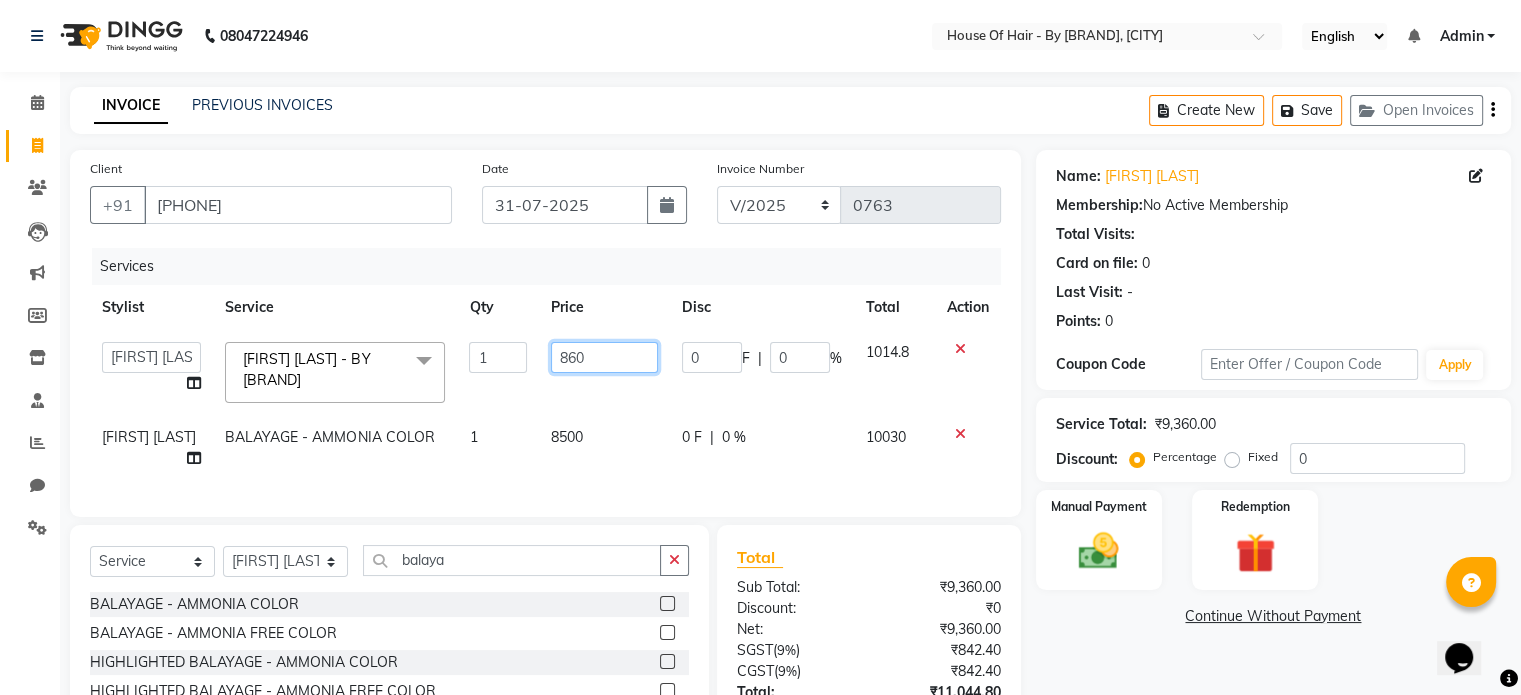 click on "860" 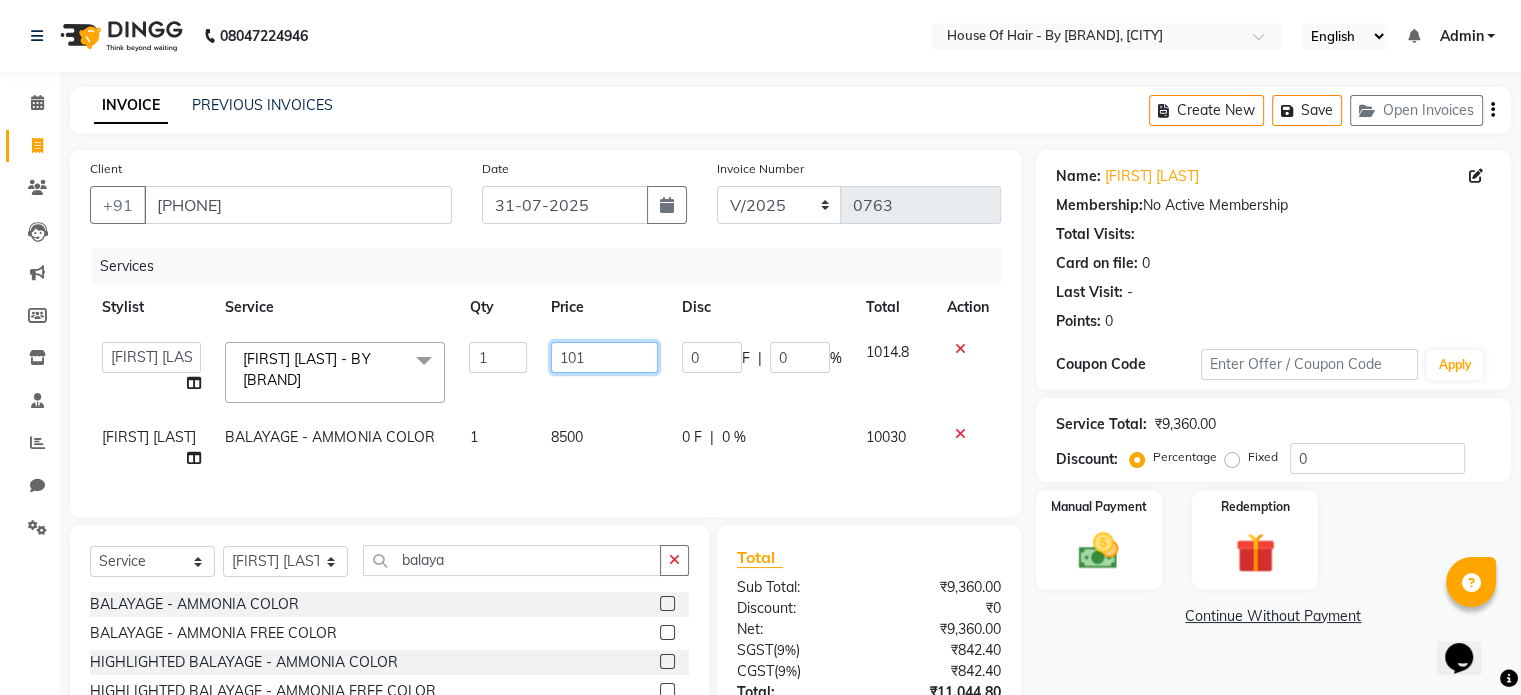 type on "1015" 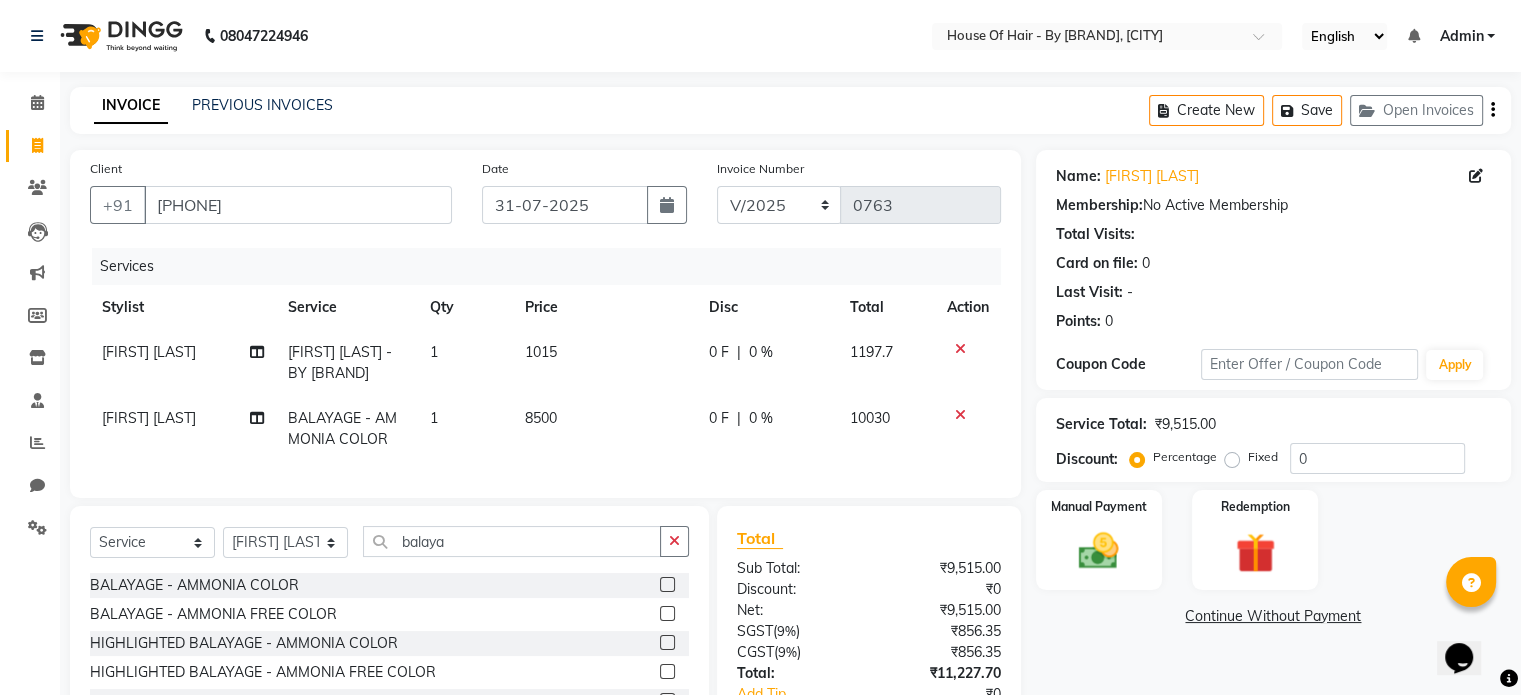 click 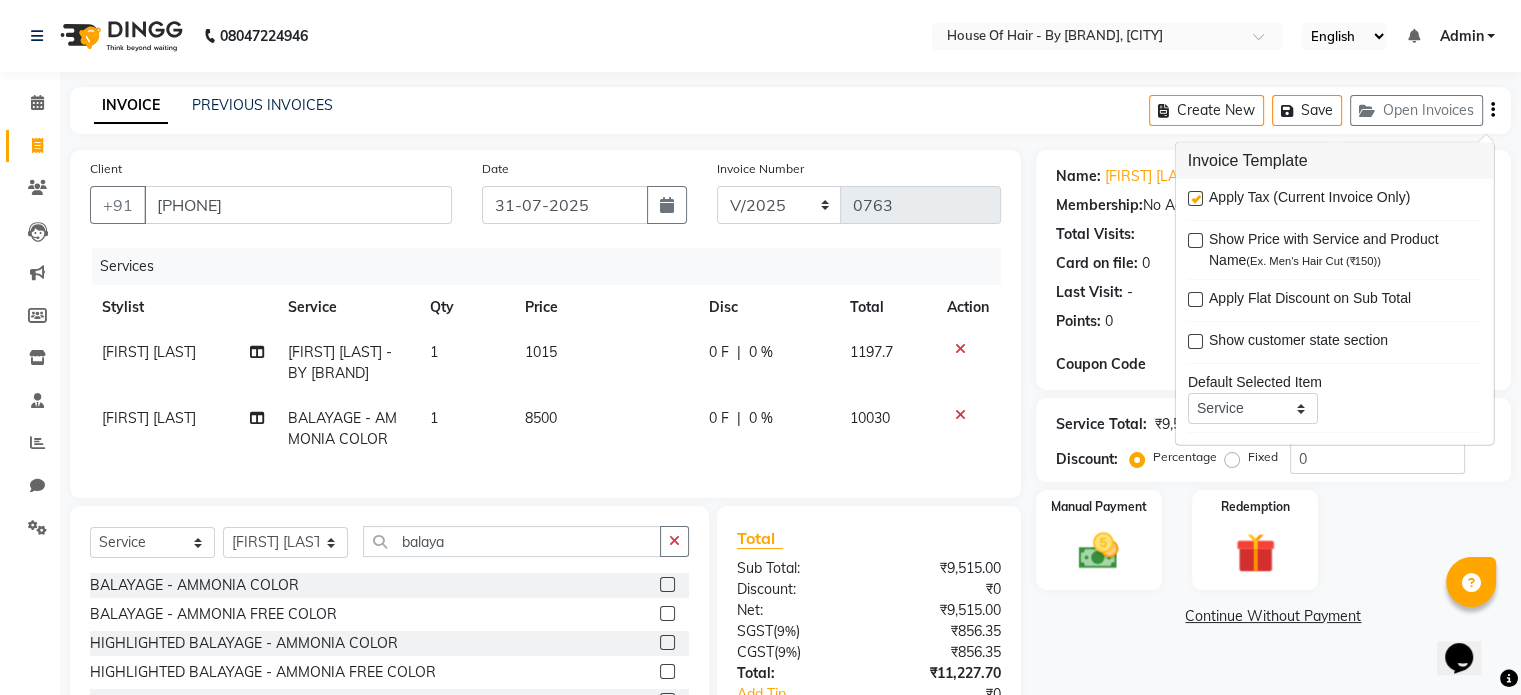 click at bounding box center (1195, 198) 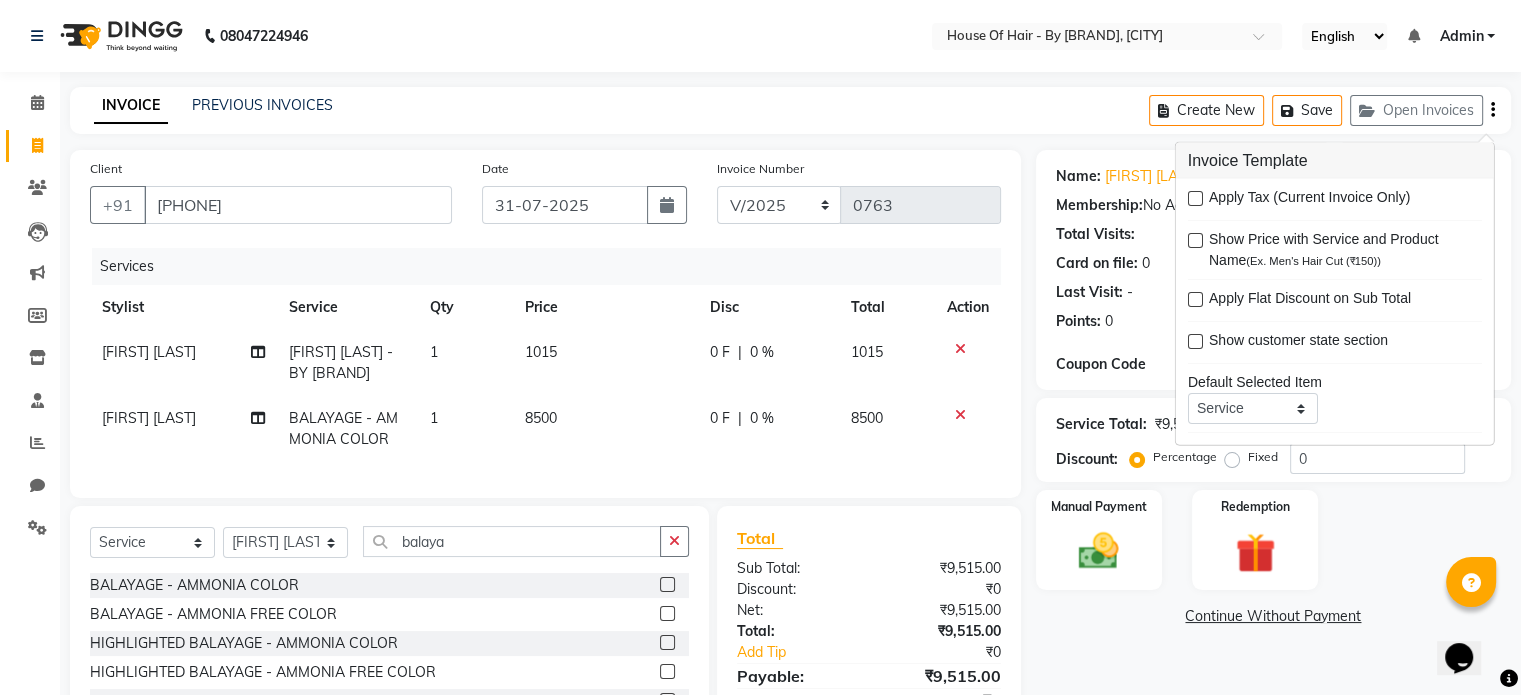 scroll, scrollTop: 147, scrollLeft: 0, axis: vertical 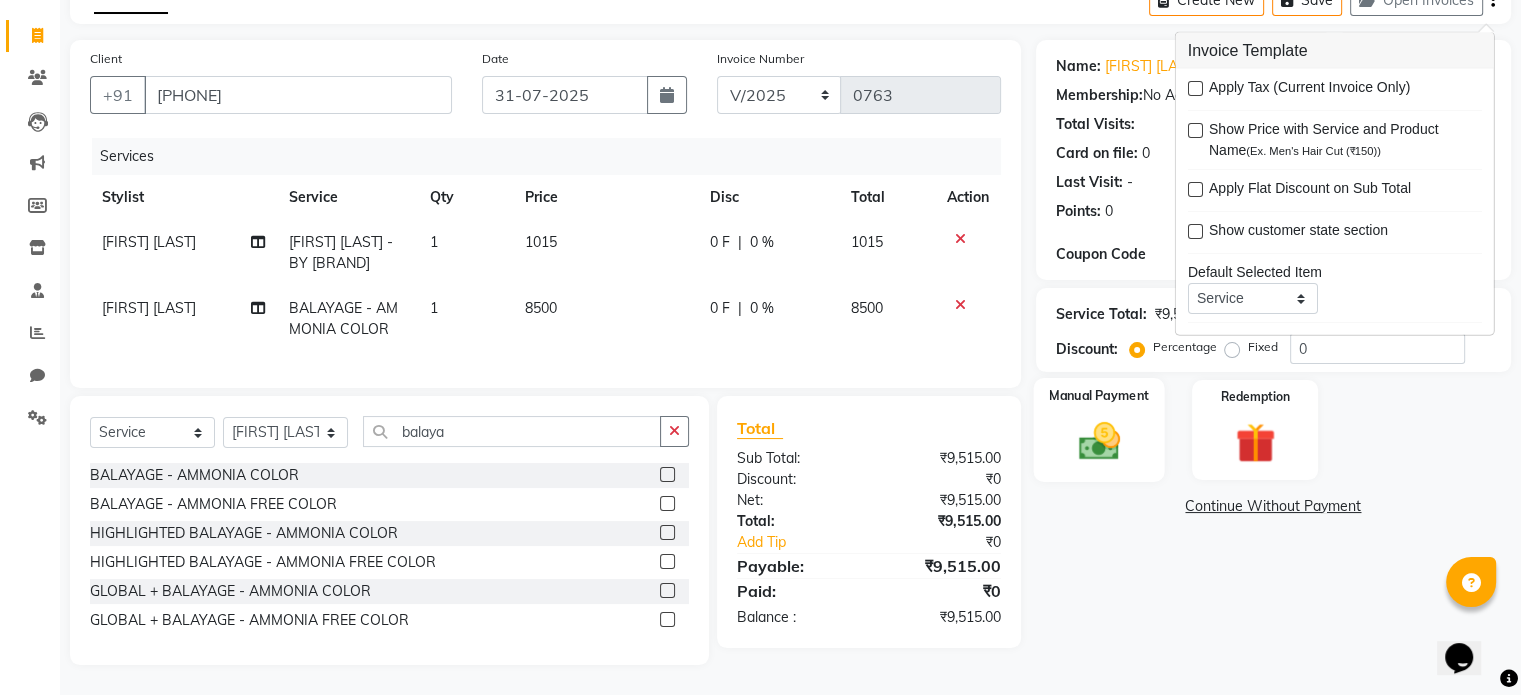 click 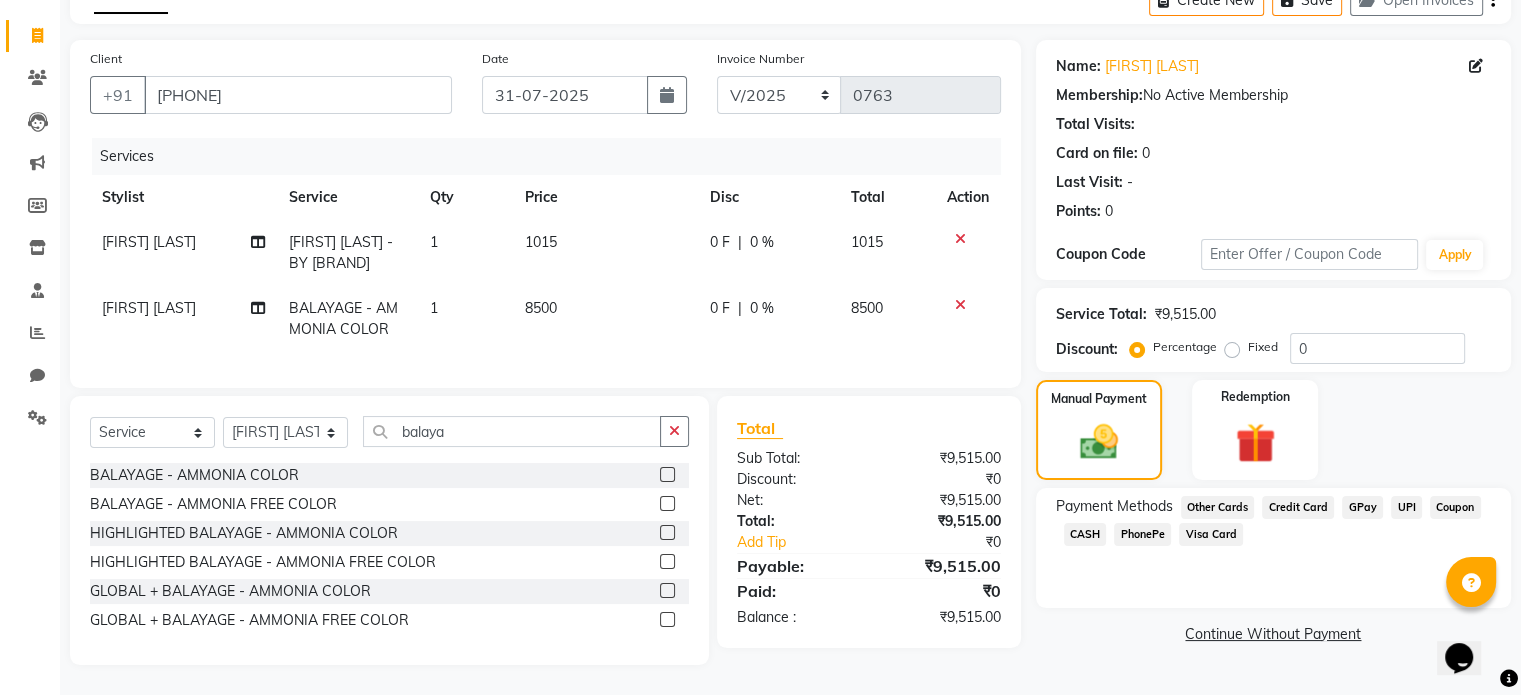 click on "CASH" 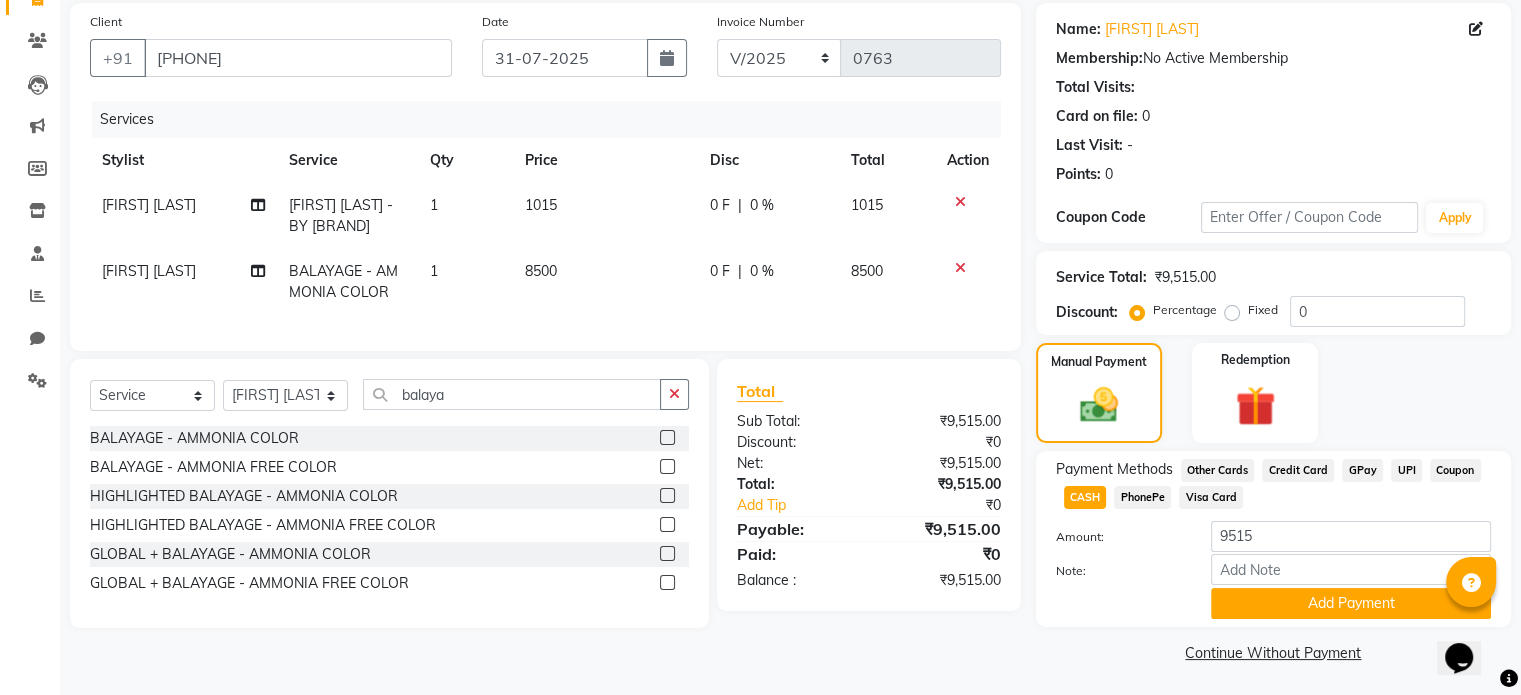 click on "Payment Methods  Other Cards   Credit Card   GPay   UPI   Coupon   CASH   PhonePe   Visa Card  Amount: 9515 Note: Add Payment" 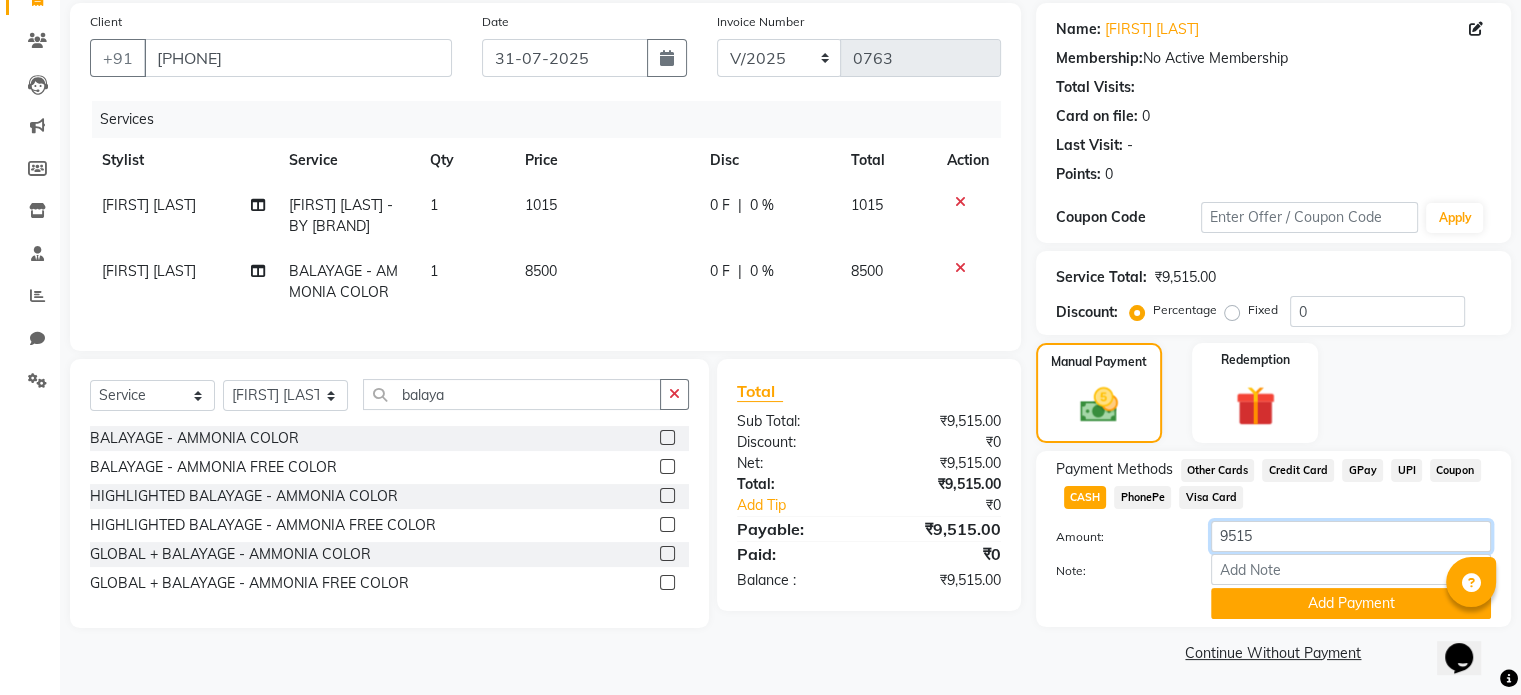 click on "9515" 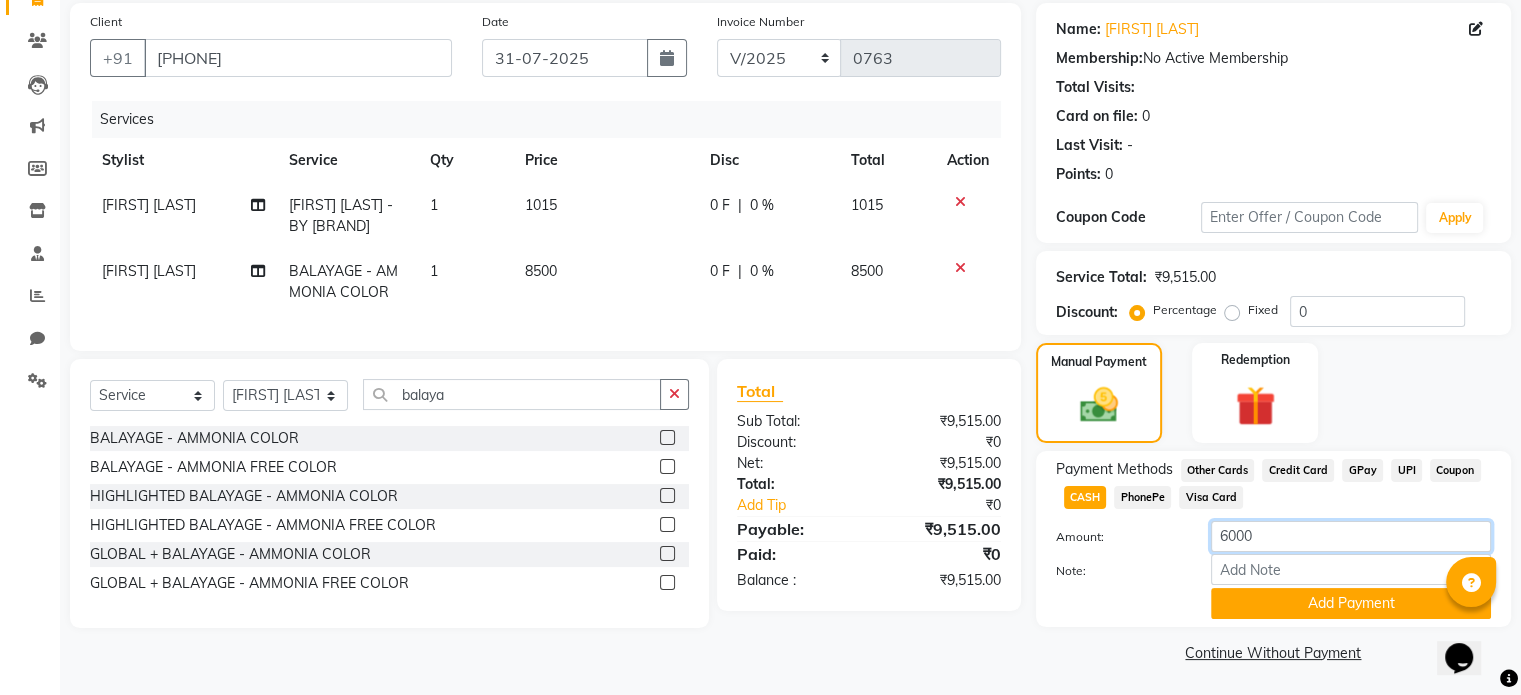 type on "6000" 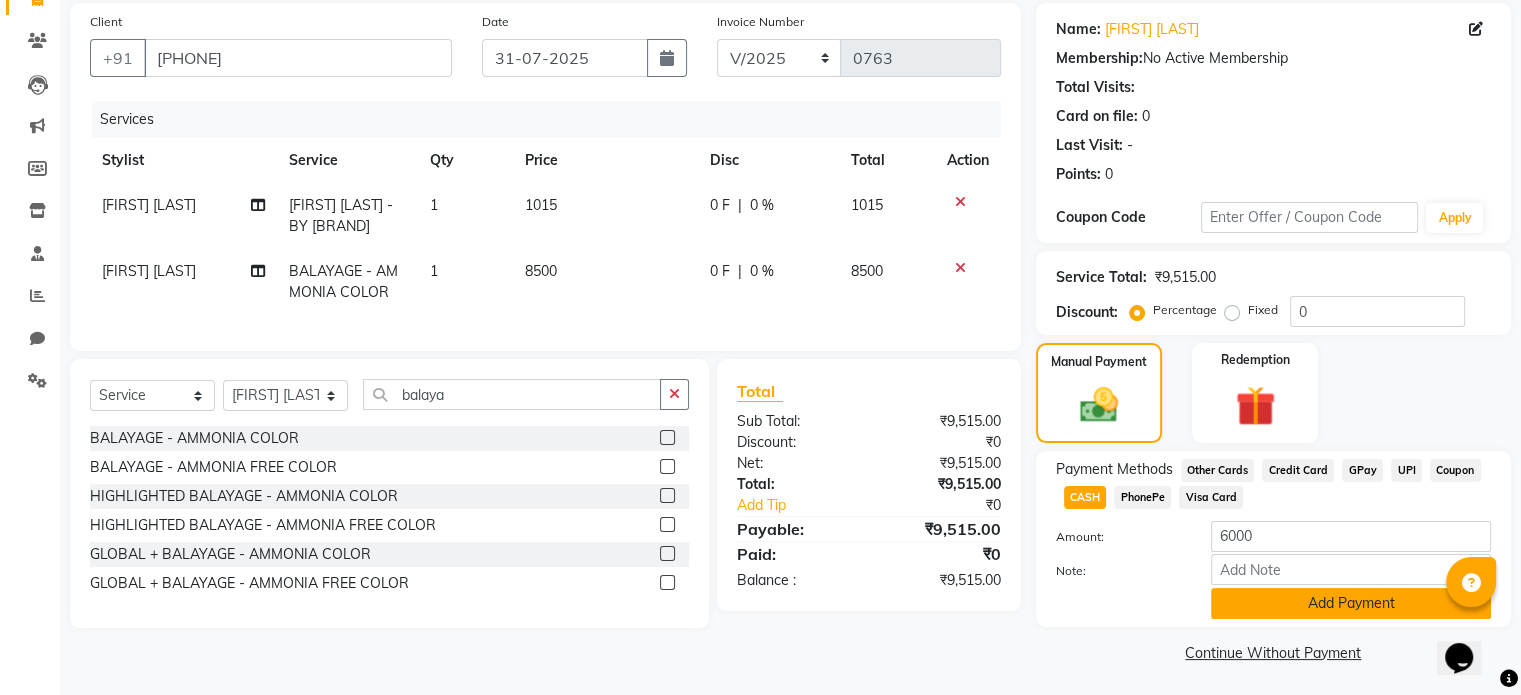 click on "Add Payment" 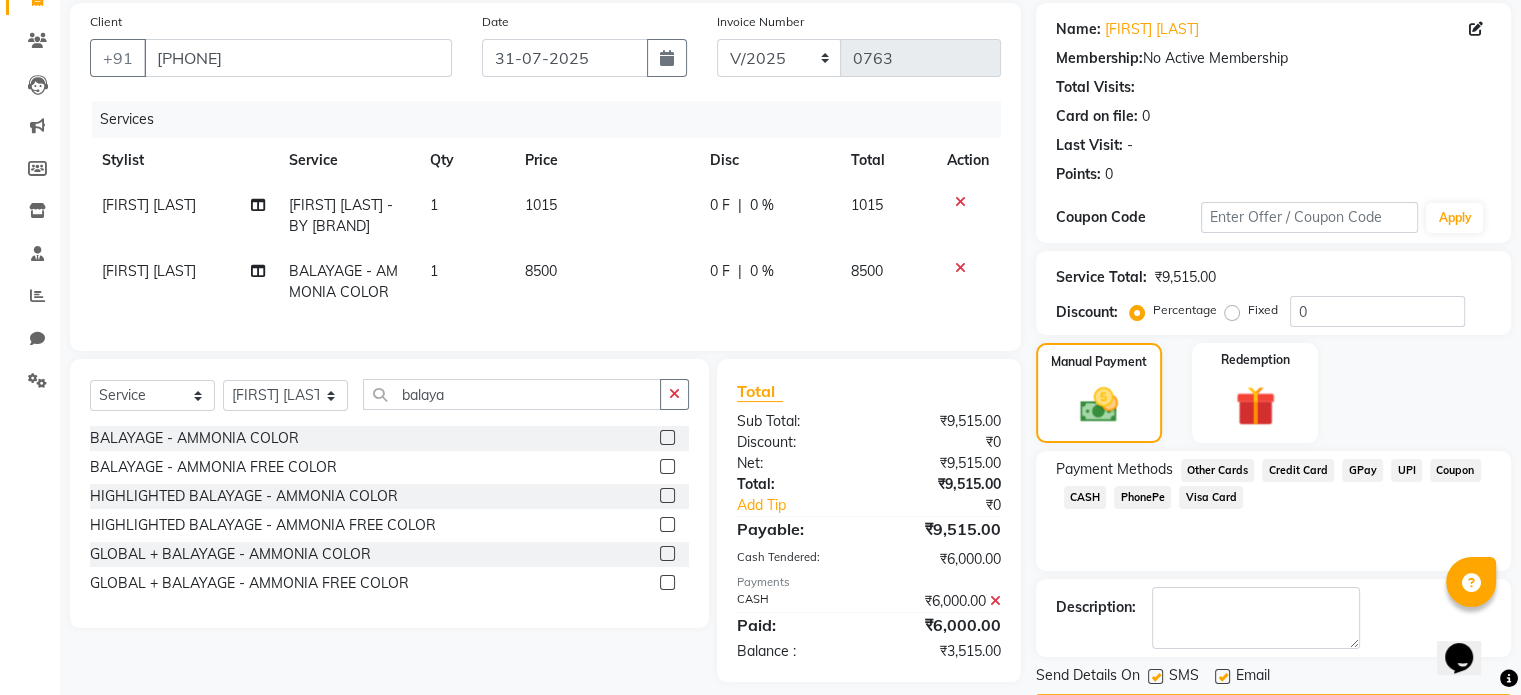 click on "GPay" 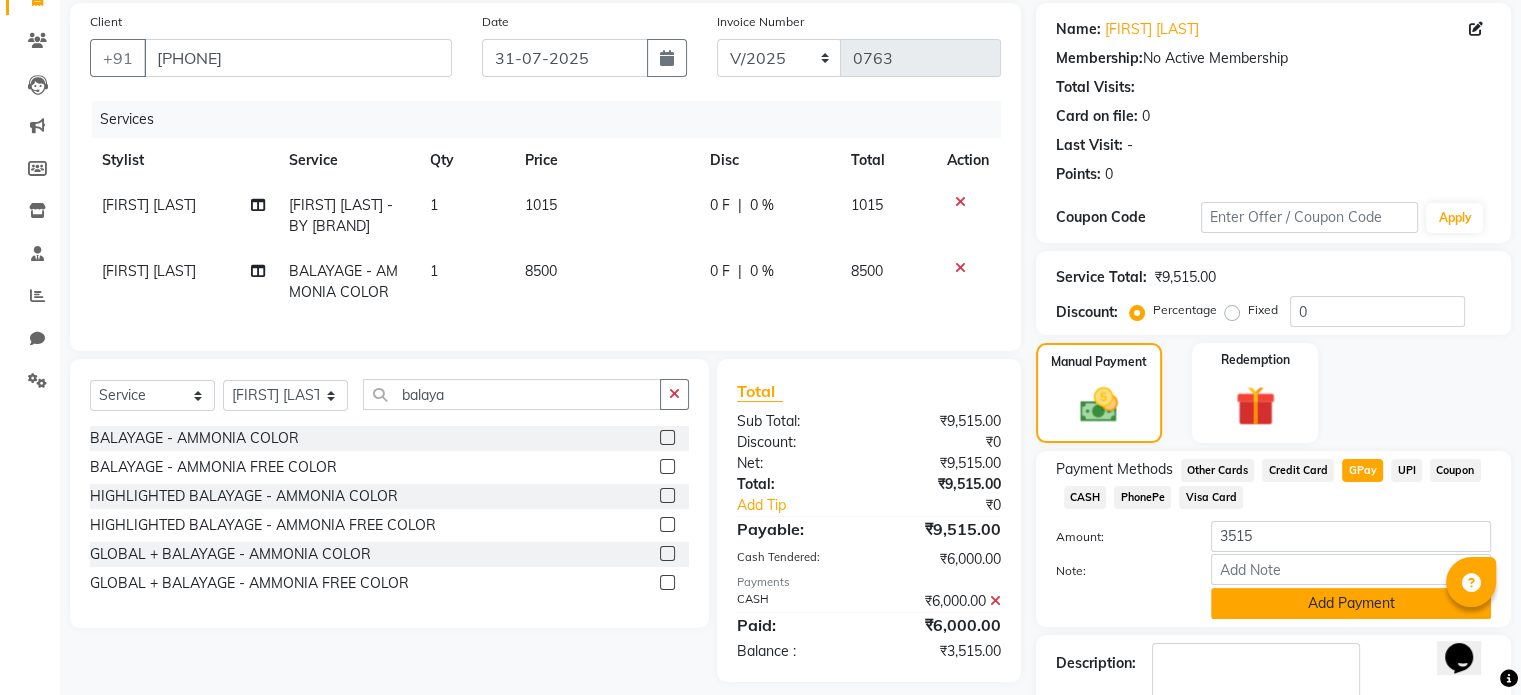 click on "Add Payment" 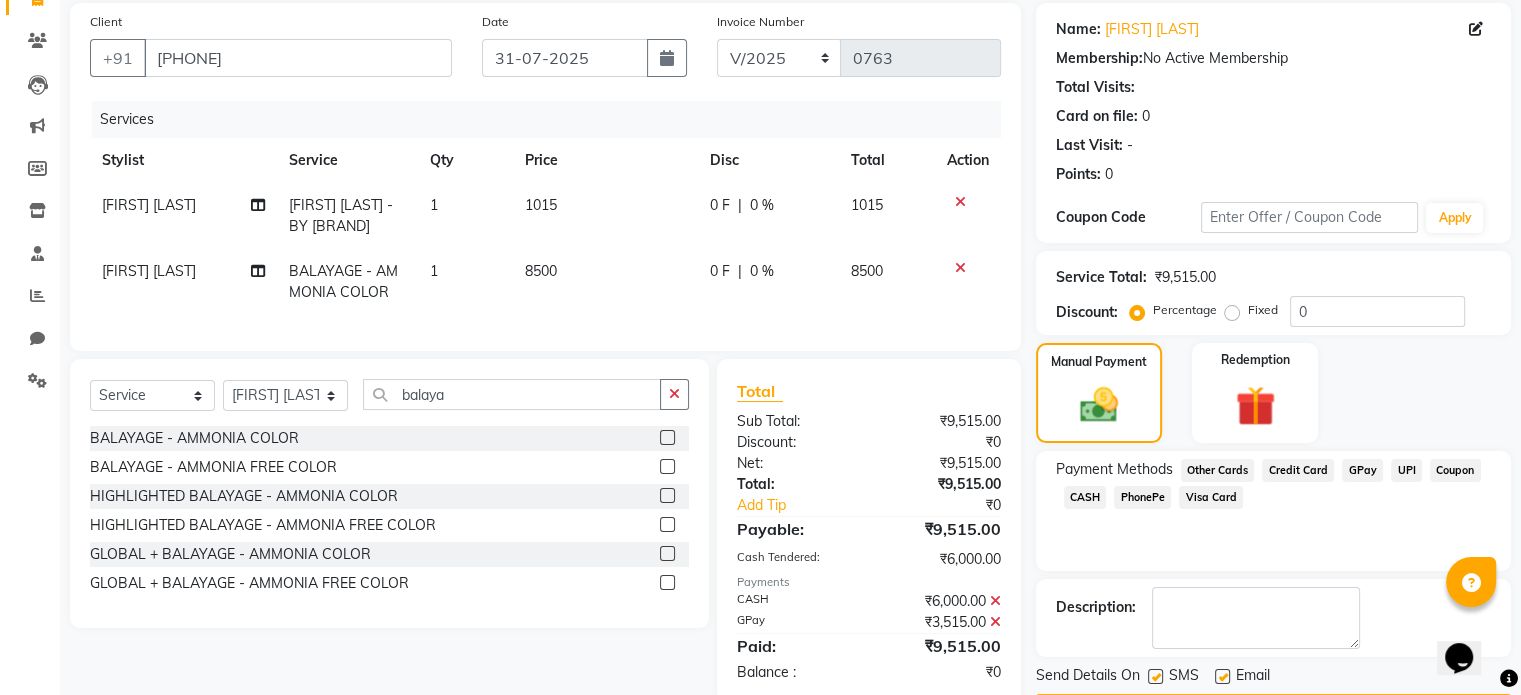 scroll, scrollTop: 221, scrollLeft: 0, axis: vertical 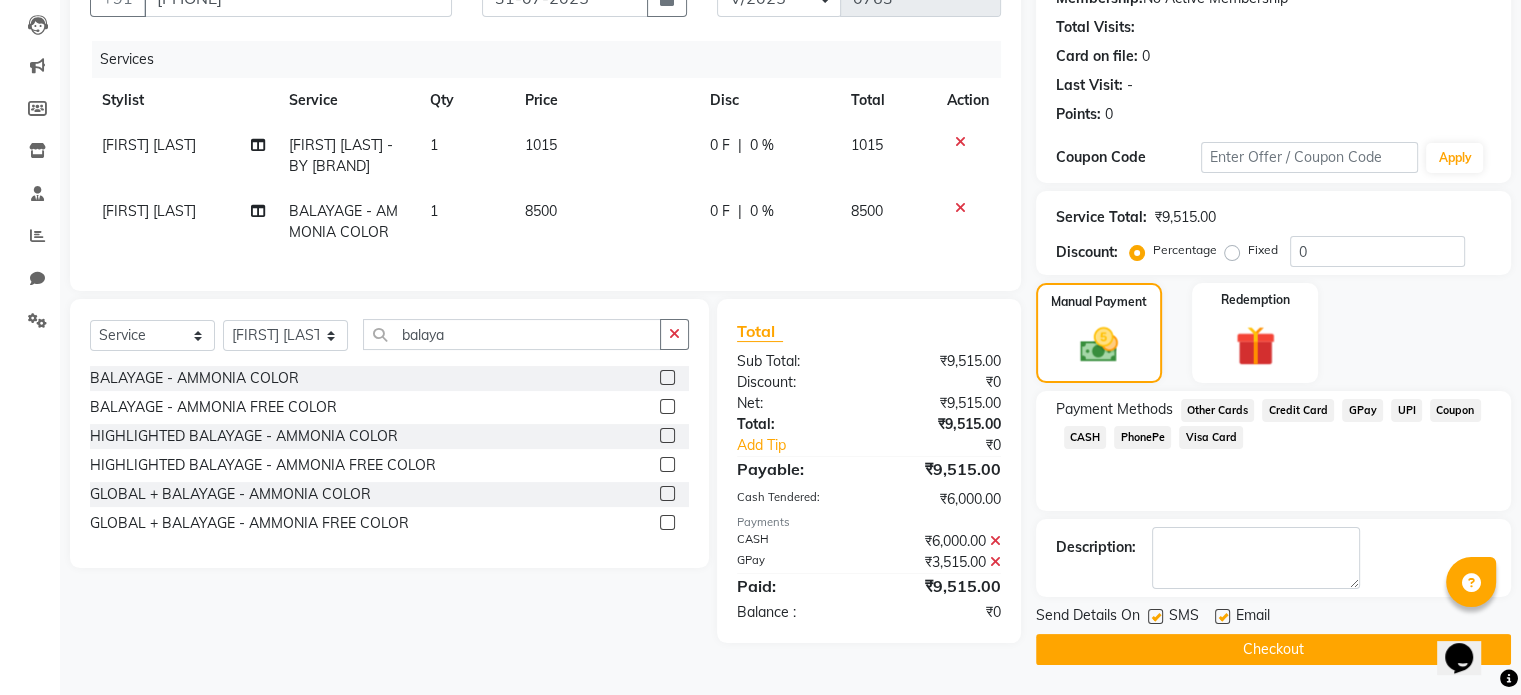 click on "Checkout" 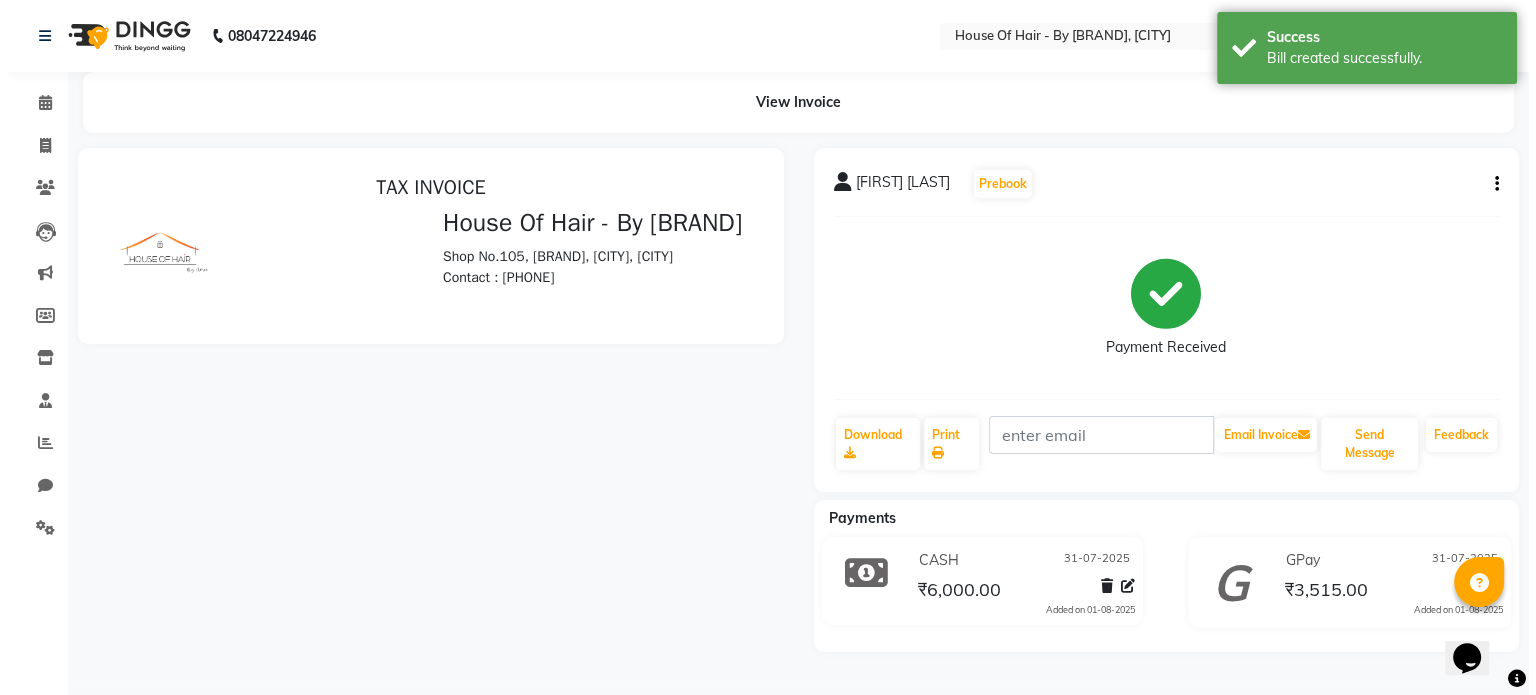 scroll, scrollTop: 0, scrollLeft: 0, axis: both 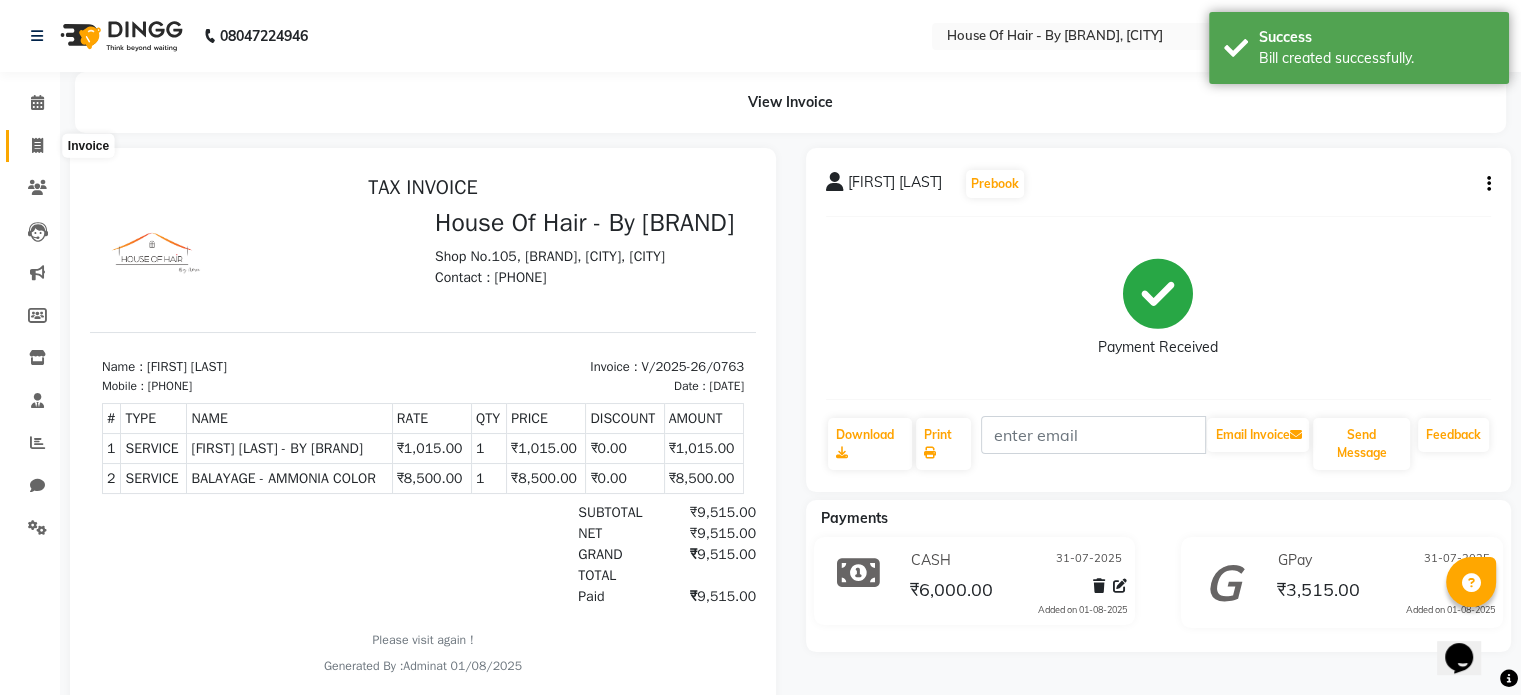 click 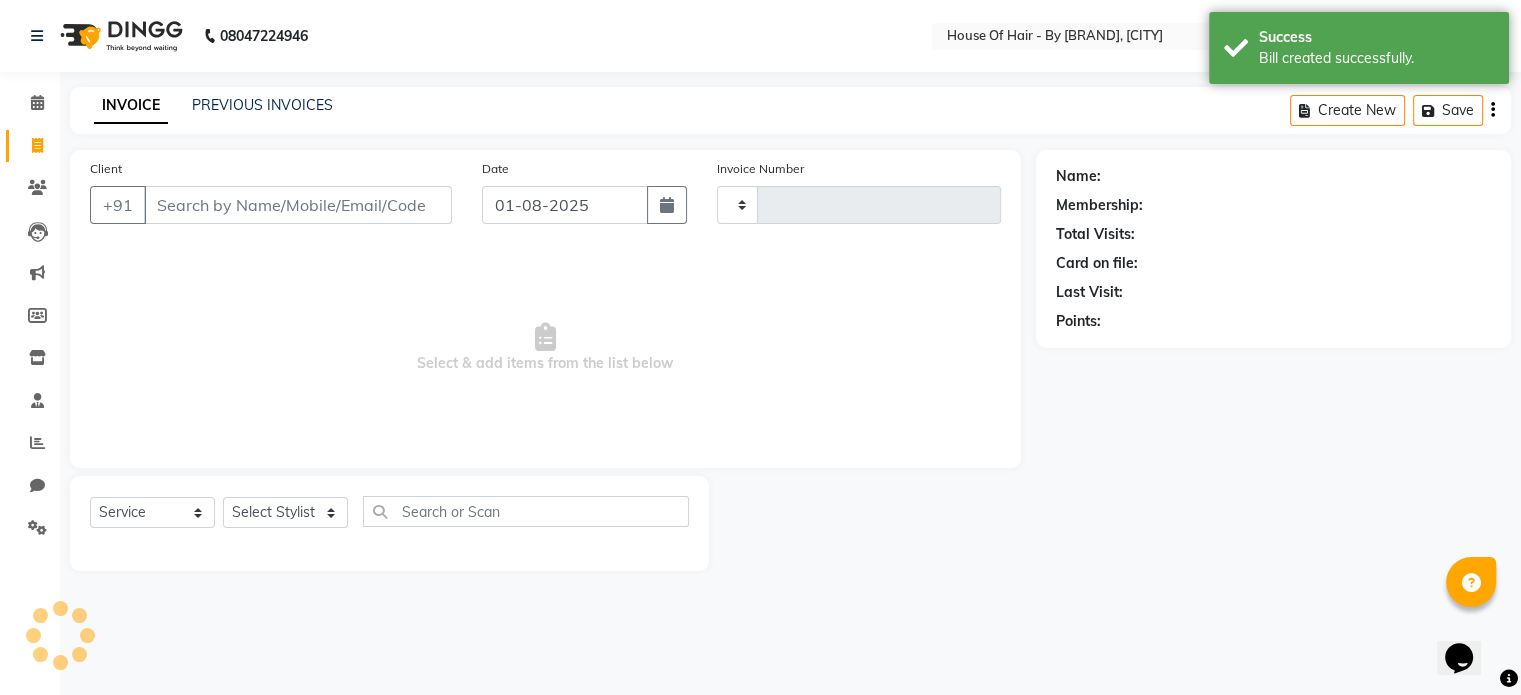 type on "0764" 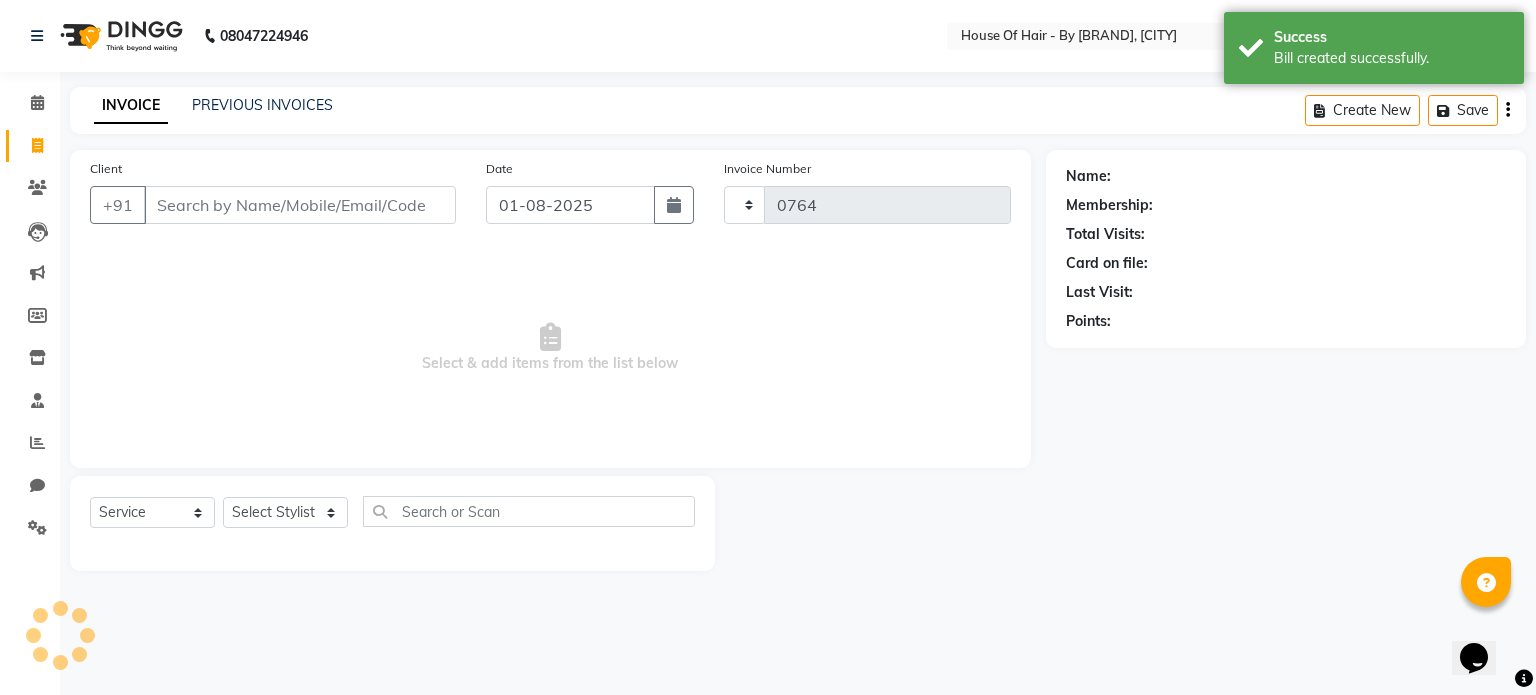 select on "7865" 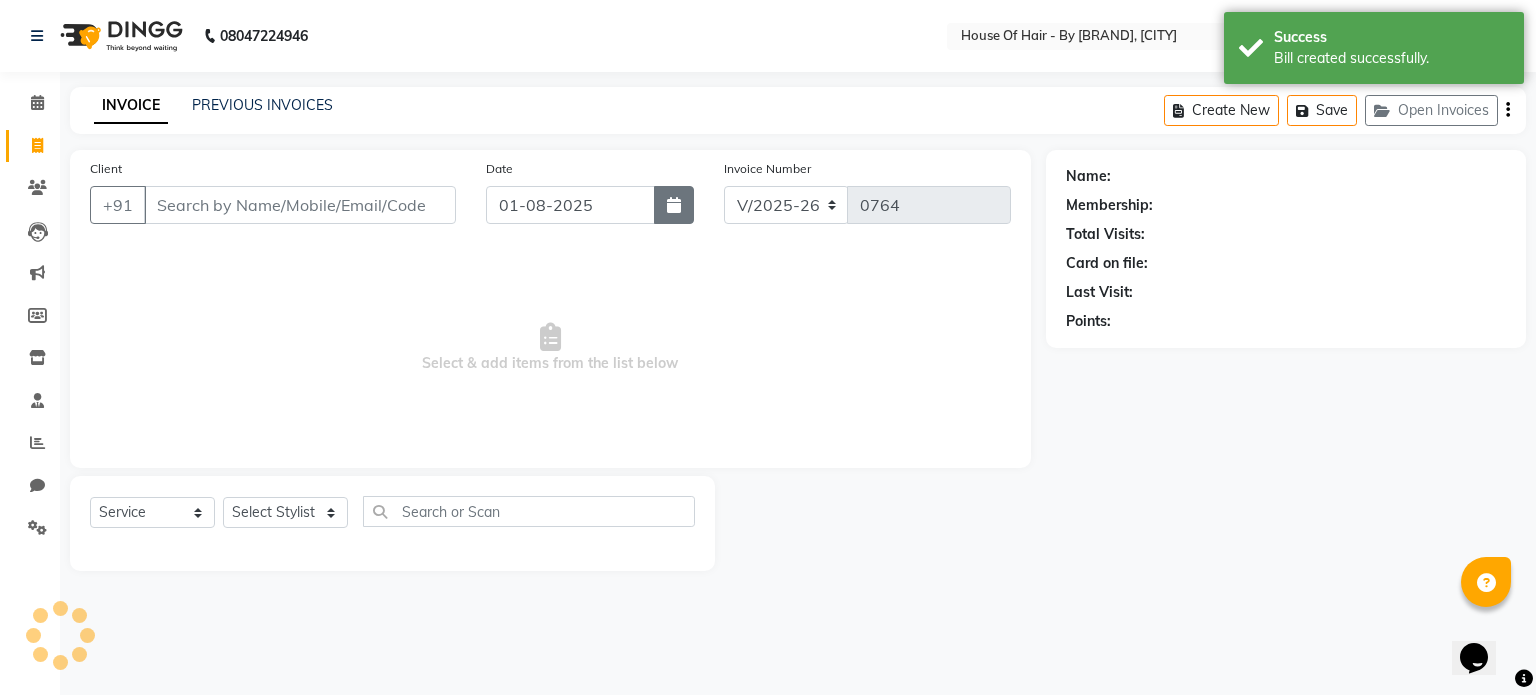 click 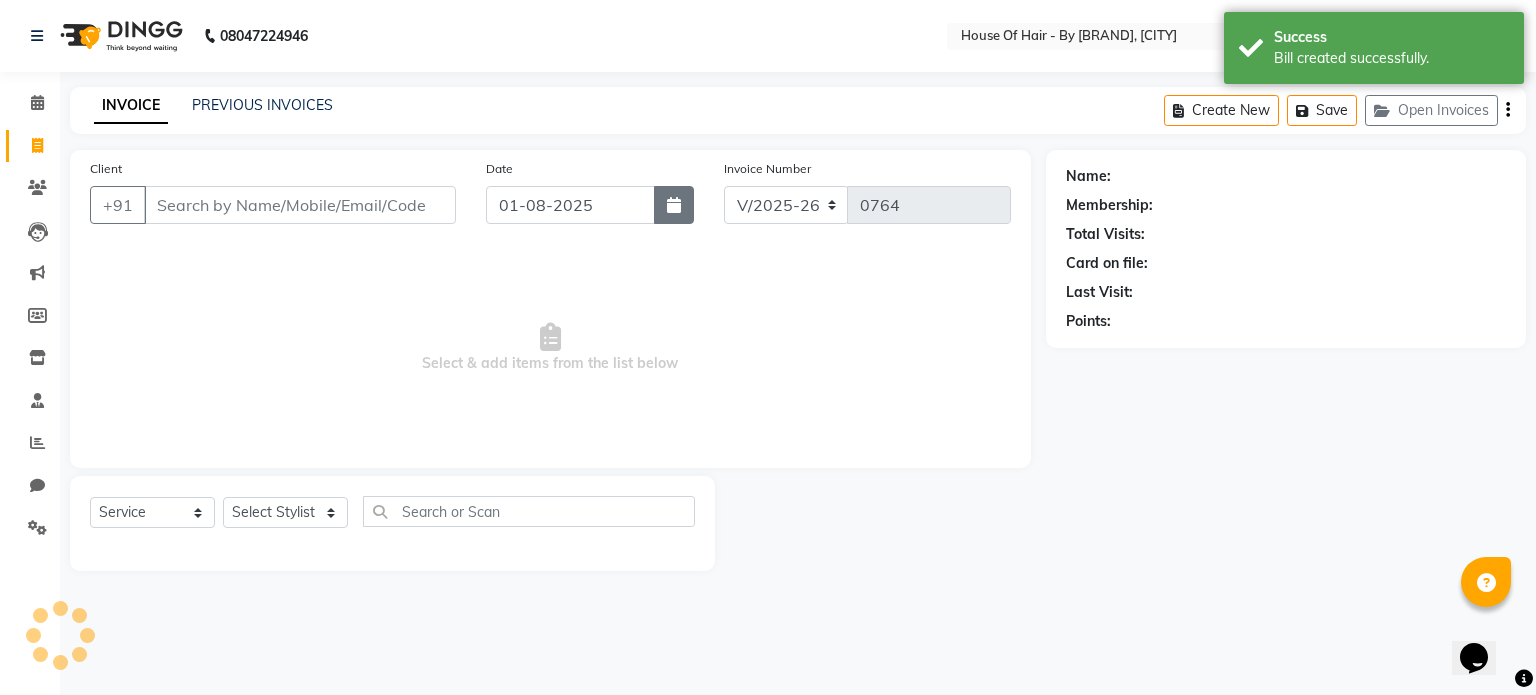 select on "8" 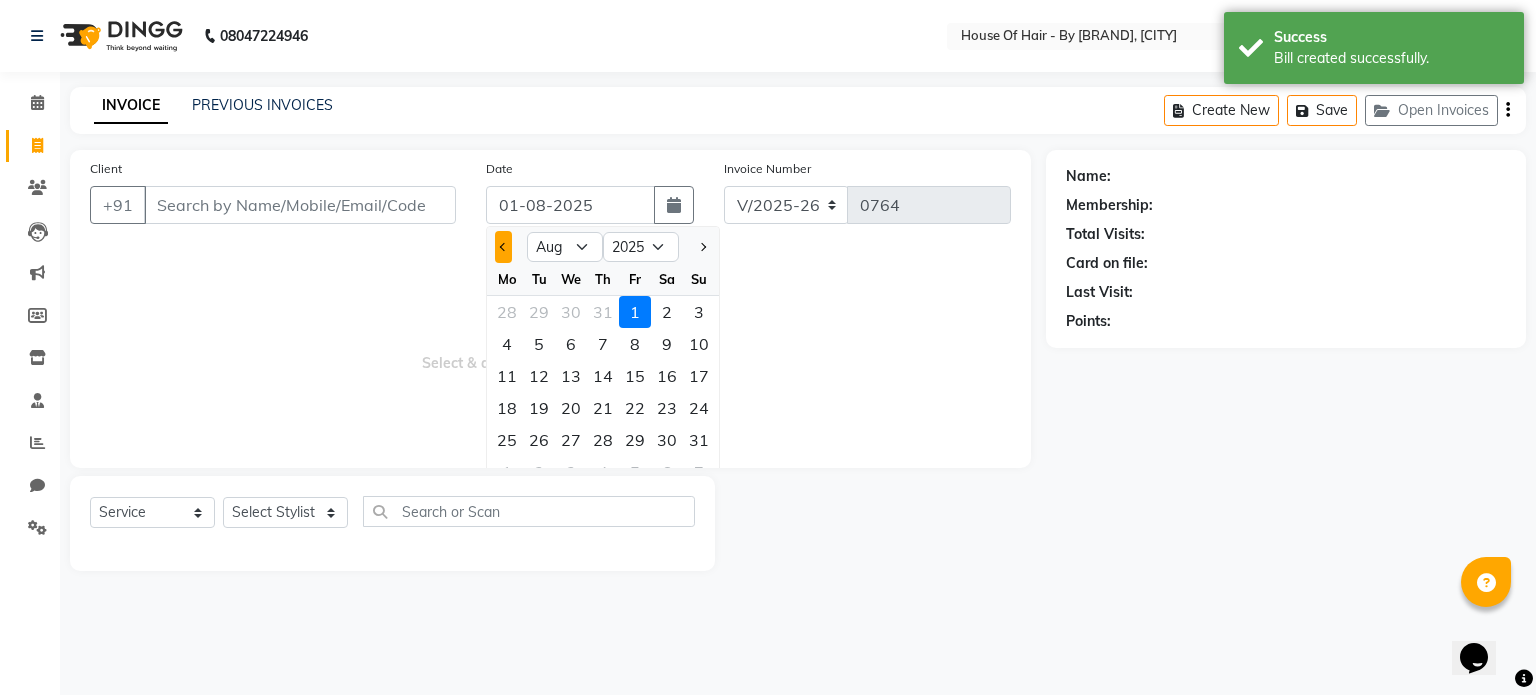 click 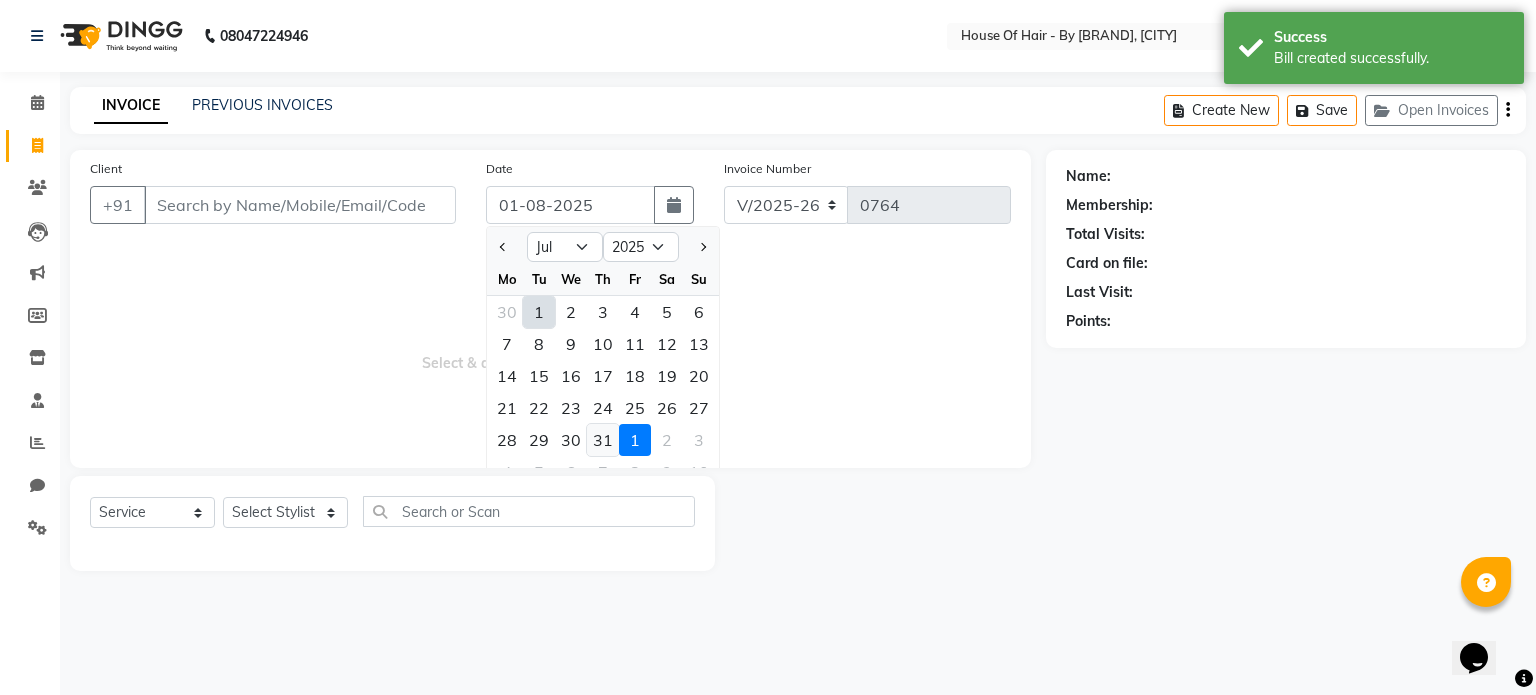 click on "31" 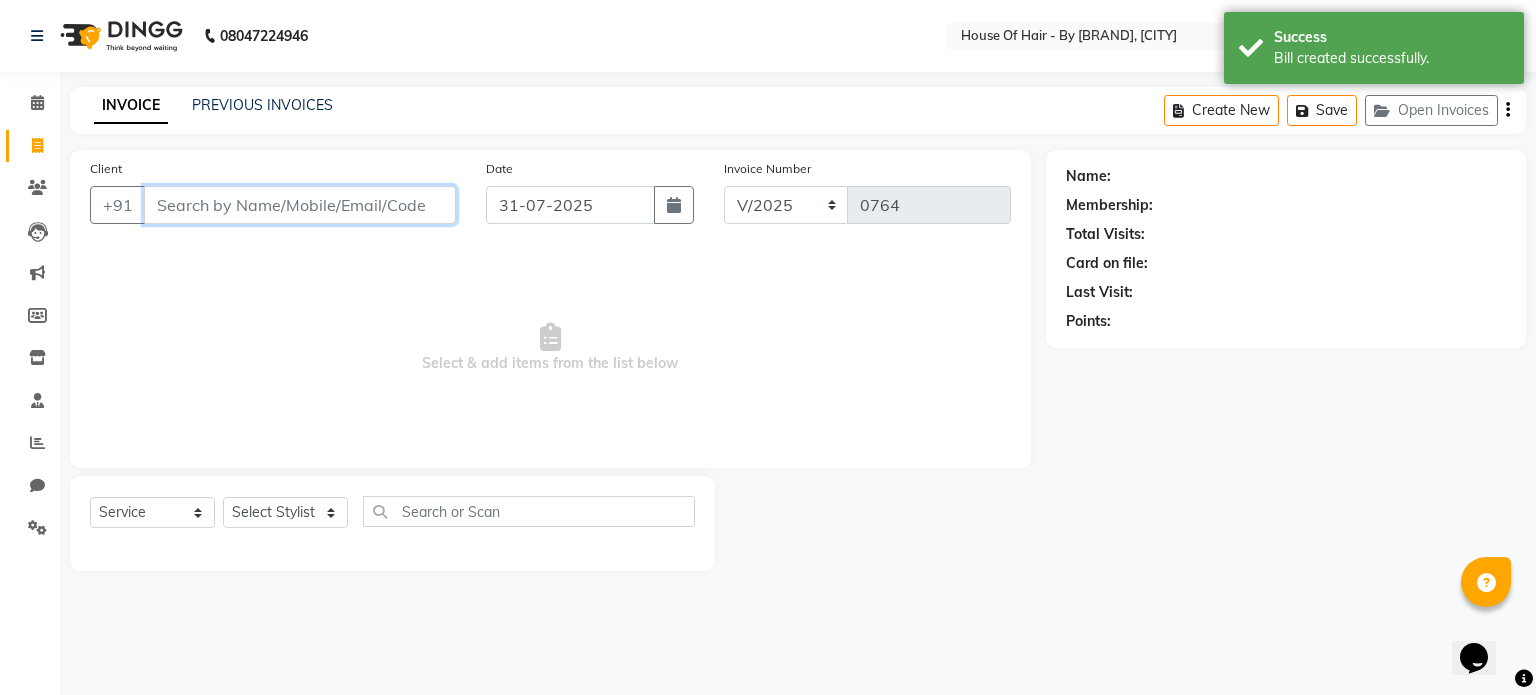 click on "Client" at bounding box center [300, 205] 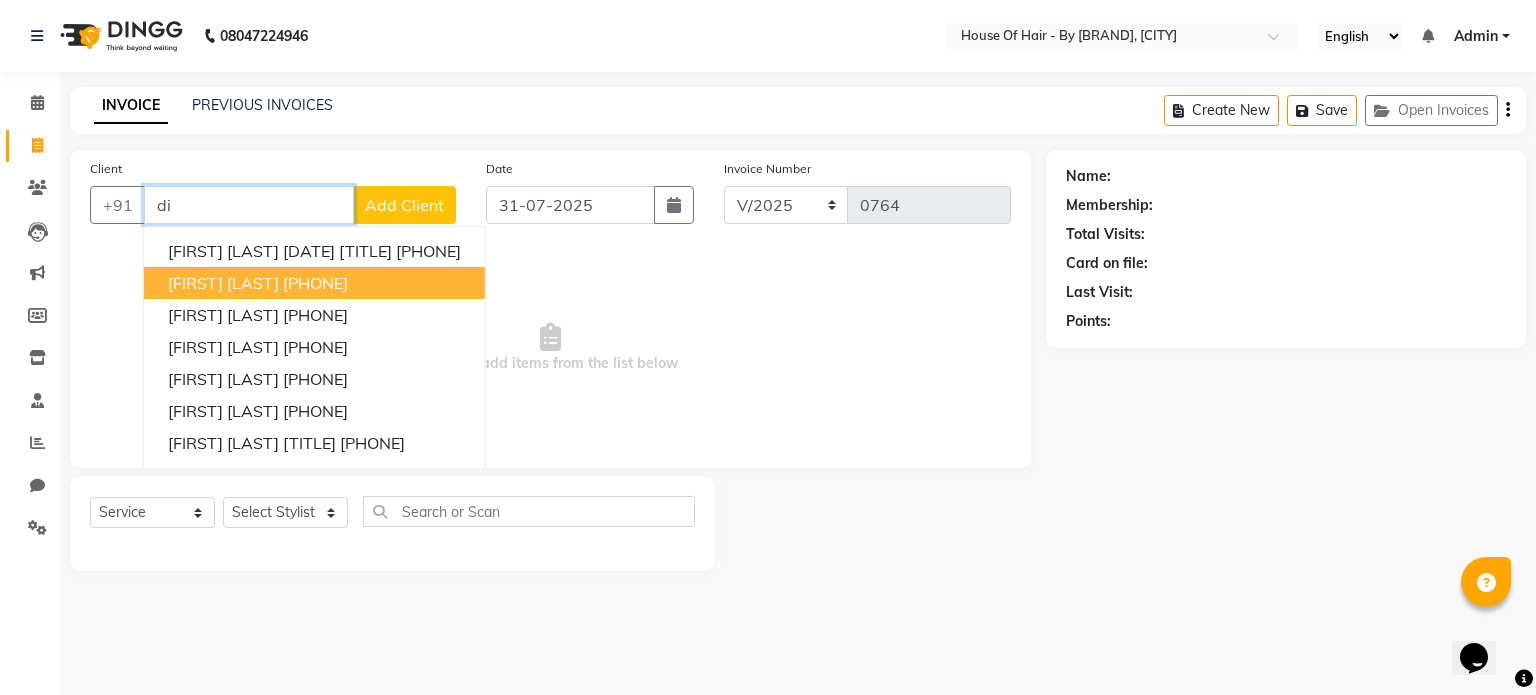 type on "d" 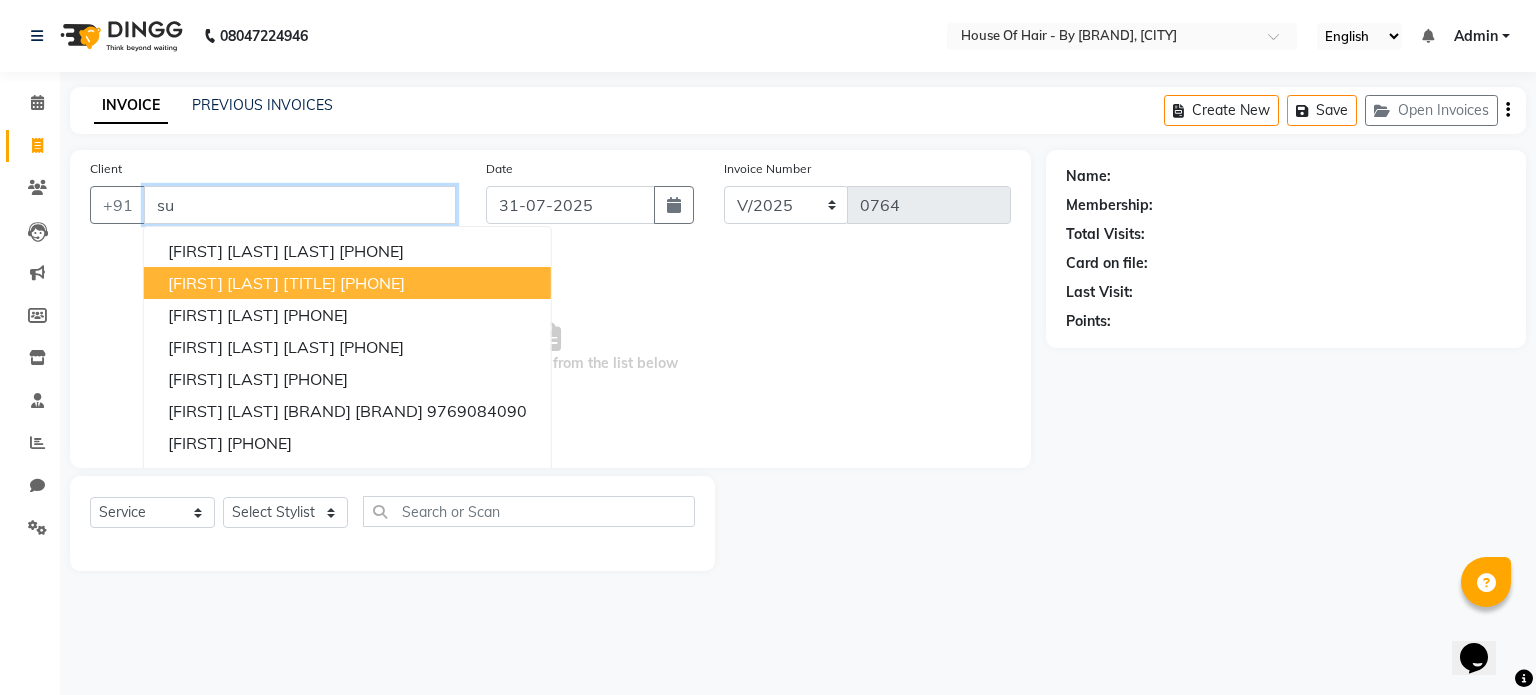 type on "s" 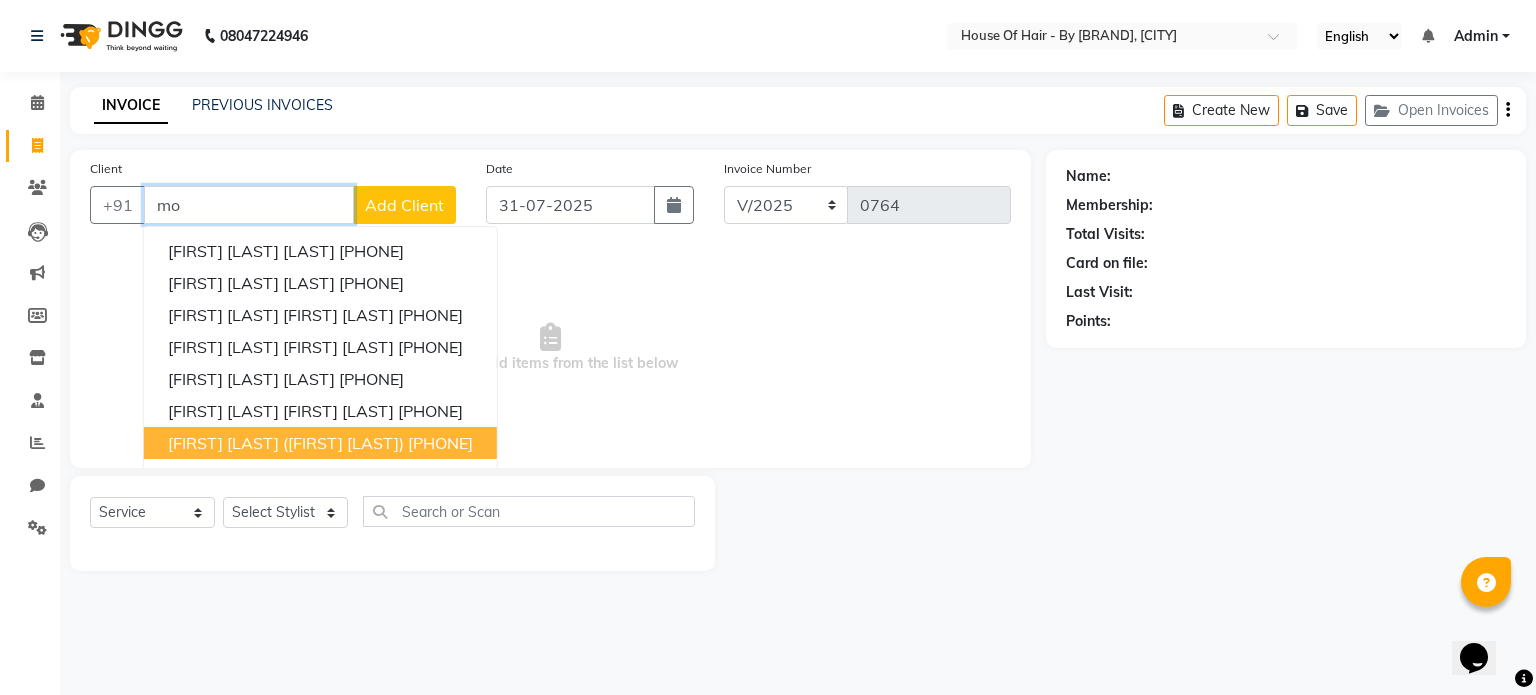 type on "m" 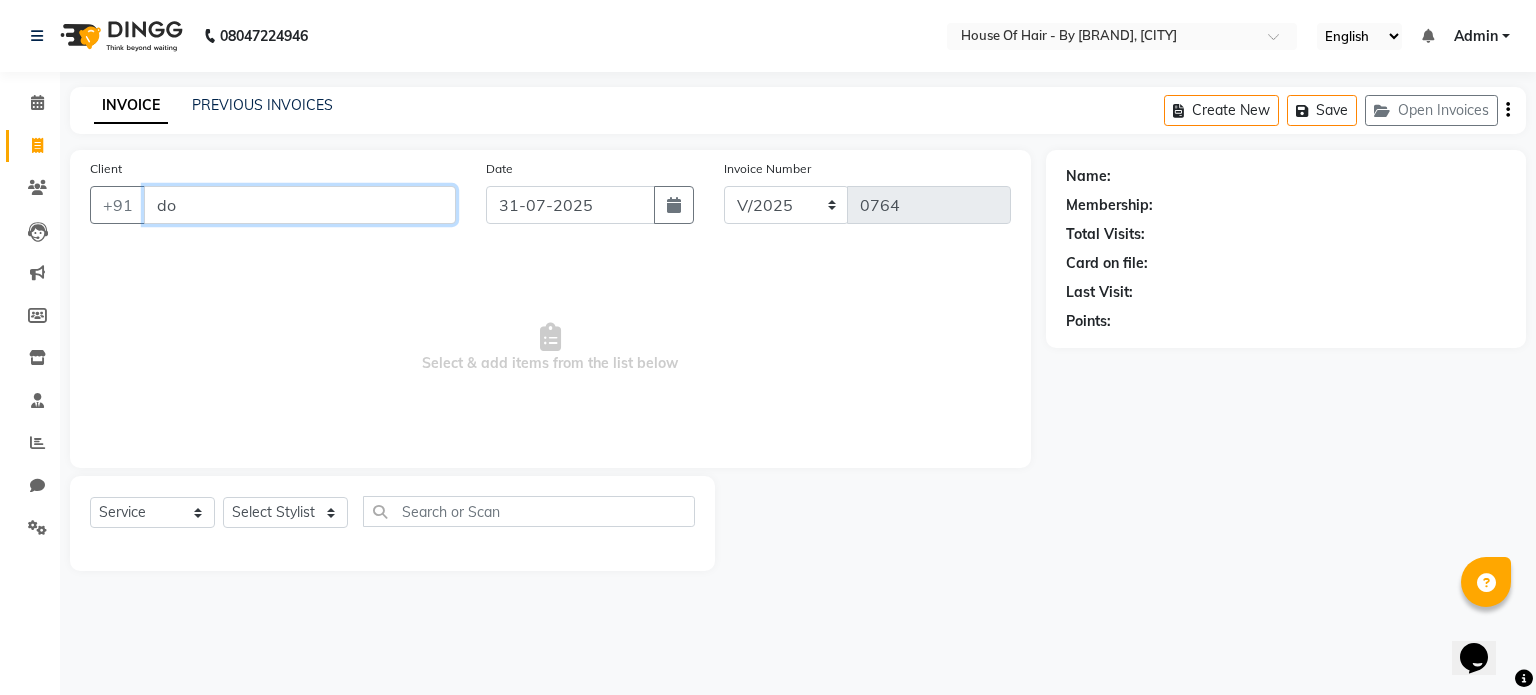 type on "d" 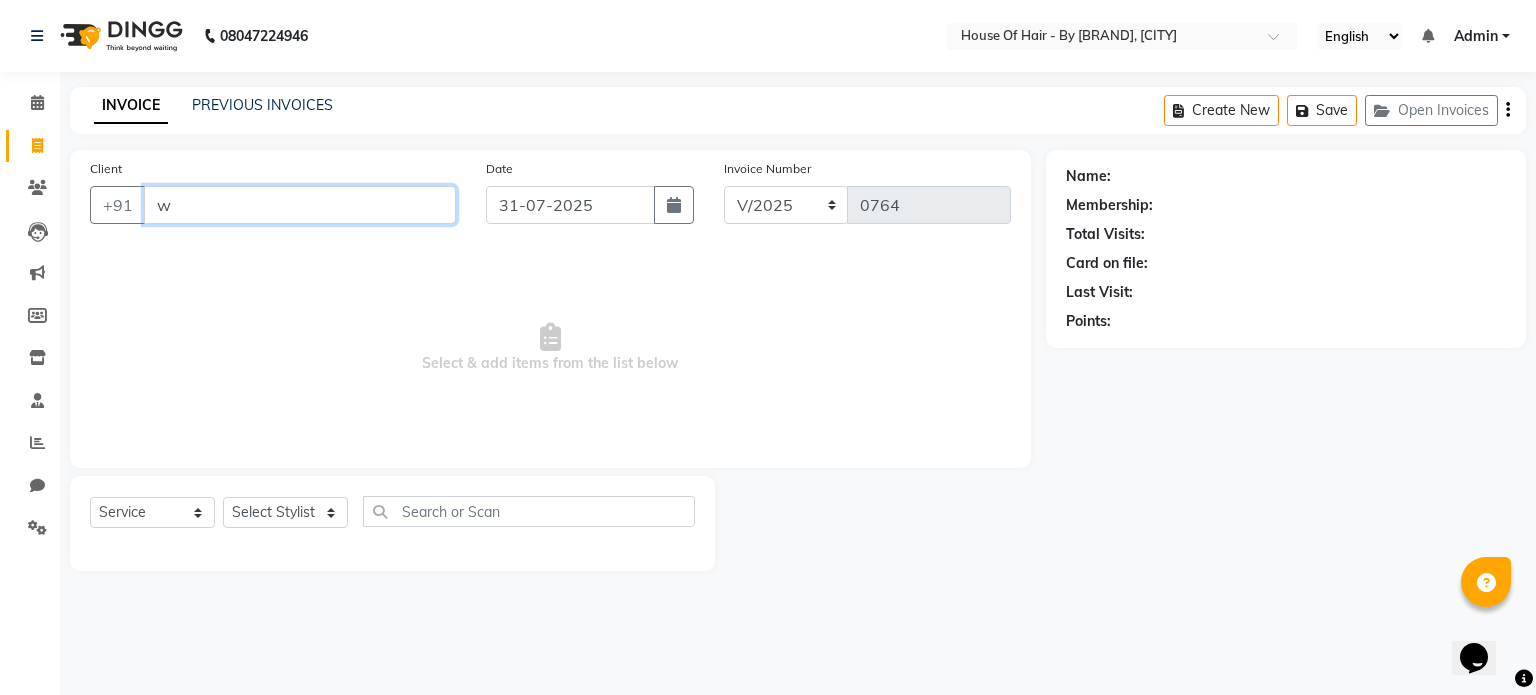 type on "w" 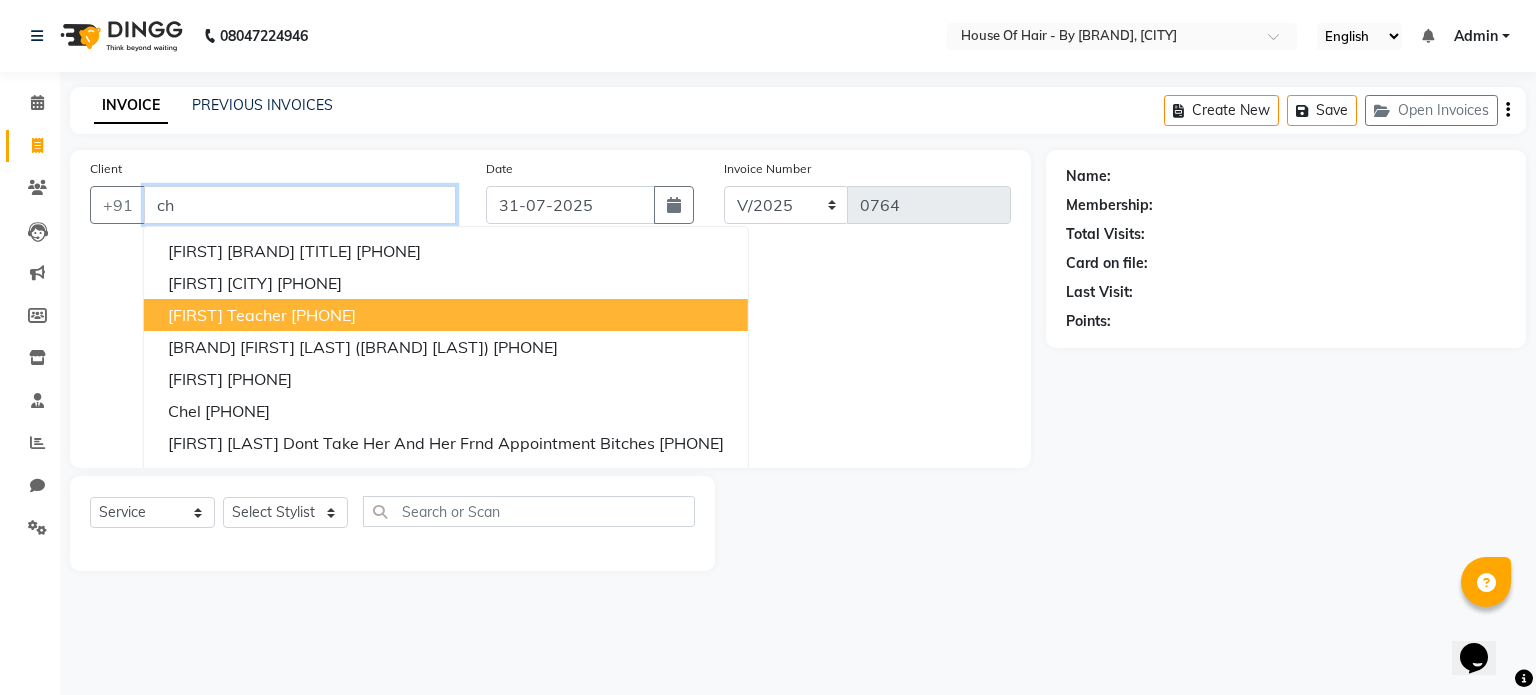 type on "c" 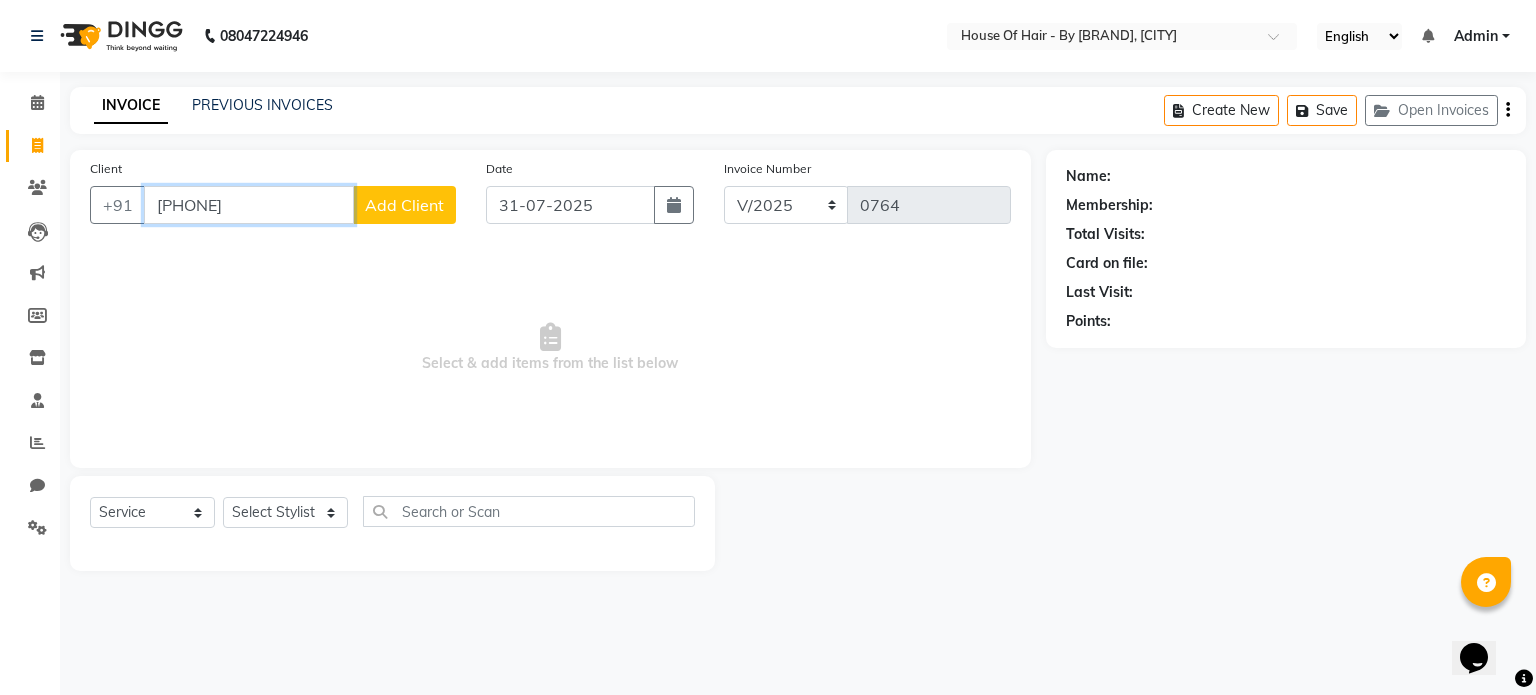 type on "[PHONE]" 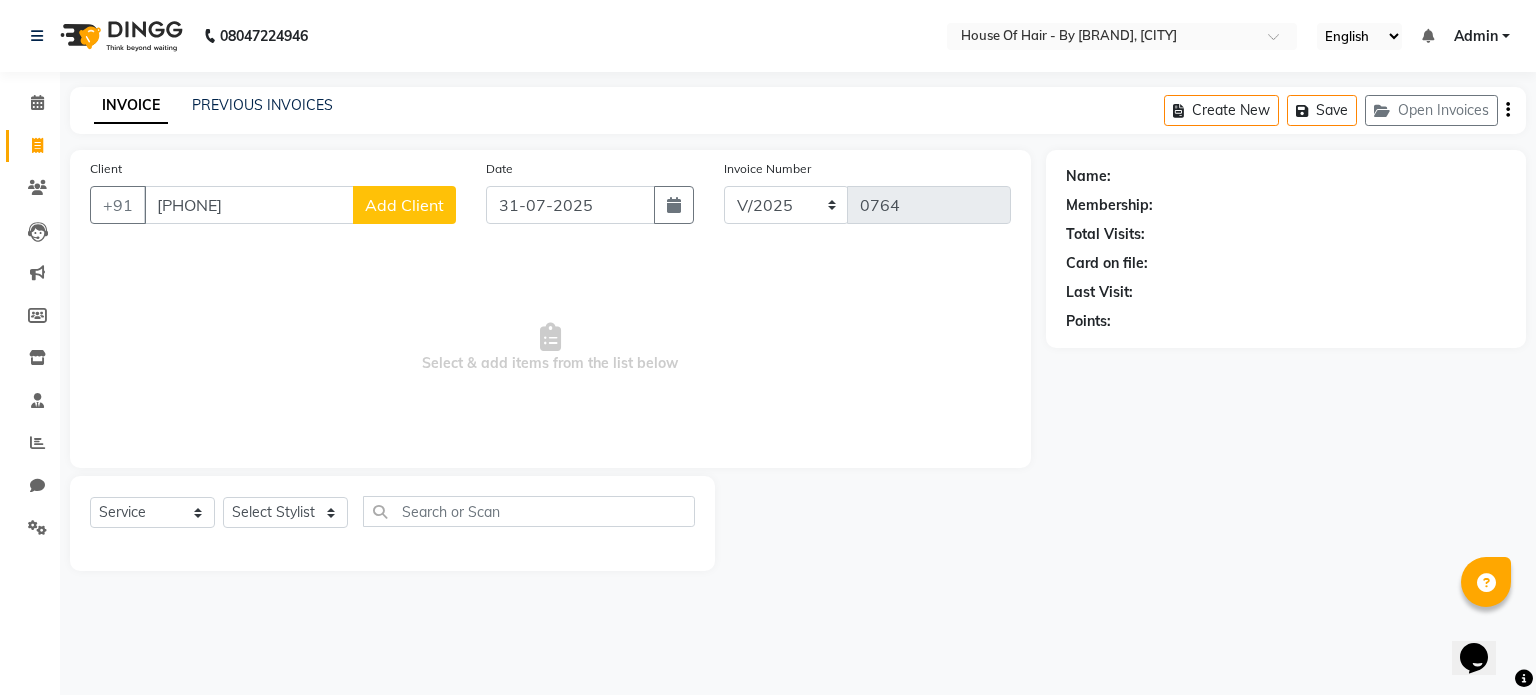 click on "Add Client" 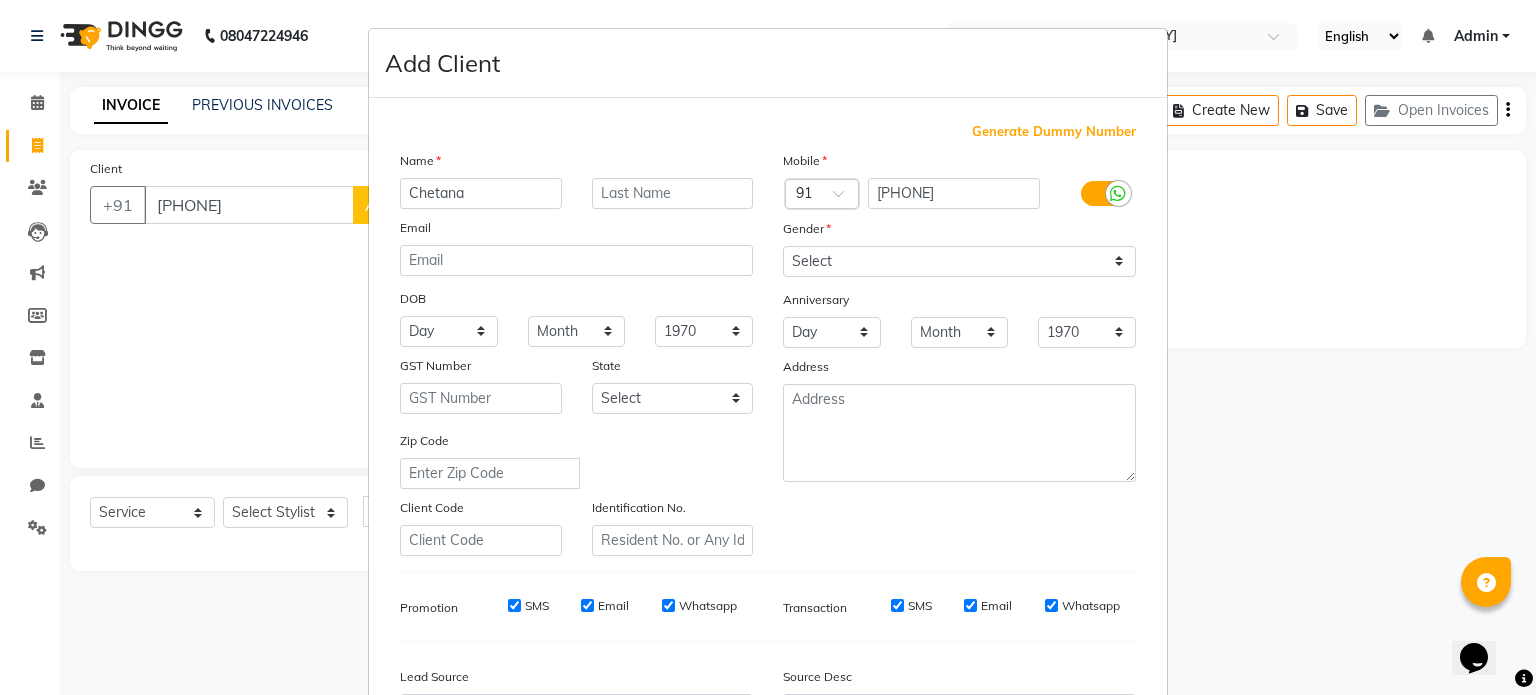 type on "Chetana" 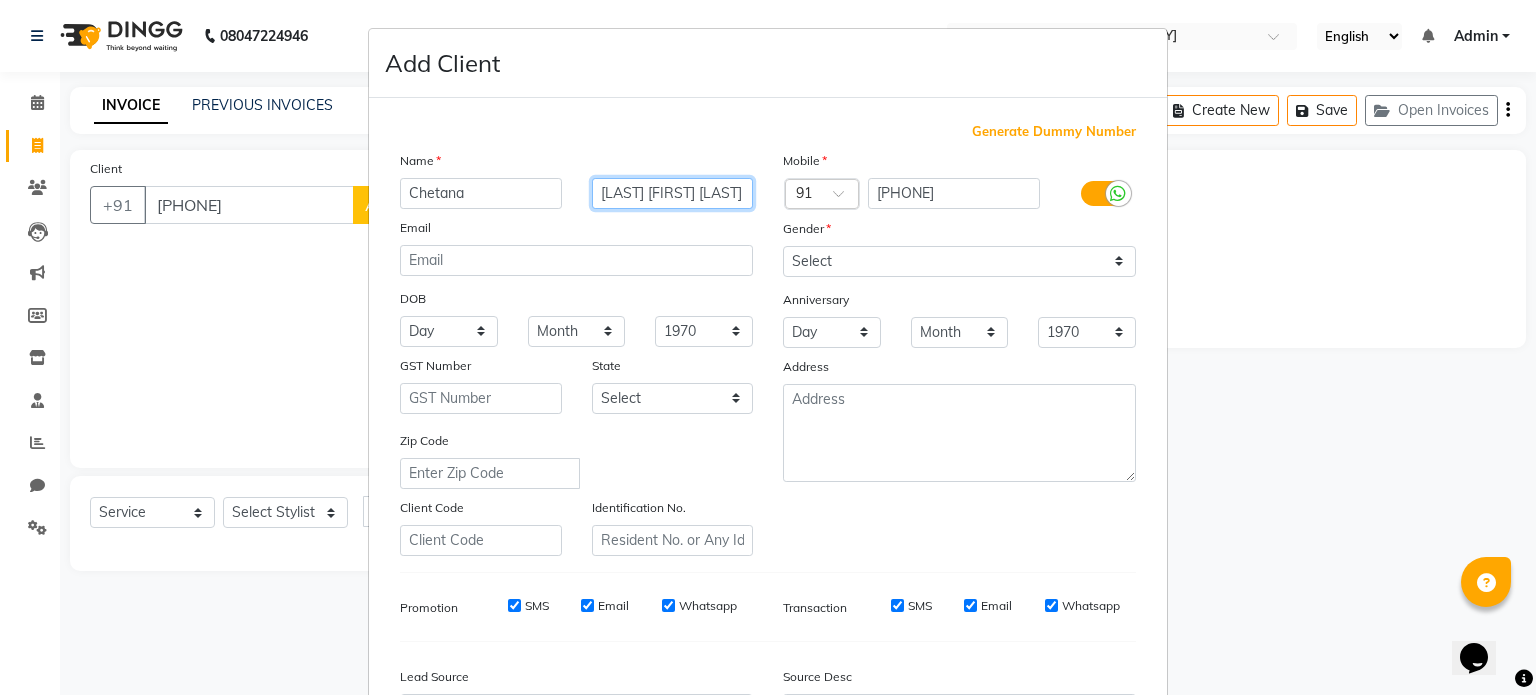 type on "[LAST] [FIRST] [LAST]" 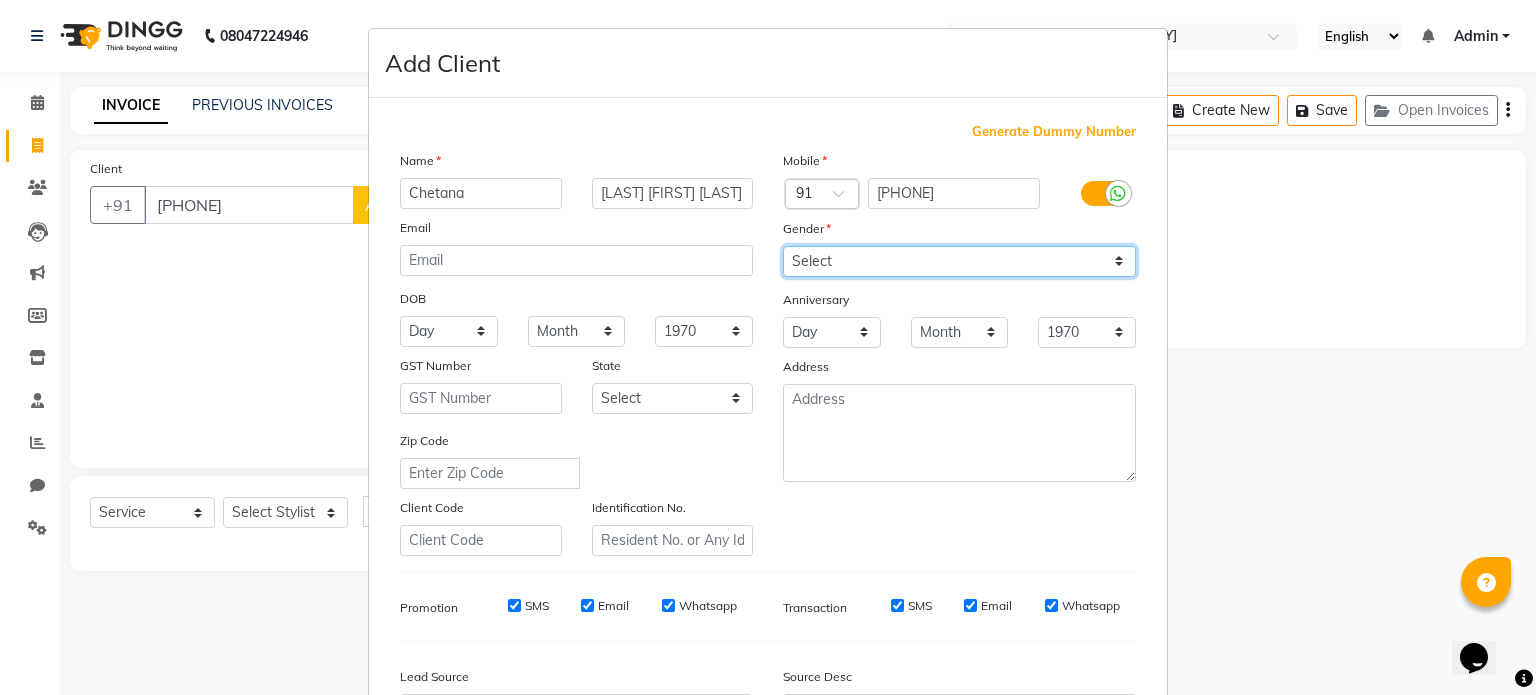 click on "Select Male Female Other Prefer Not To Say" at bounding box center [959, 261] 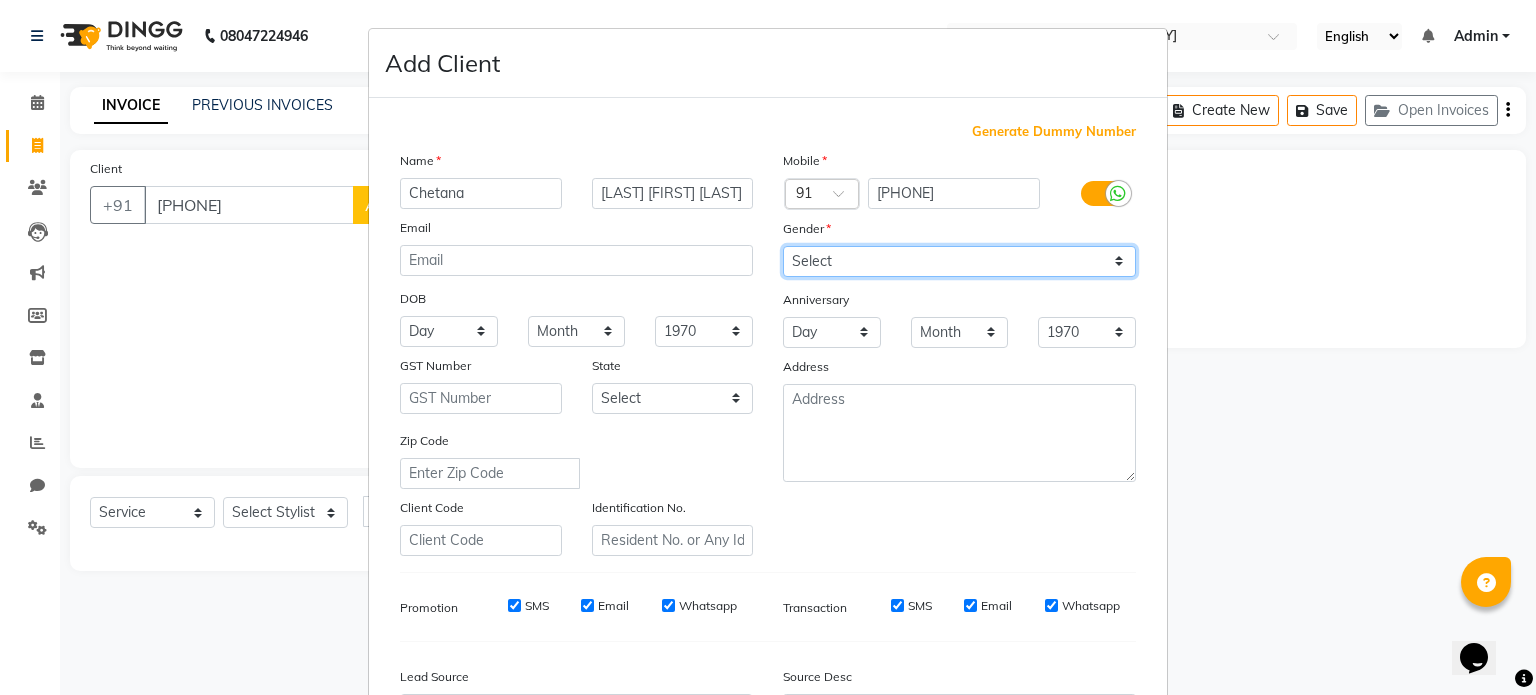 select on "female" 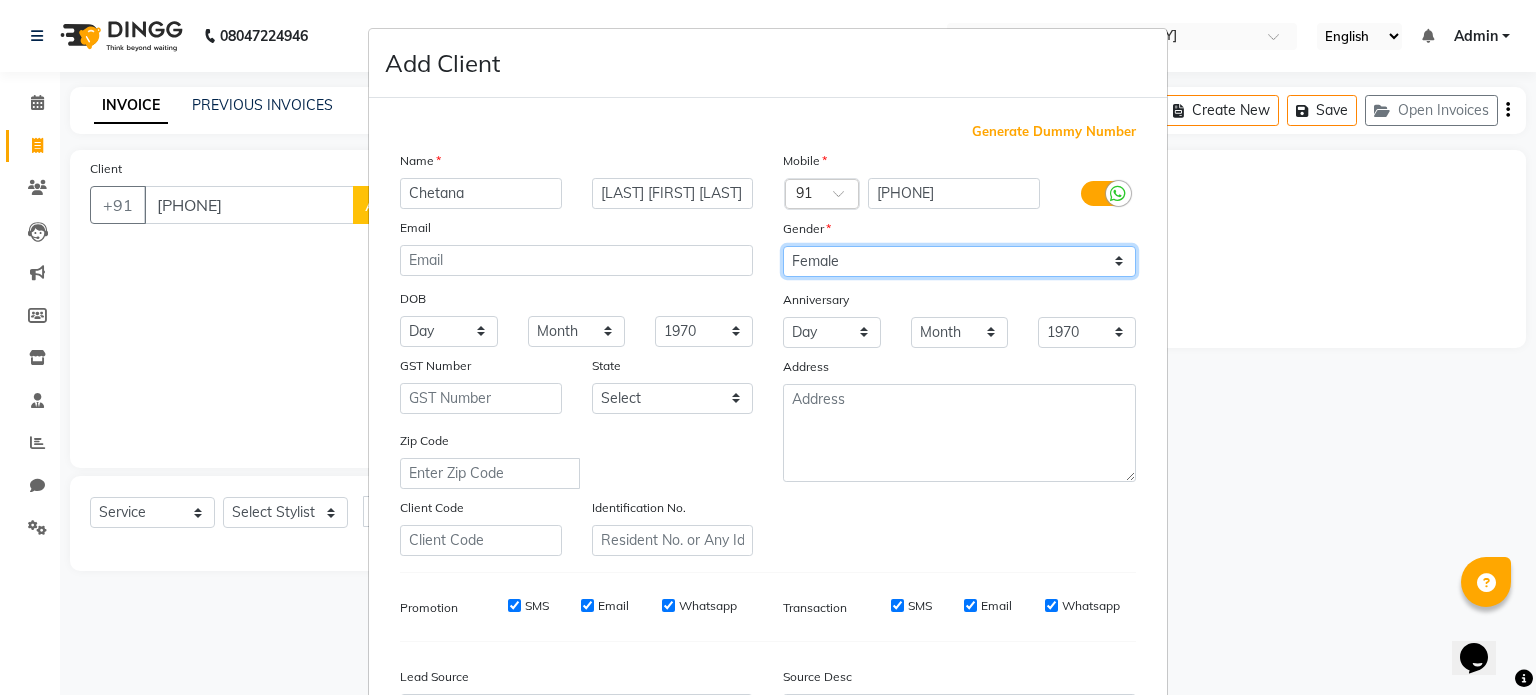 click on "Select Male Female Other Prefer Not To Say" at bounding box center [959, 261] 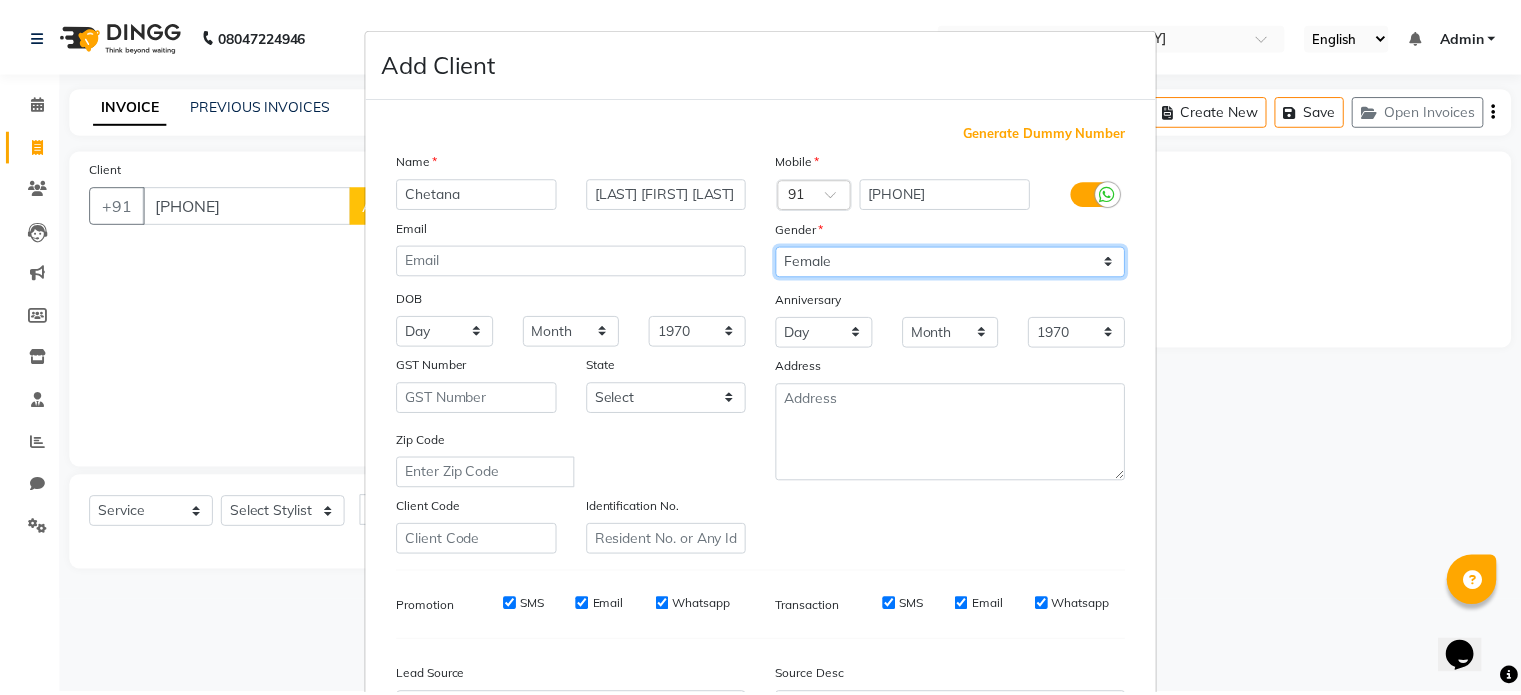 scroll, scrollTop: 237, scrollLeft: 0, axis: vertical 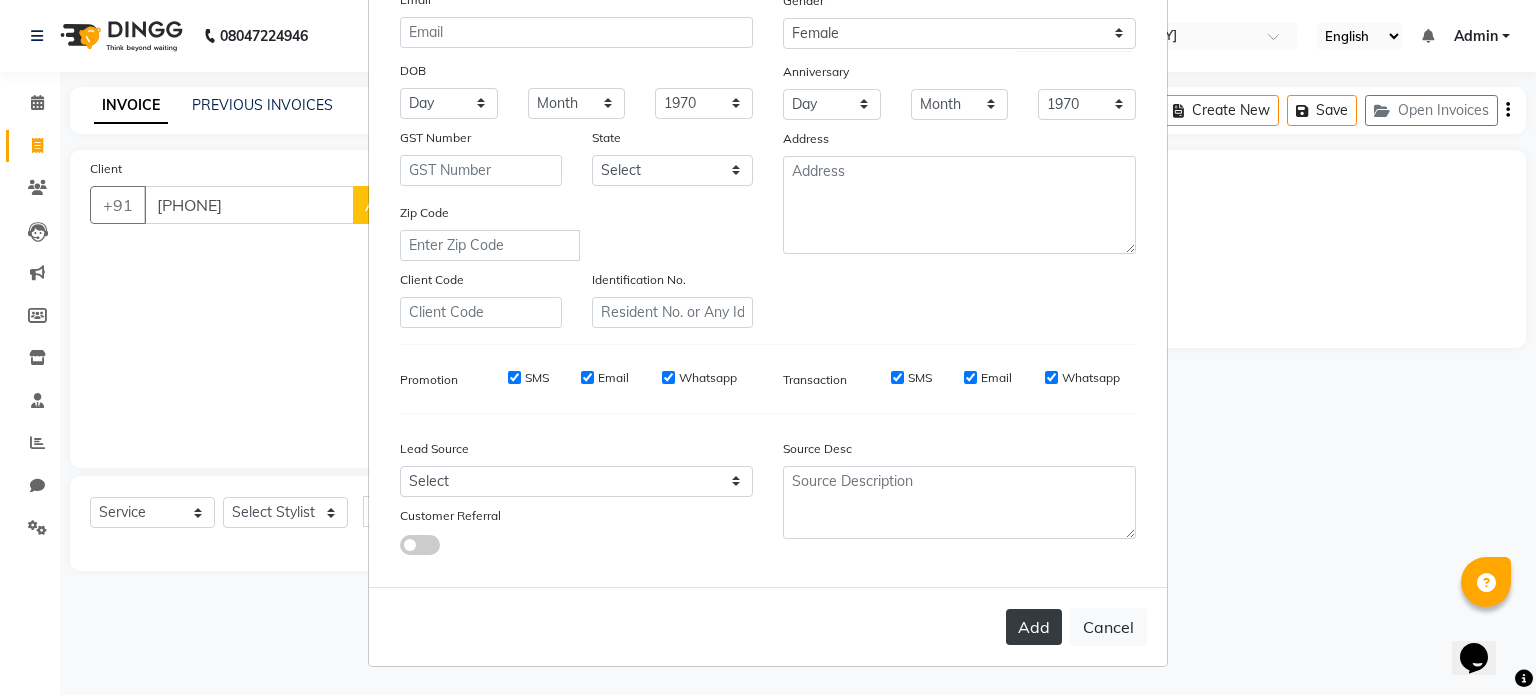 click on "Add" at bounding box center (1034, 627) 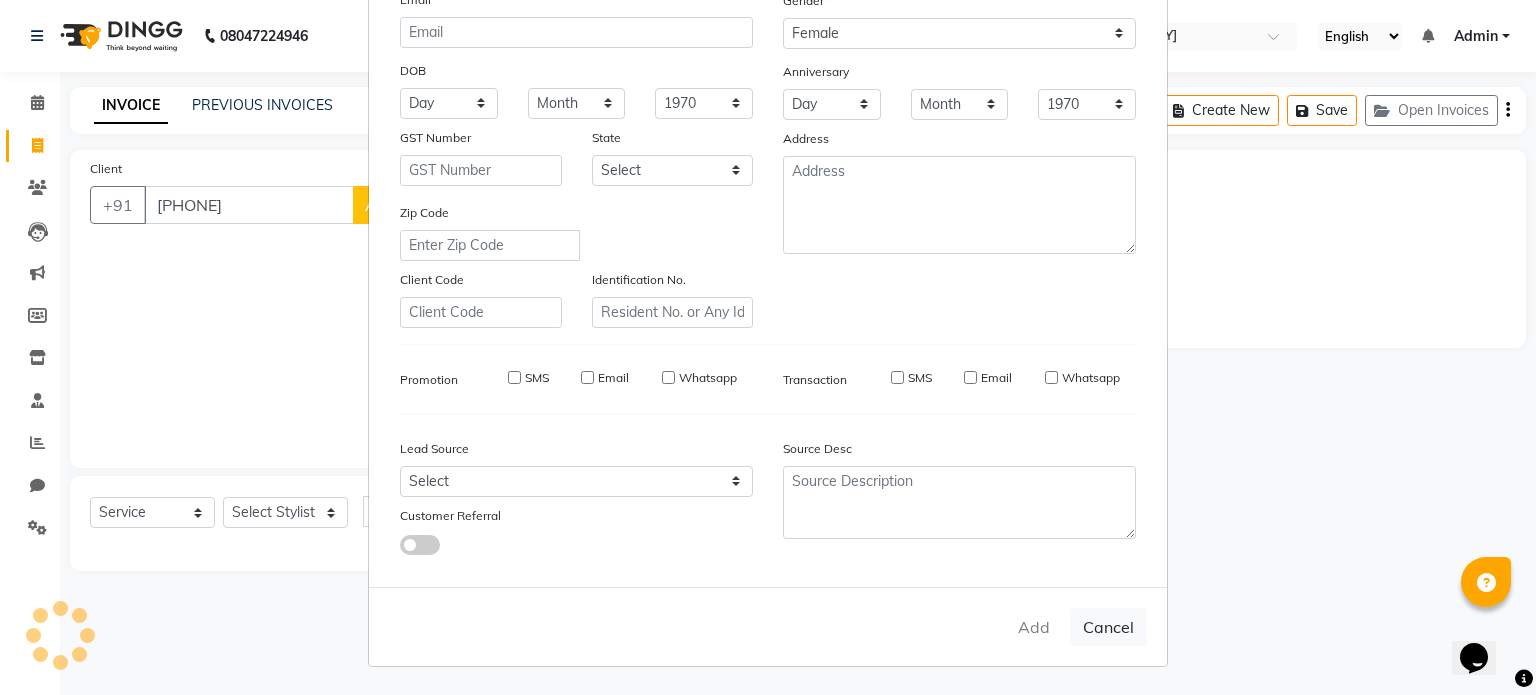 type 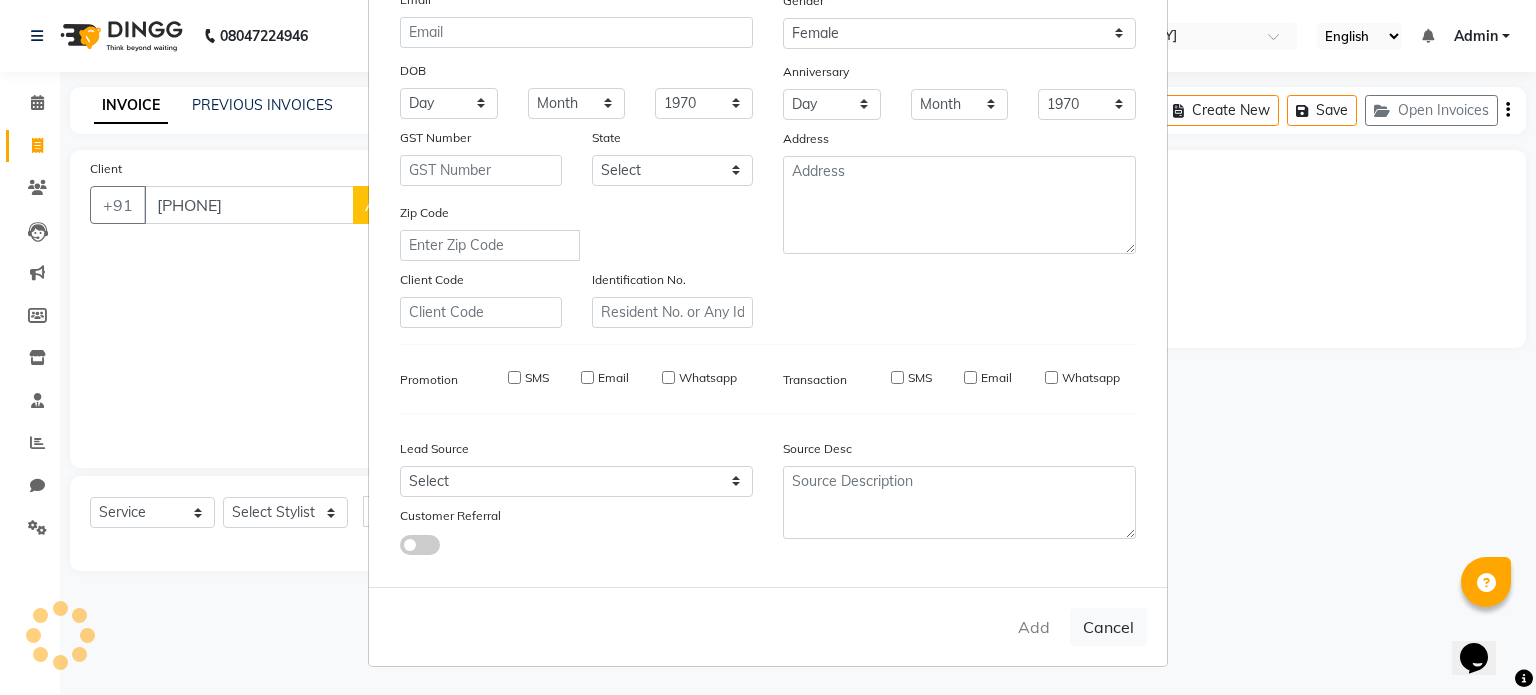 type 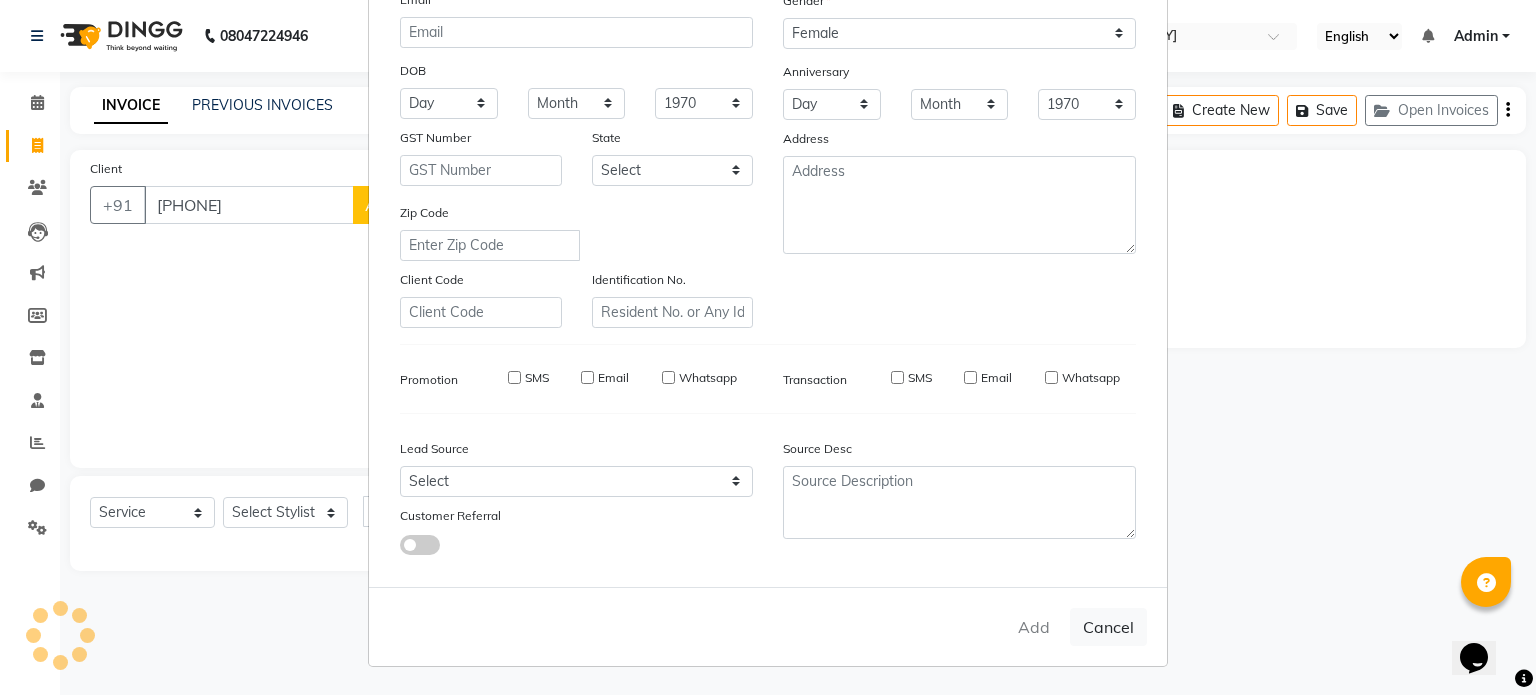 select 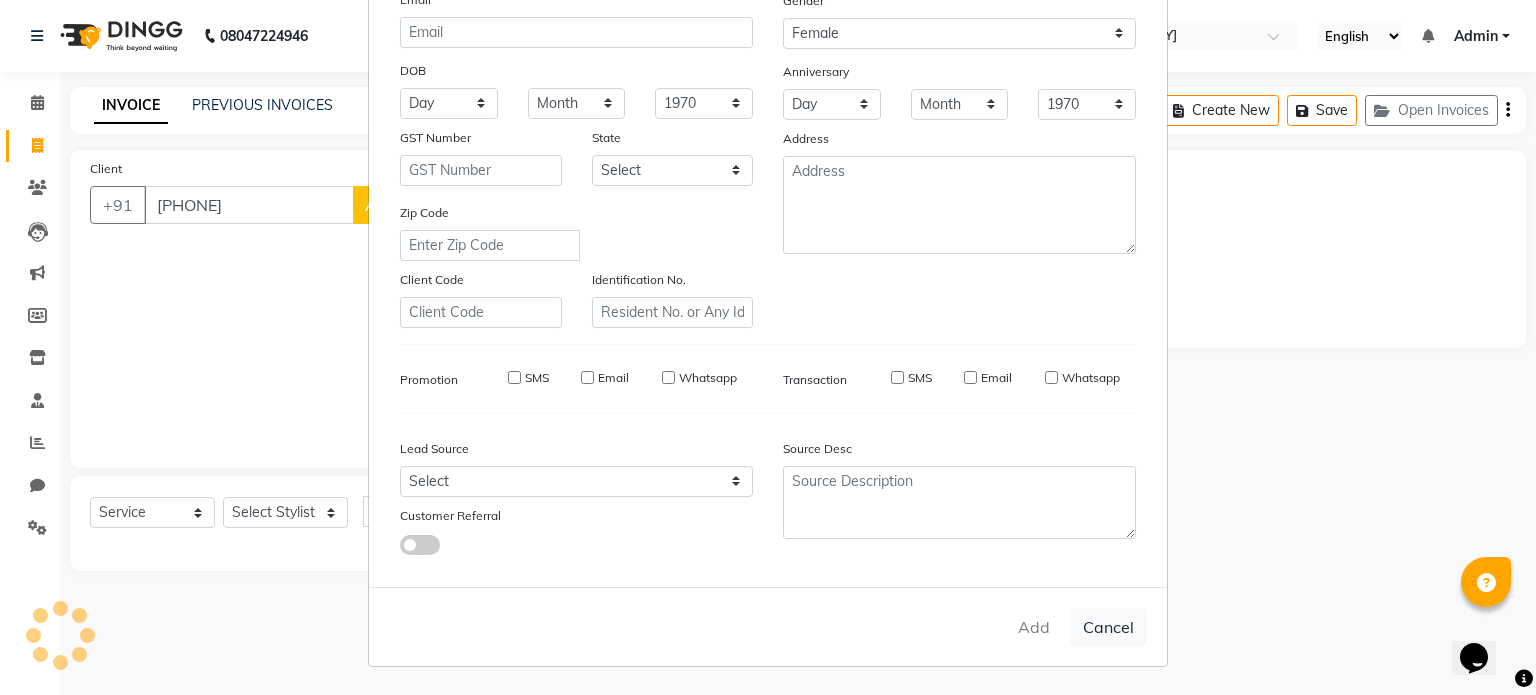 select 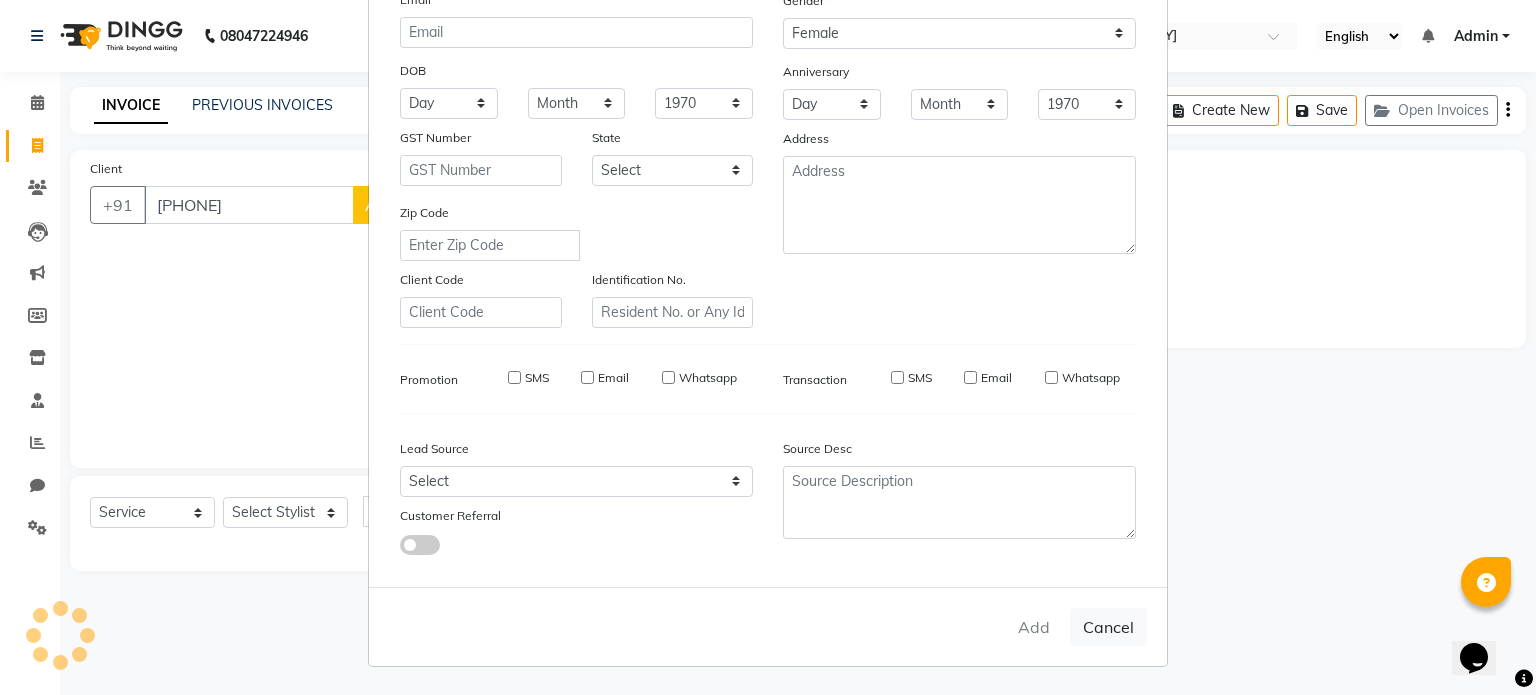 type 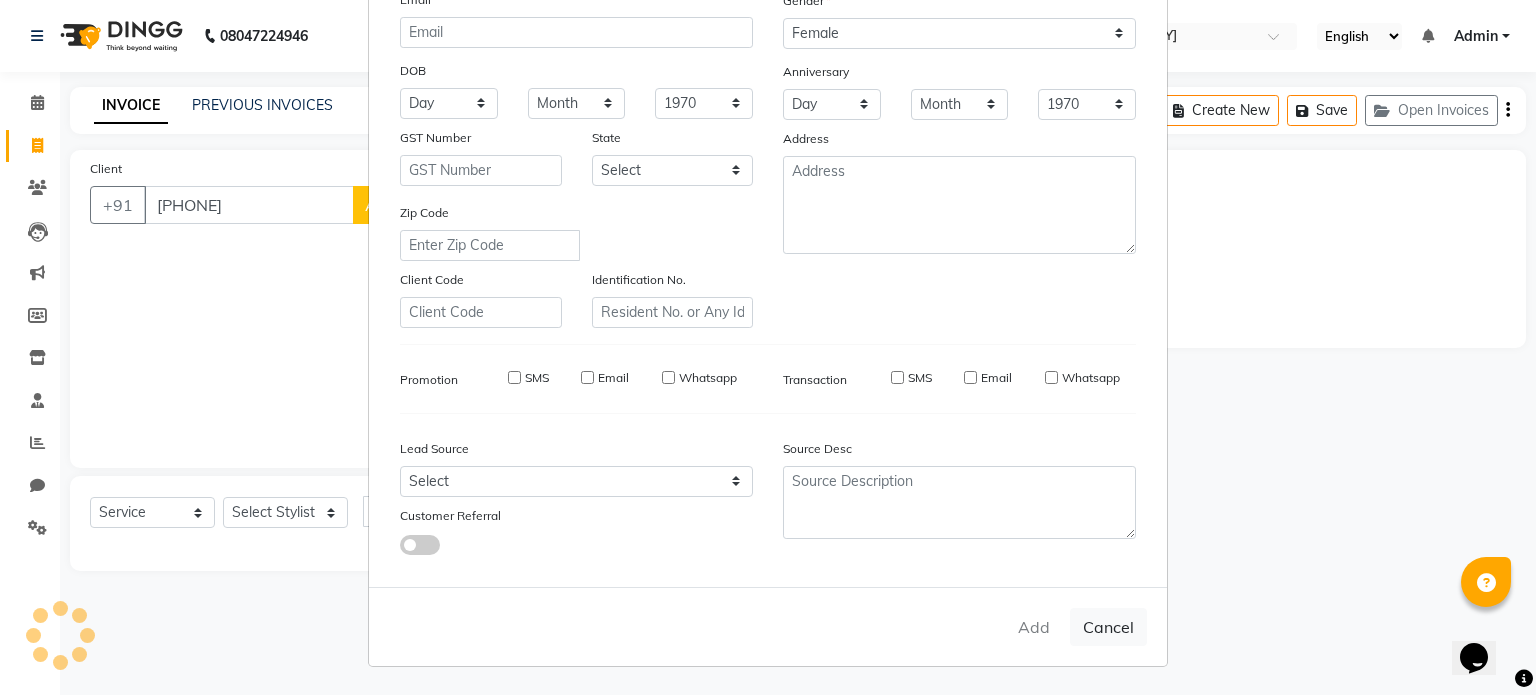 select 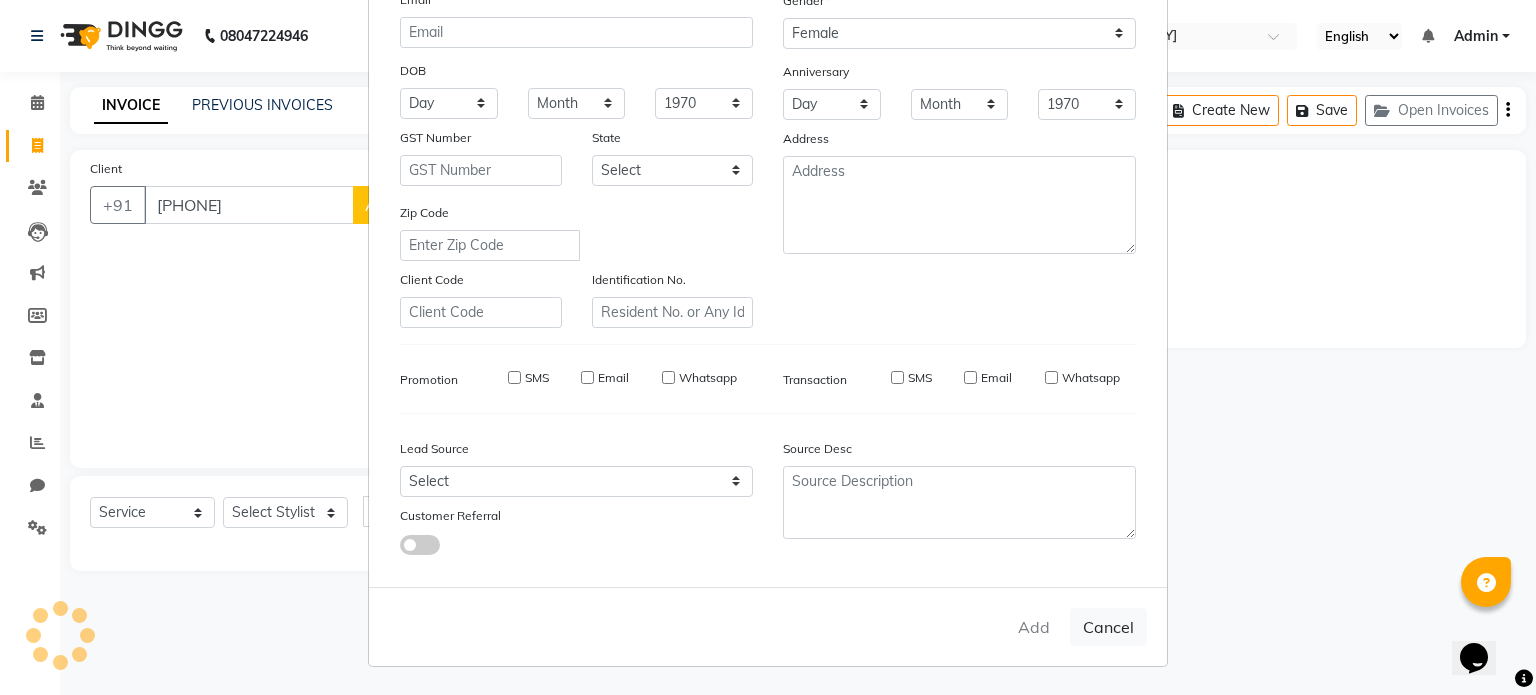 select 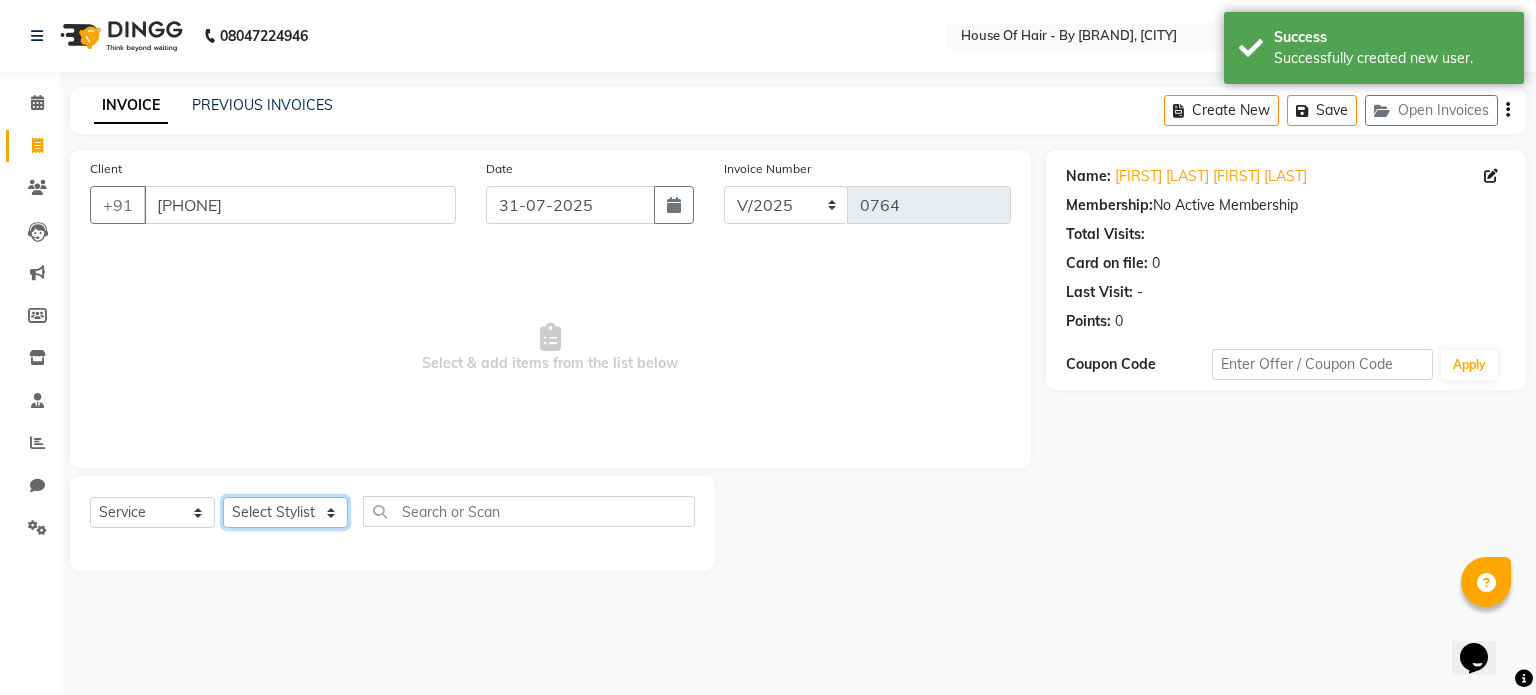 click on "Select Stylist [FIRST] [LAST]	[FIRST] [LAST] Wedding [FIRST]	[LAST] [FIRST] [LAST] [FIRST] [LAST] [FIRST] [LAST] [FIRST]	[LAST] [LAST] [LAST]" 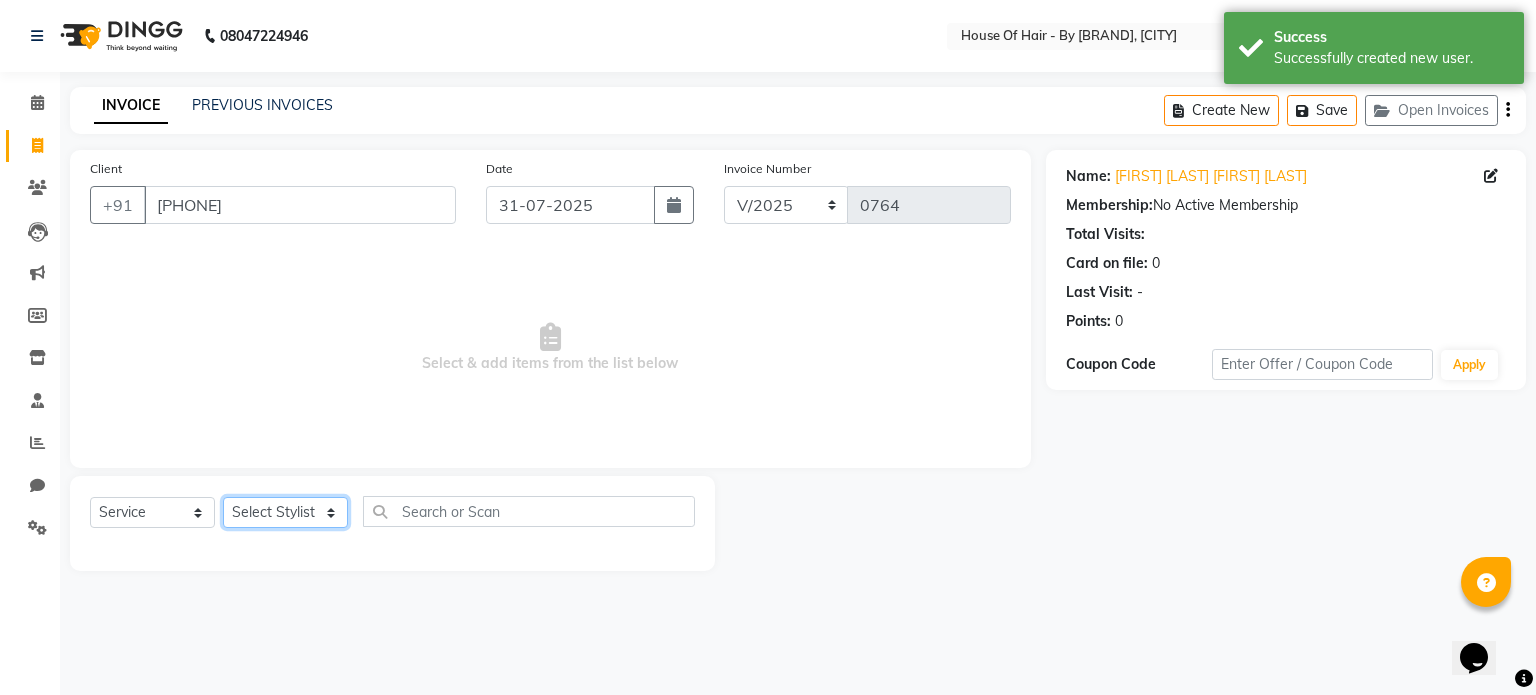 select on "71585" 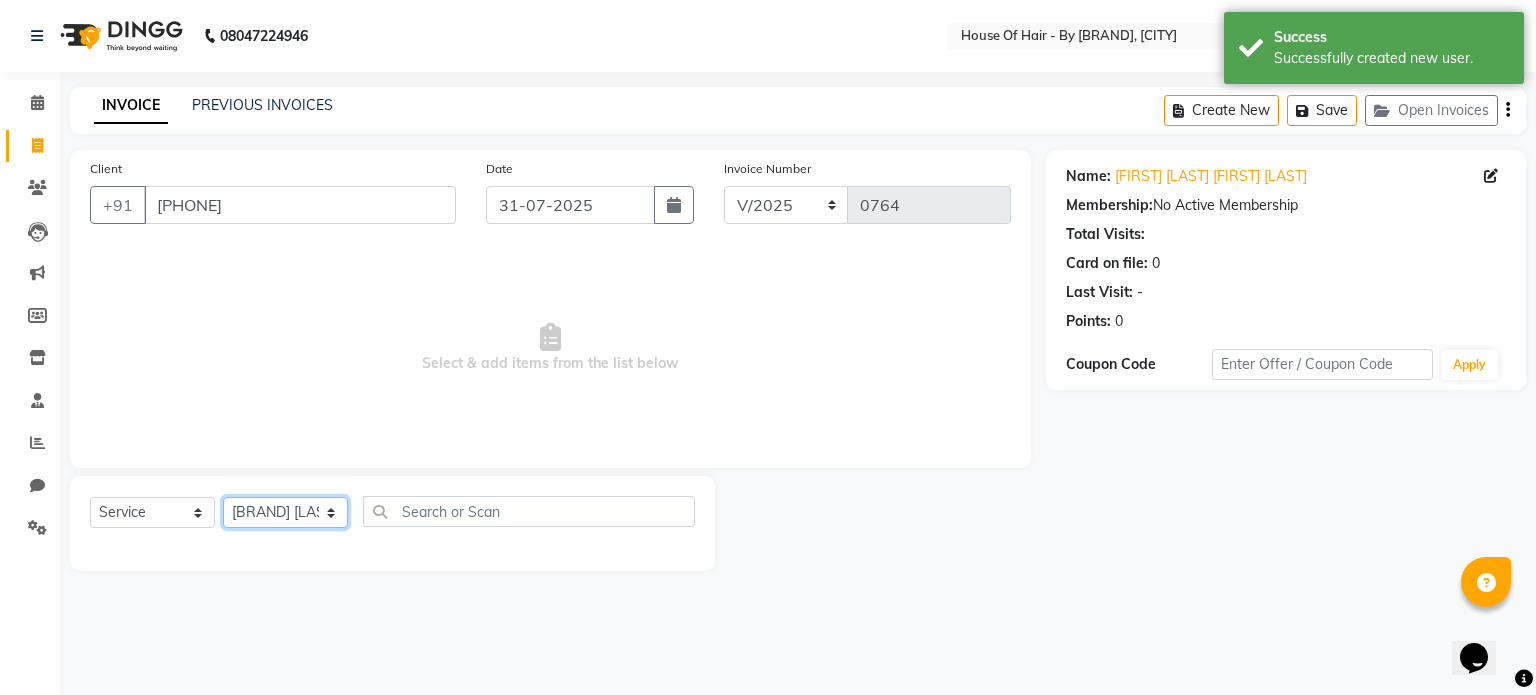 click on "Select Stylist [FIRST] [LAST]	[FIRST] [LAST] Wedding [FIRST]	[LAST] [FIRST] [LAST] [FIRST] [LAST] [FIRST] [LAST] [FIRST]	[LAST] [LAST] [LAST]" 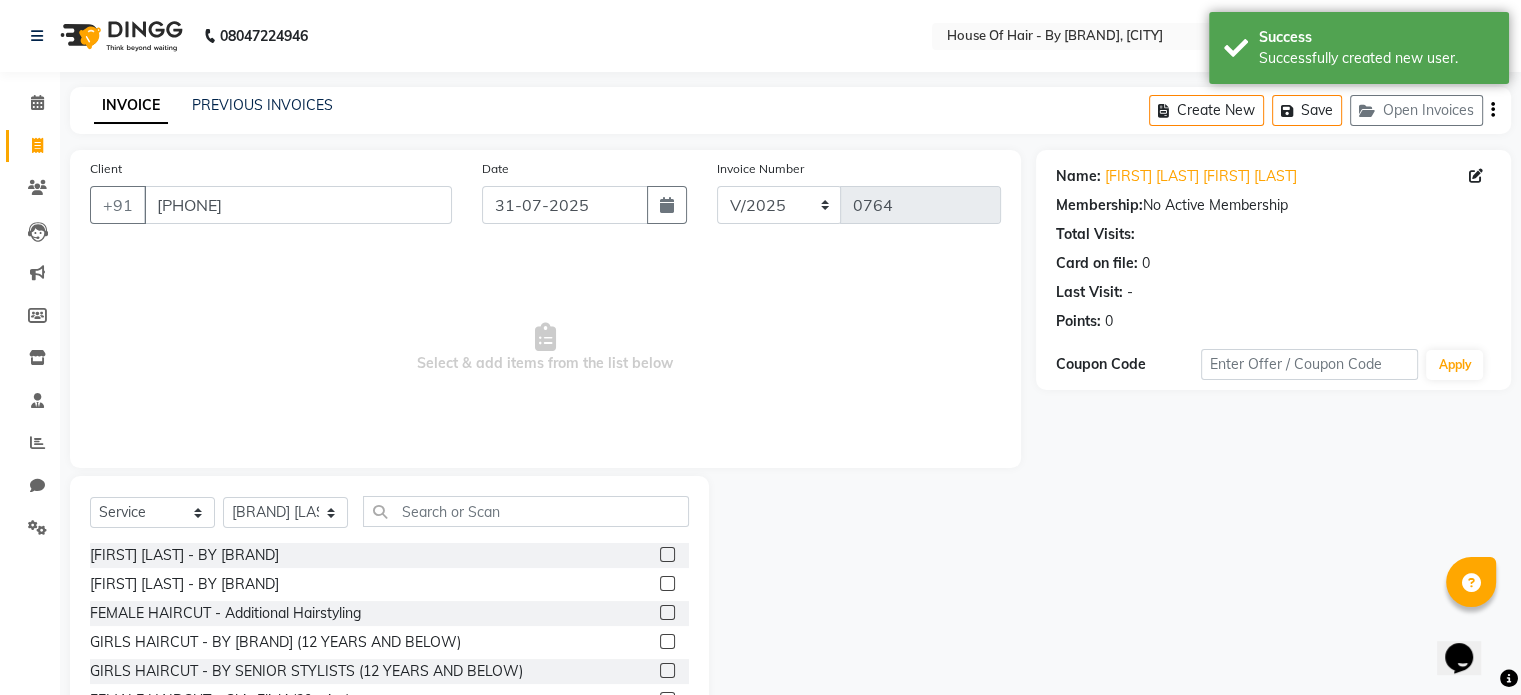 click 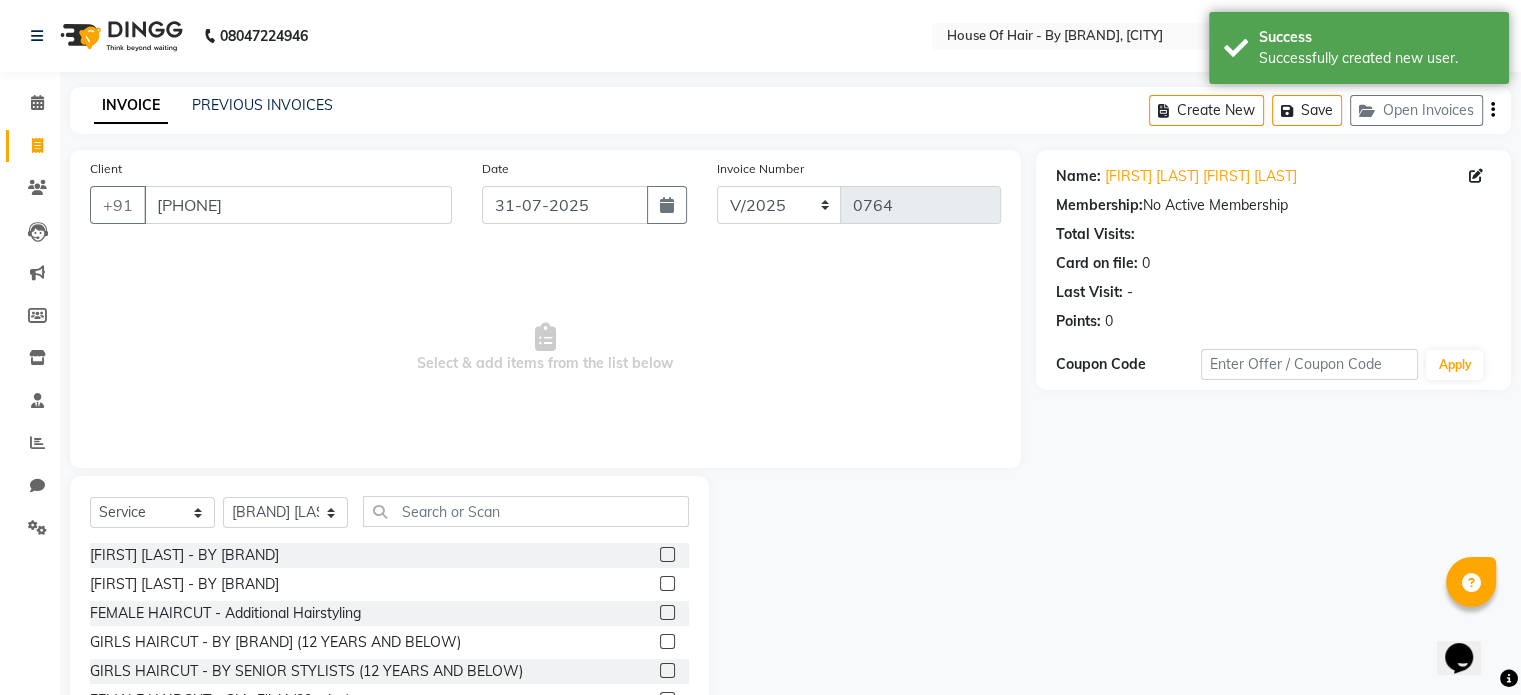 click at bounding box center (666, 555) 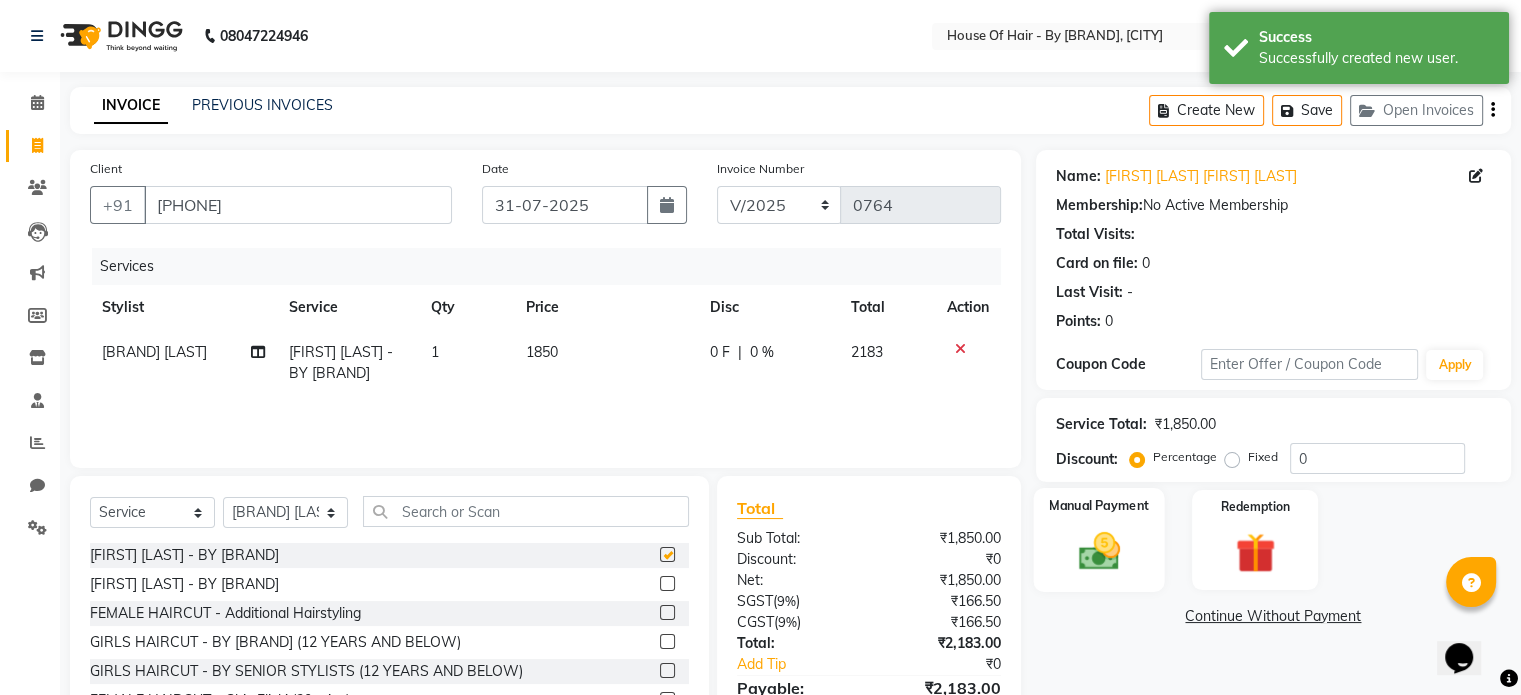 checkbox on "false" 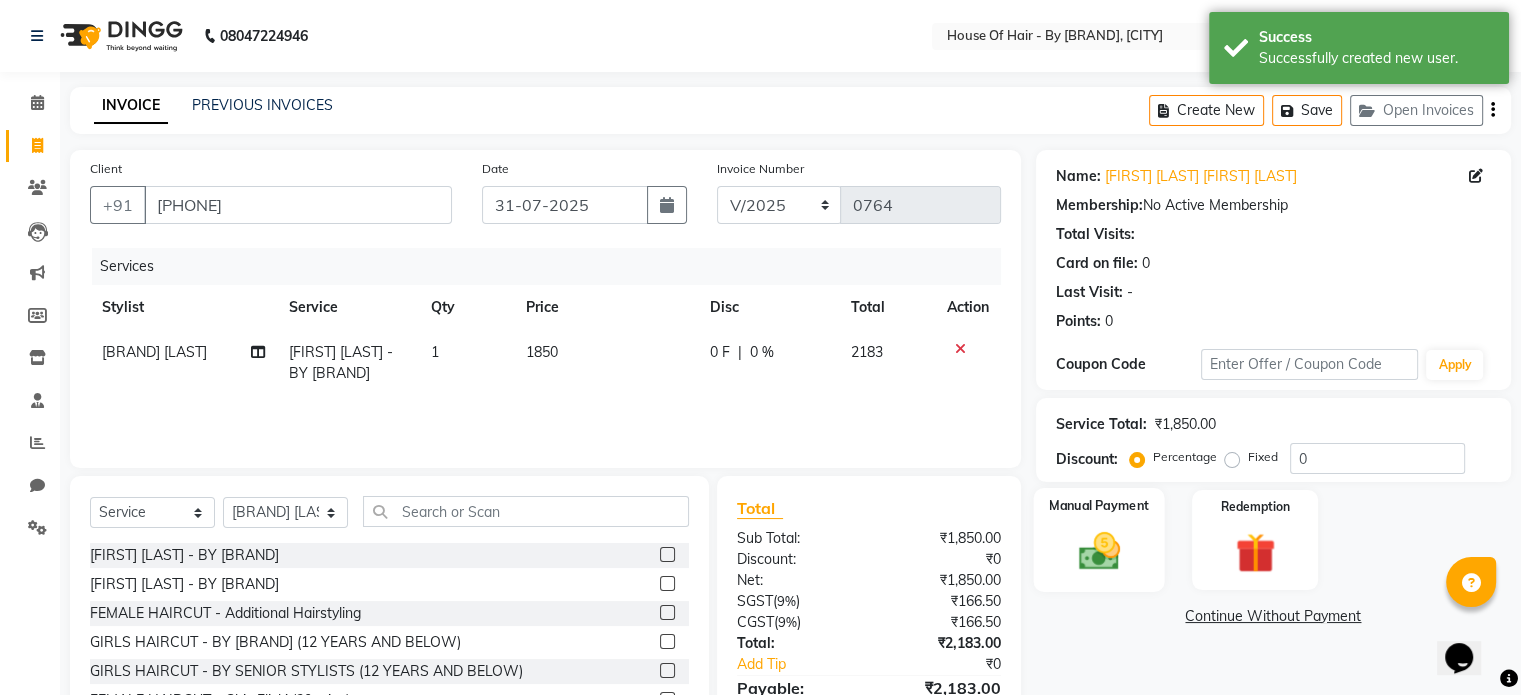 click 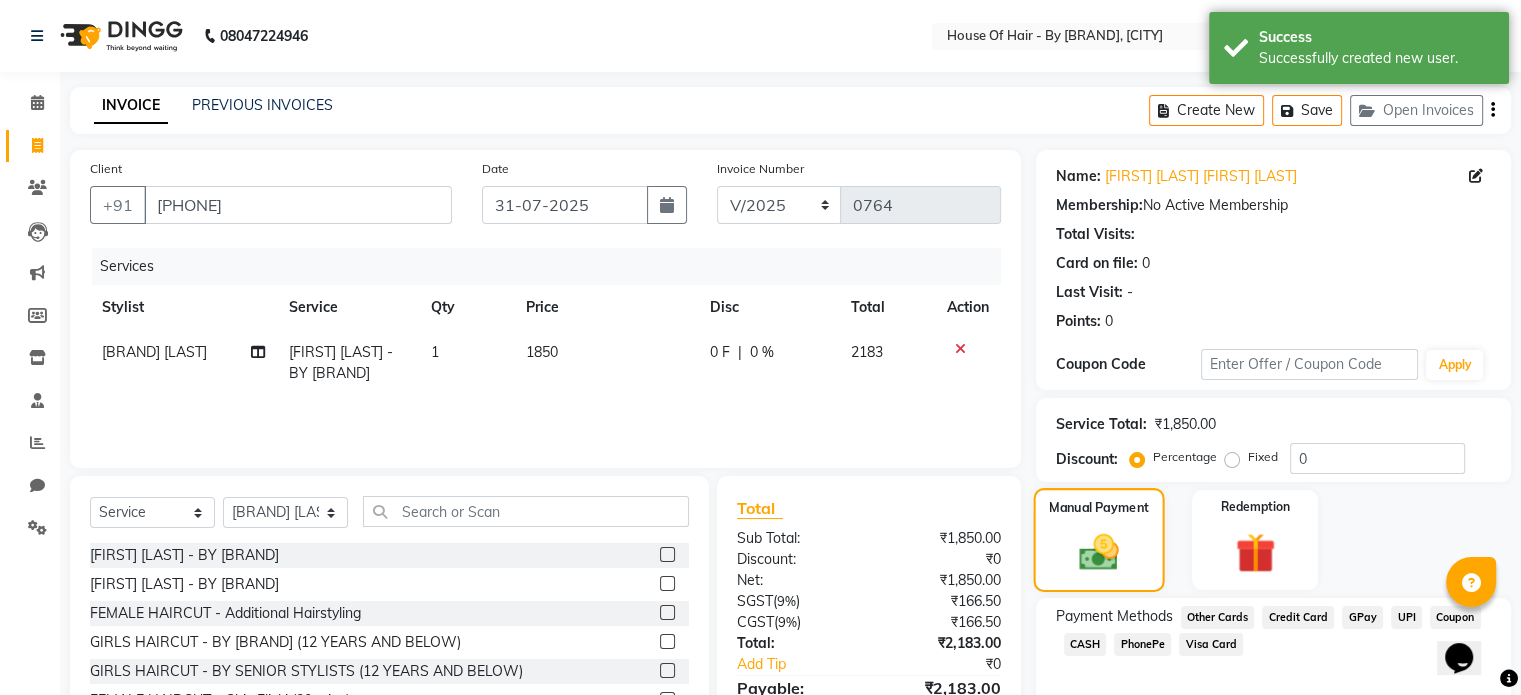 scroll, scrollTop: 107, scrollLeft: 0, axis: vertical 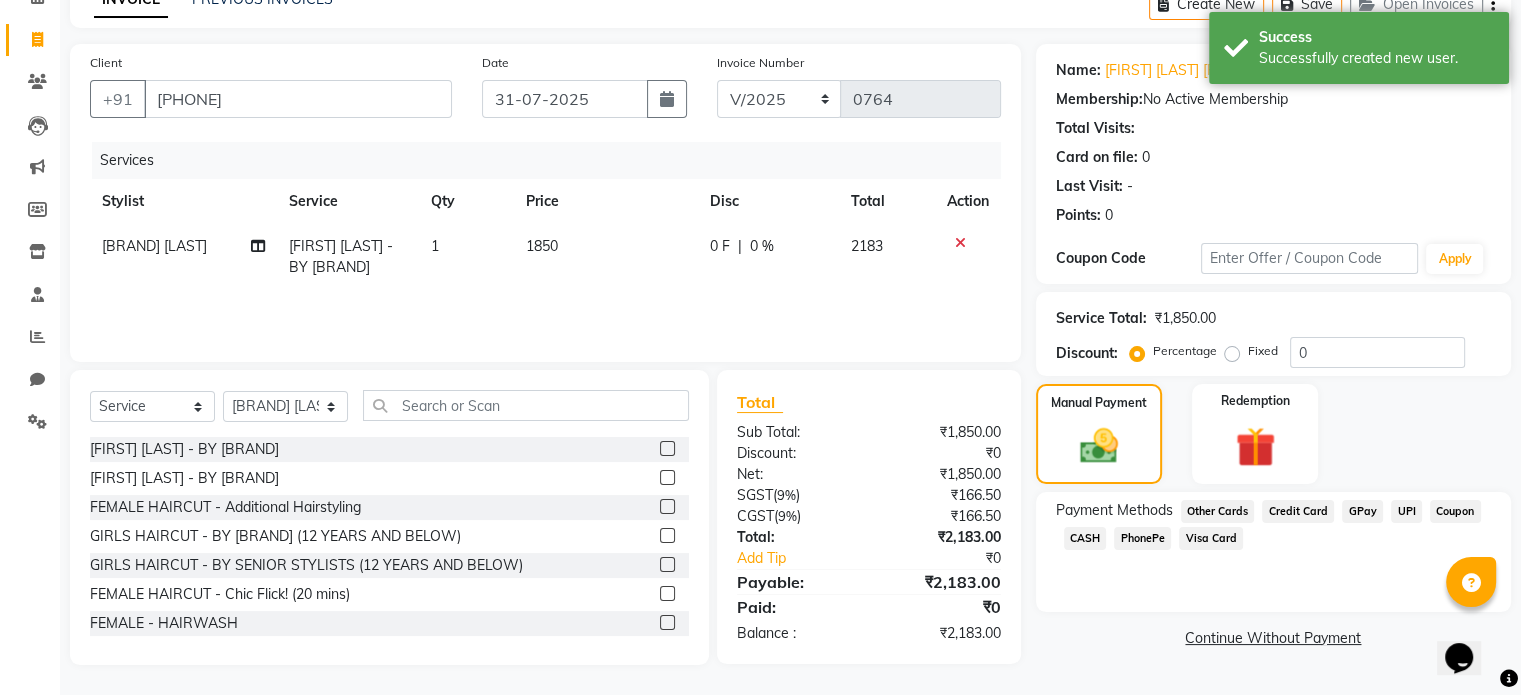 click on "CASH" 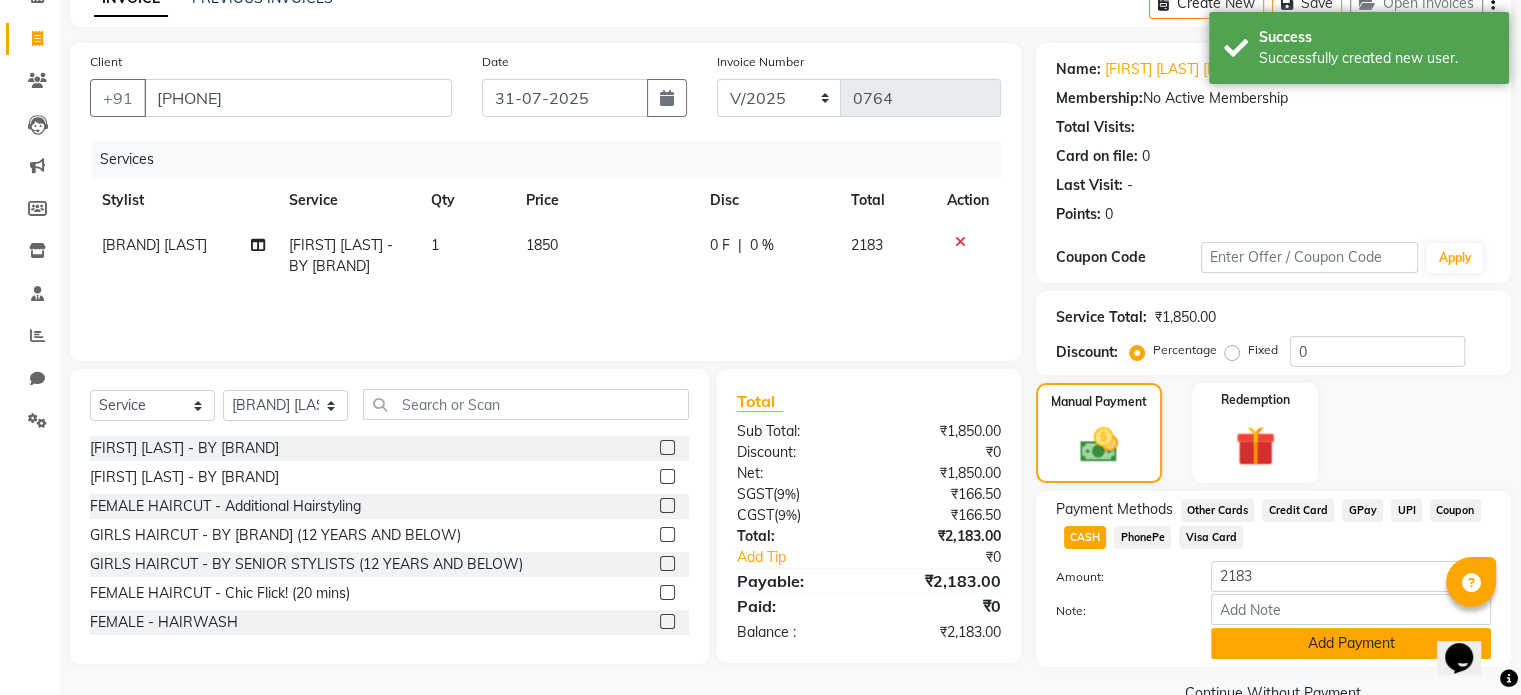 click on "Add Payment" 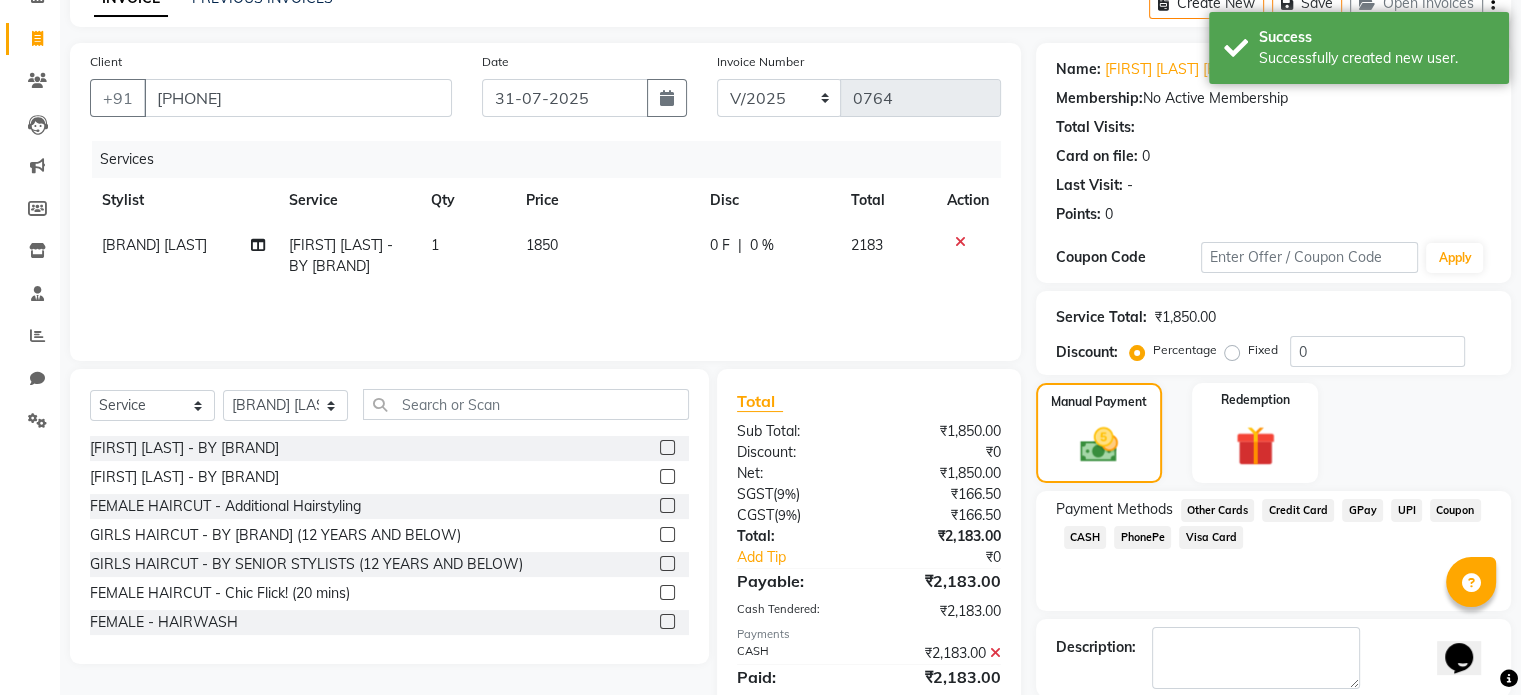 scroll, scrollTop: 205, scrollLeft: 0, axis: vertical 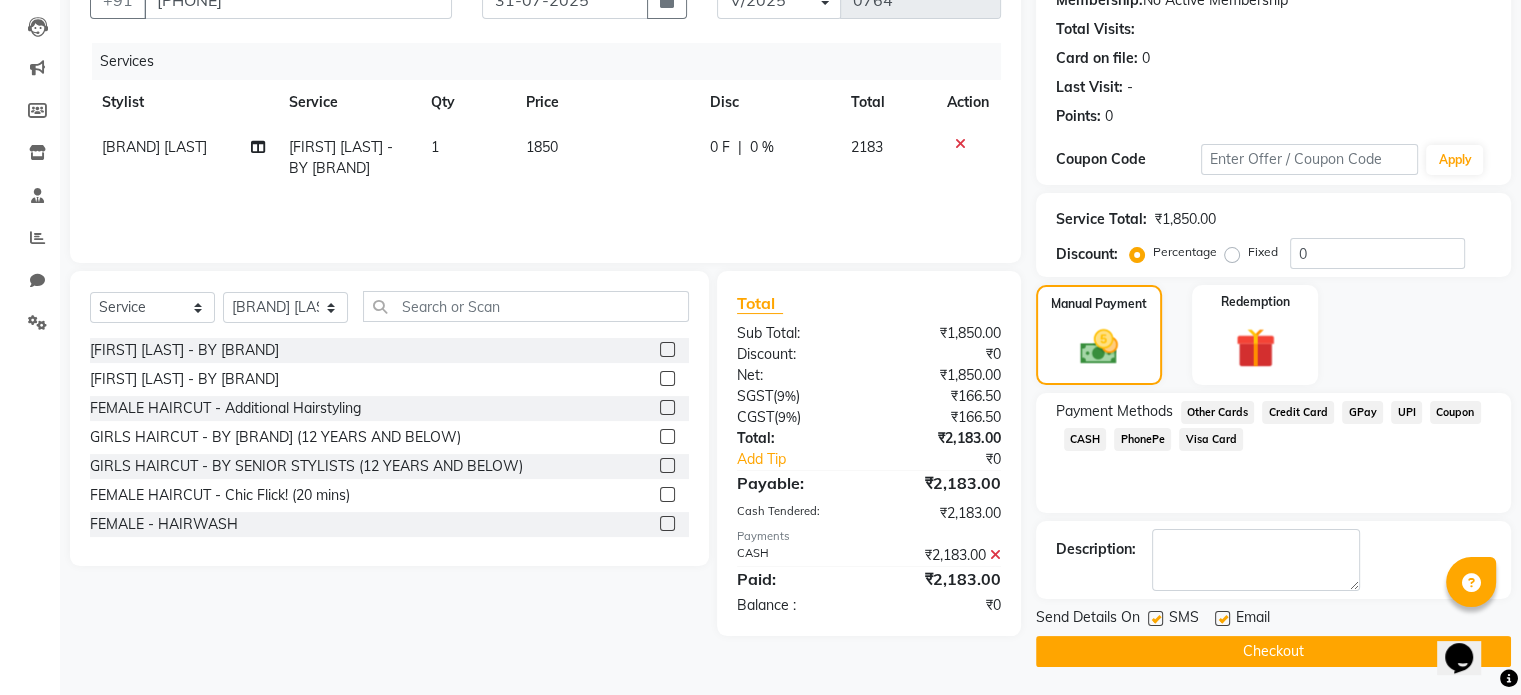 click on "Checkout" 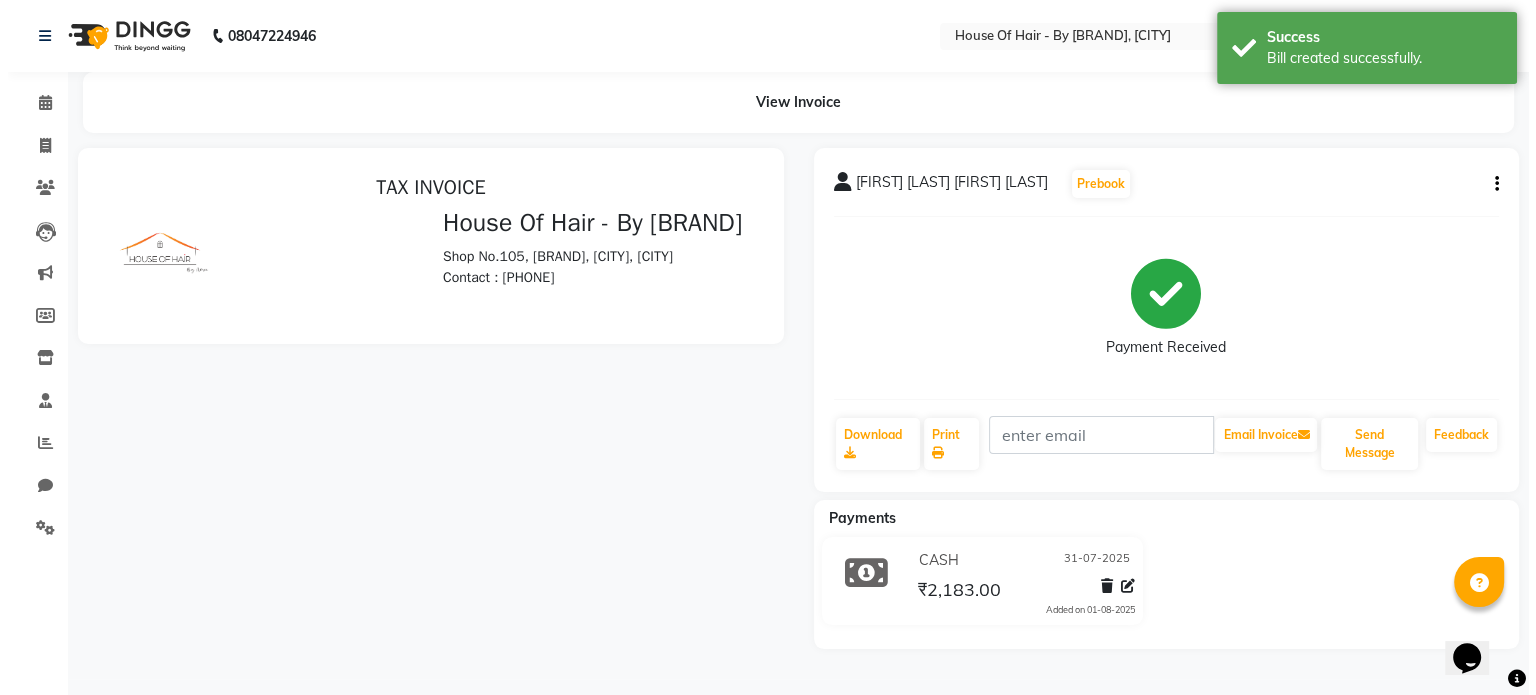 scroll, scrollTop: 0, scrollLeft: 0, axis: both 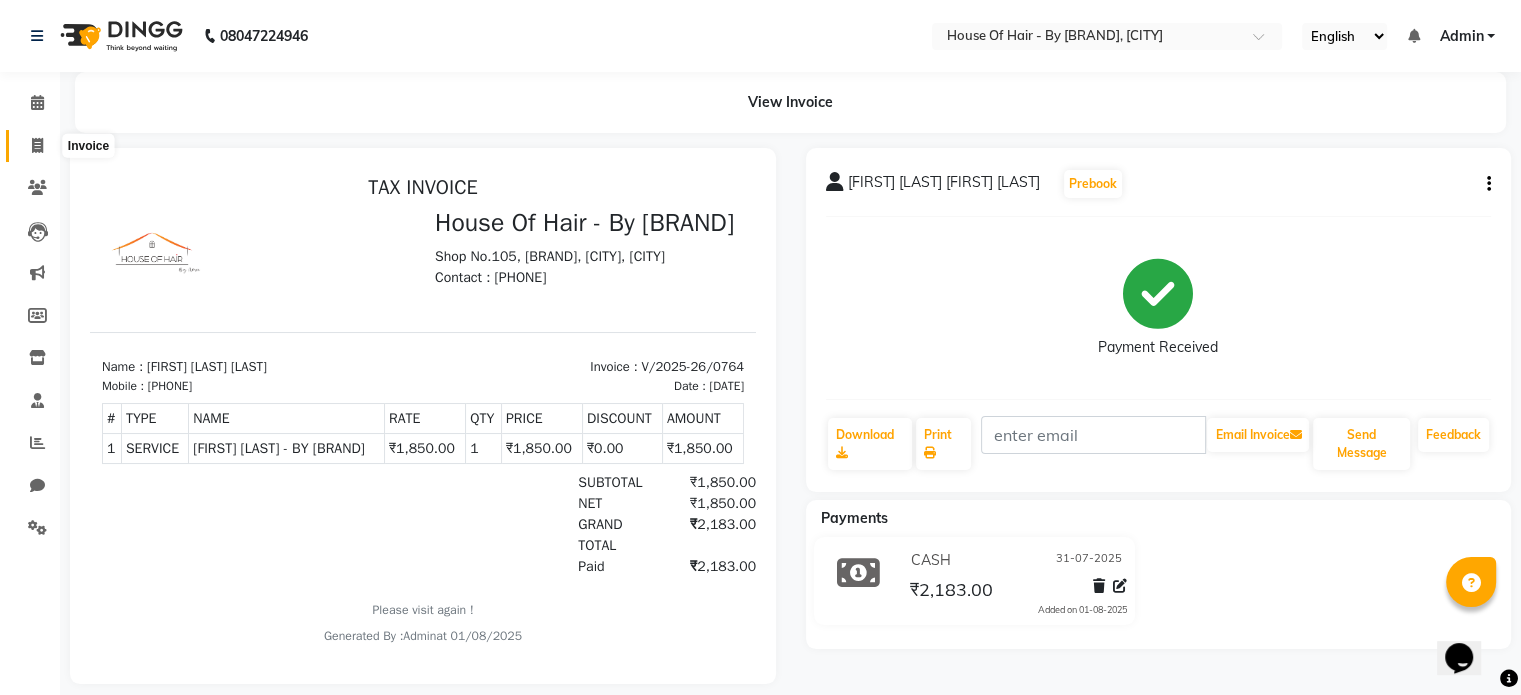 click 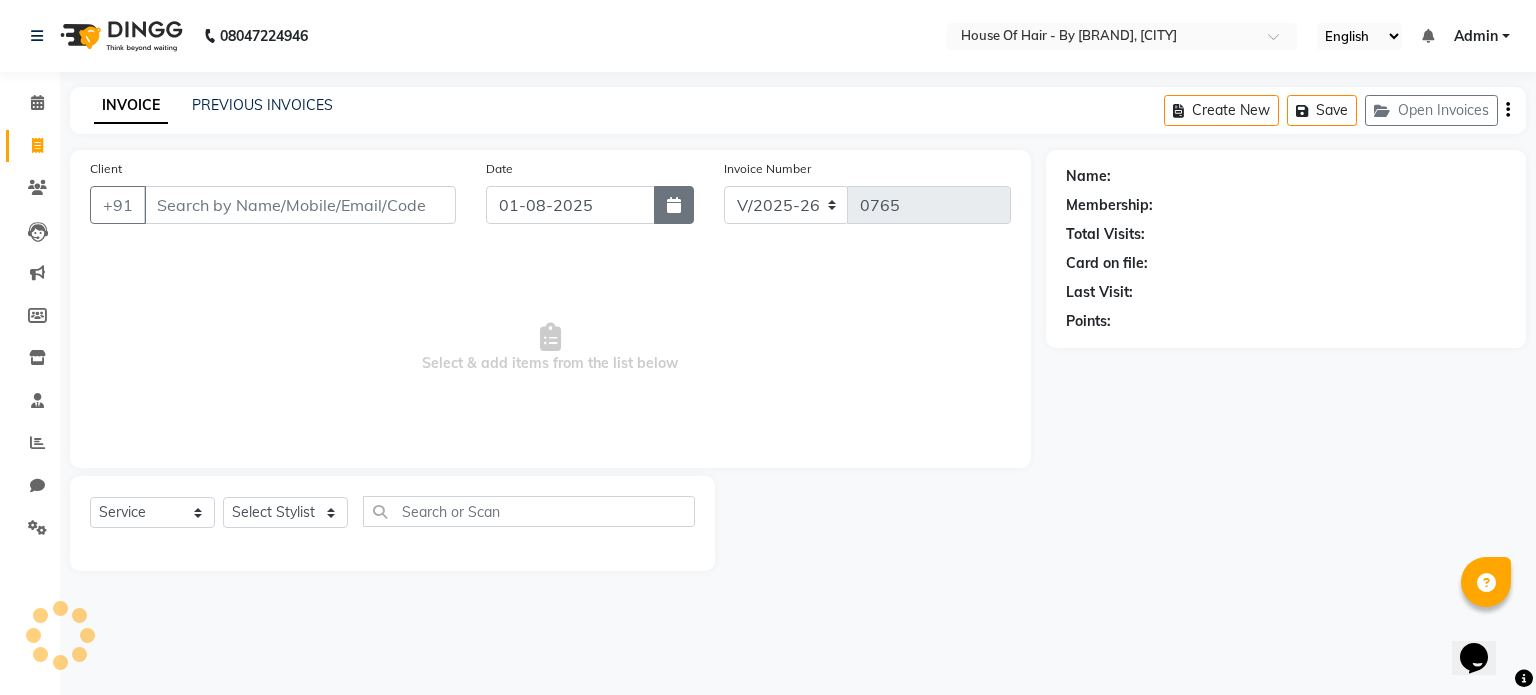click 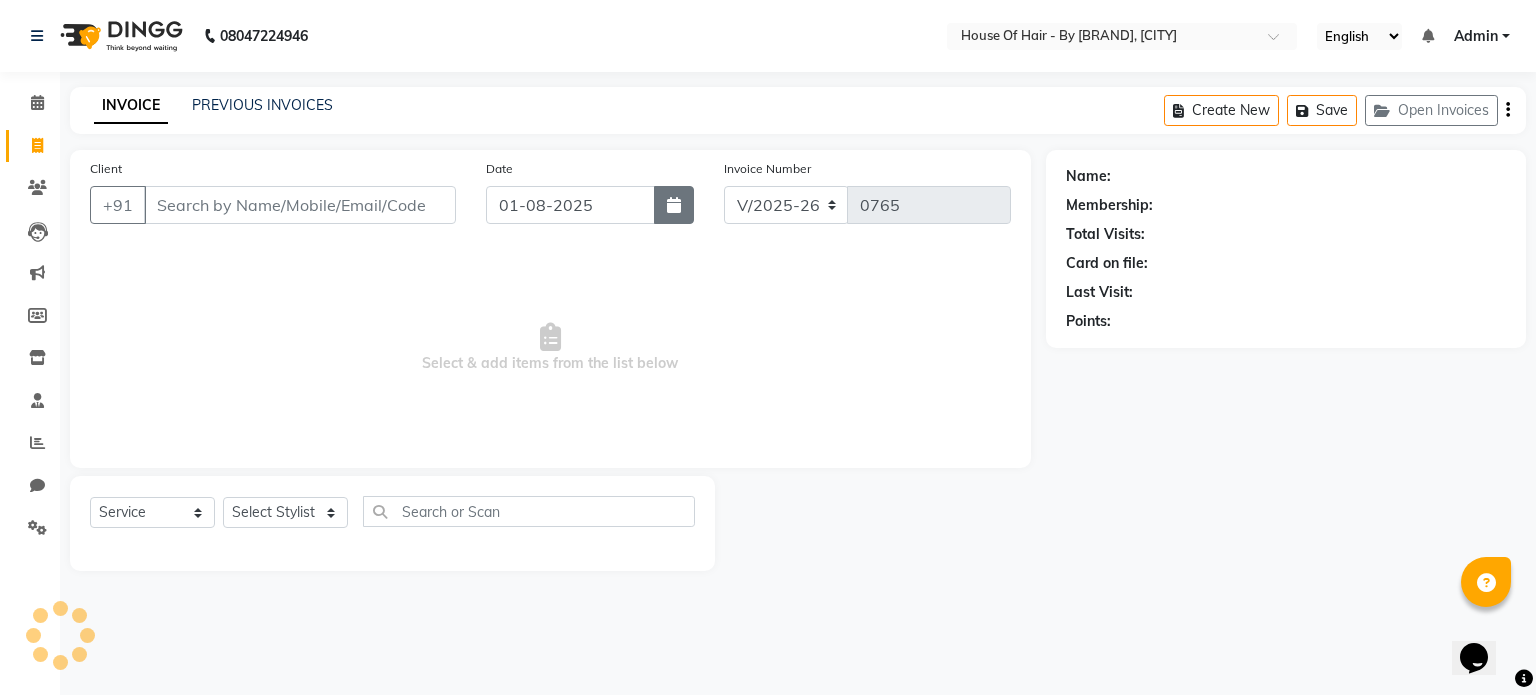 select on "8" 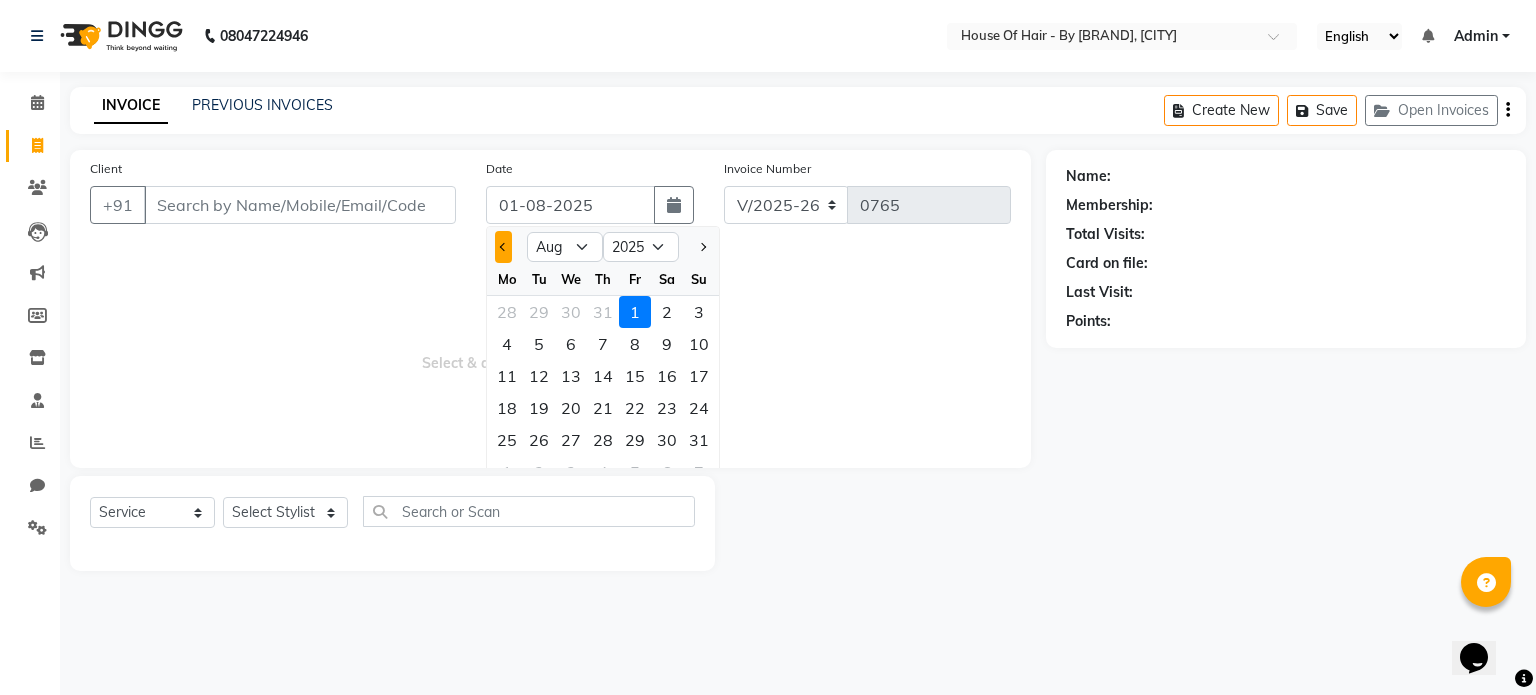 click 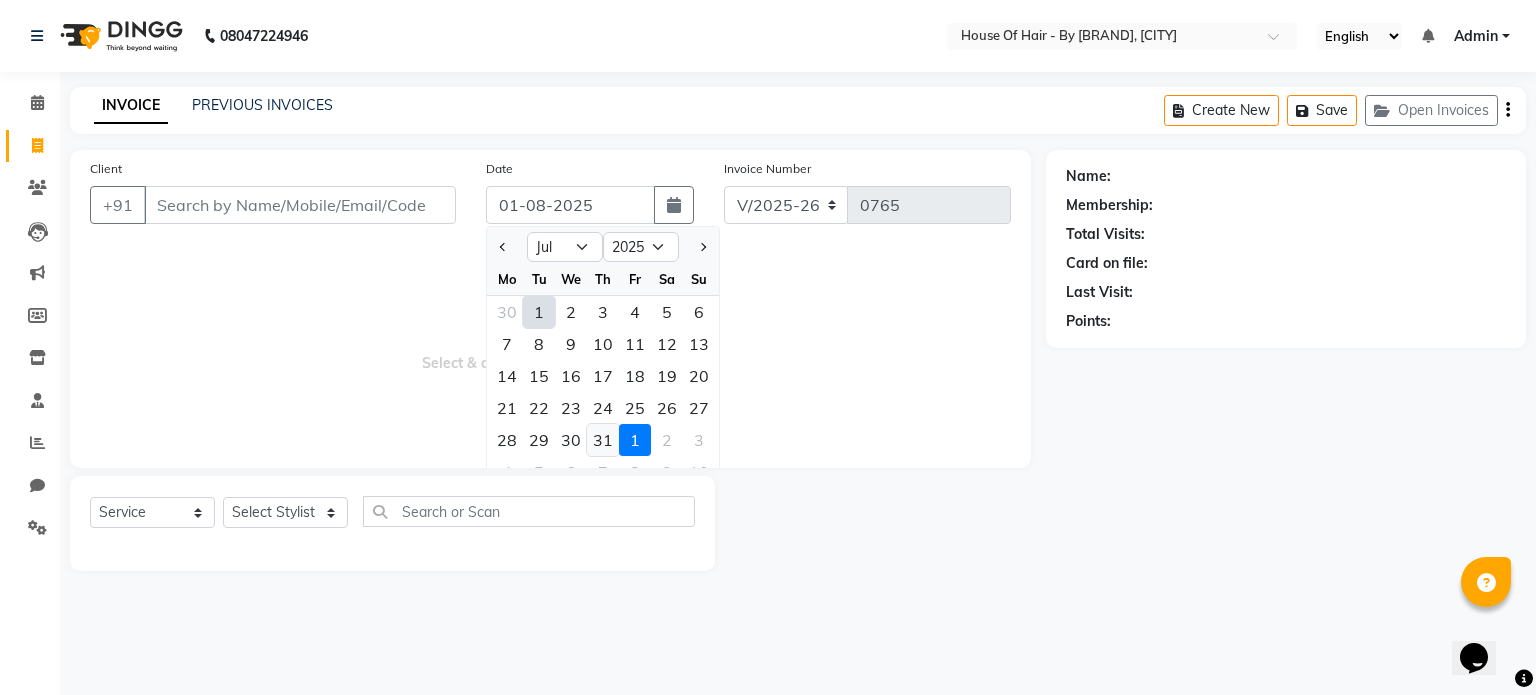 click on "31" 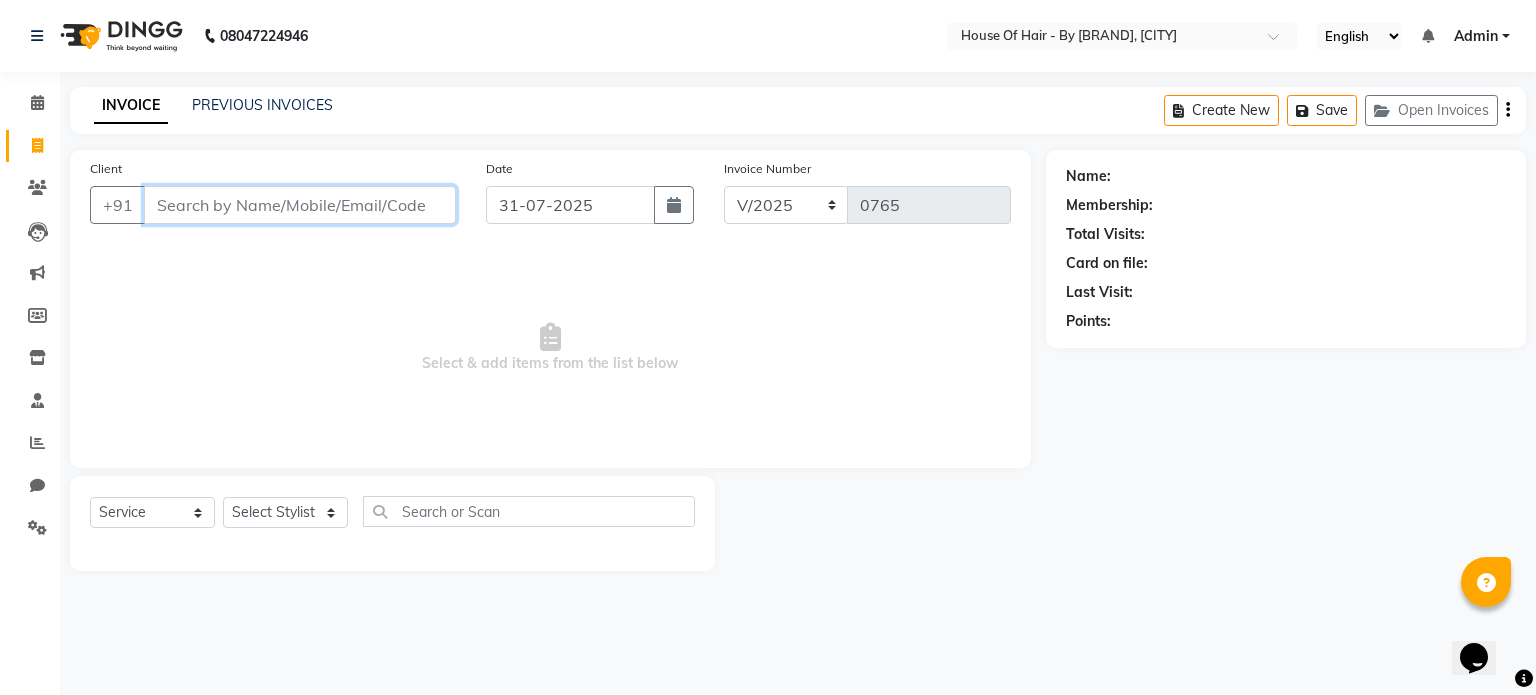 click on "Client" at bounding box center (300, 205) 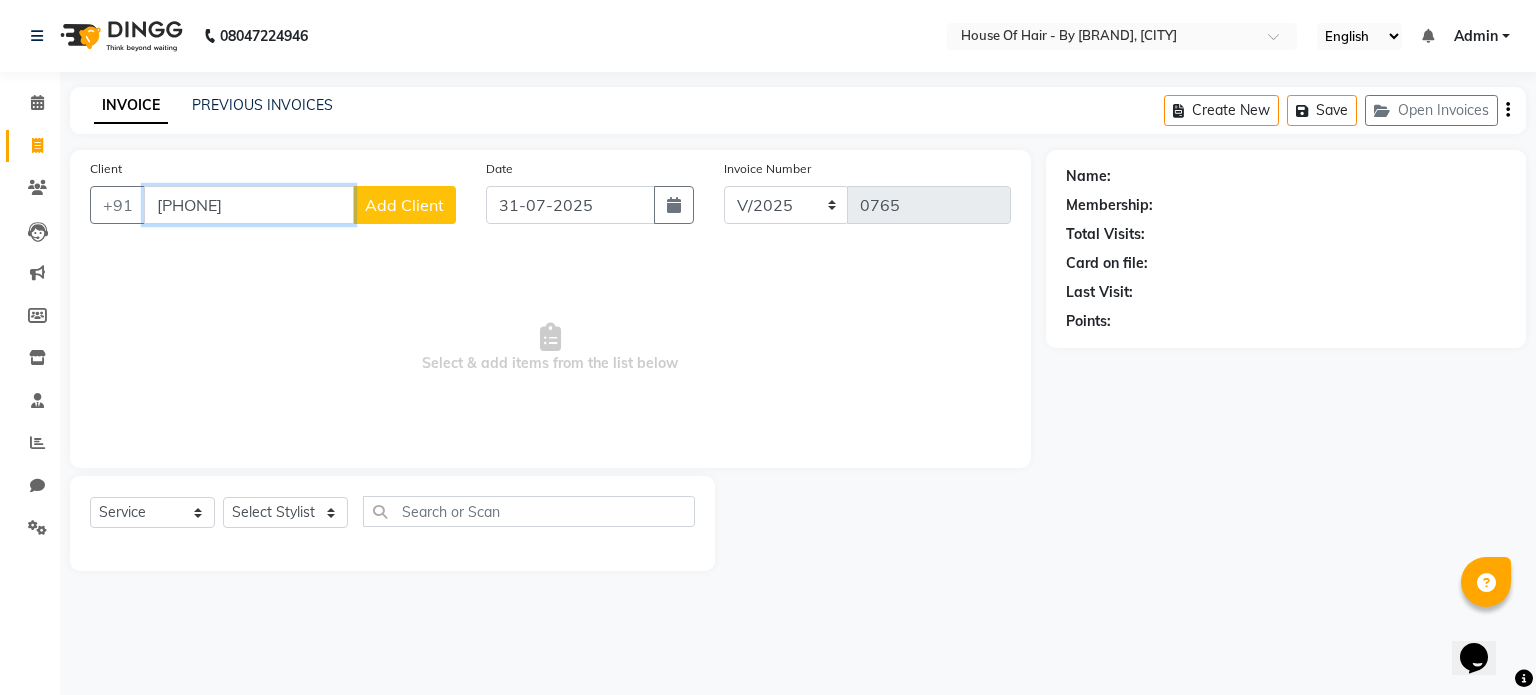 type on "[PHONE]" 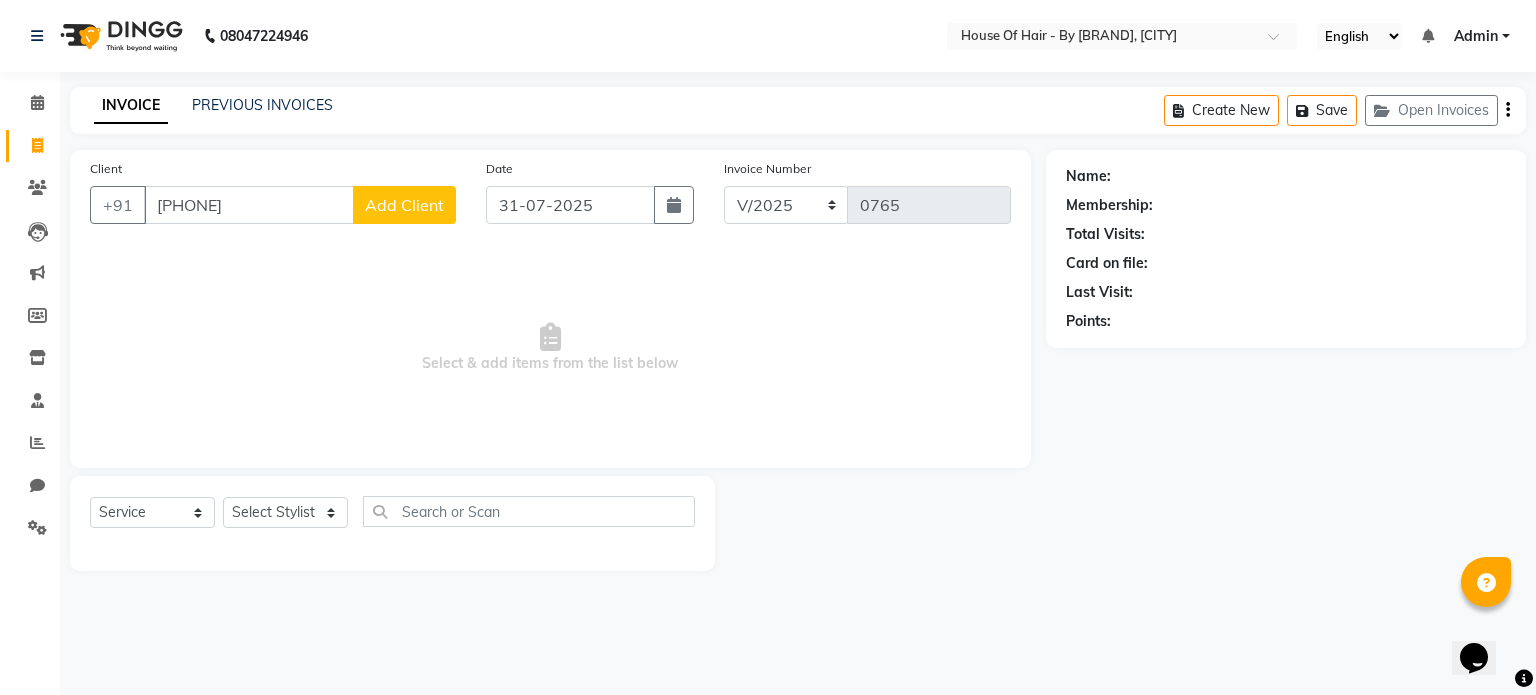 click on "Add Client" 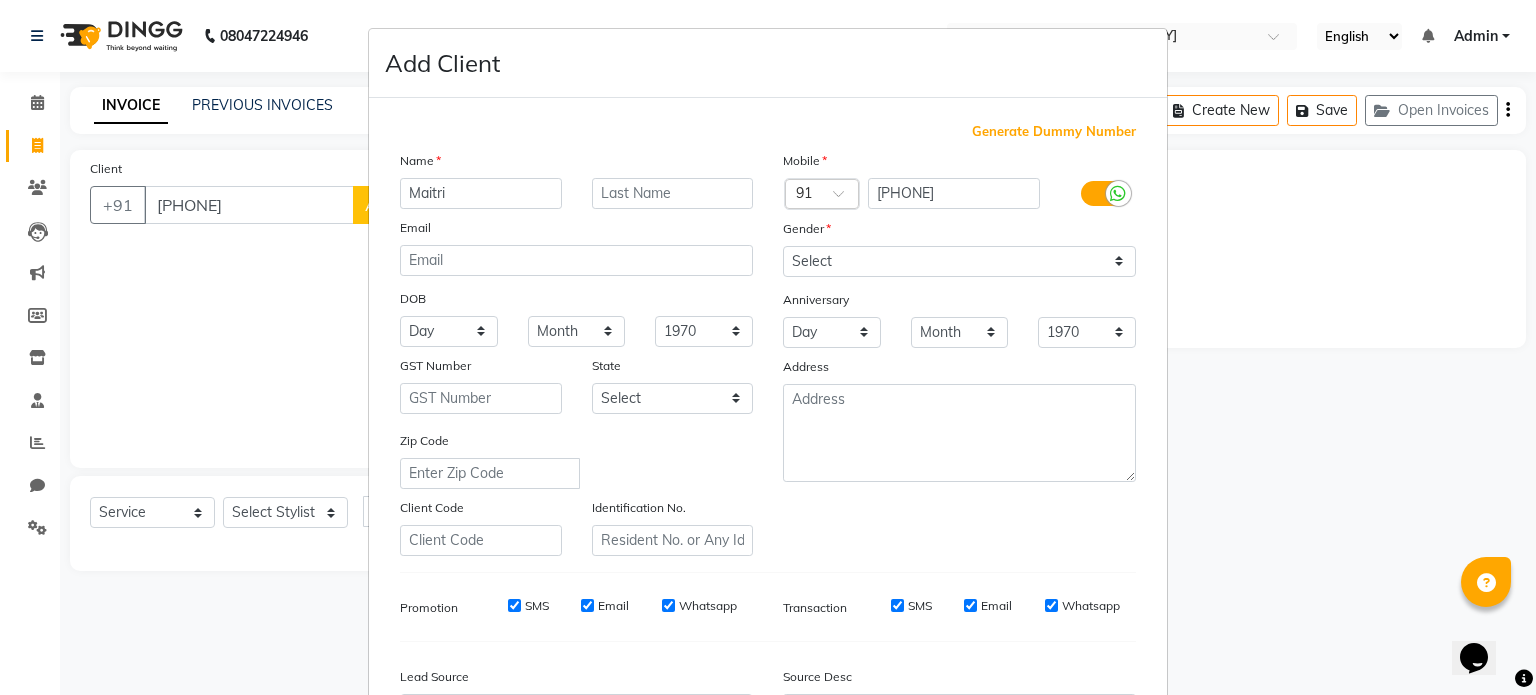 type on "Maitri" 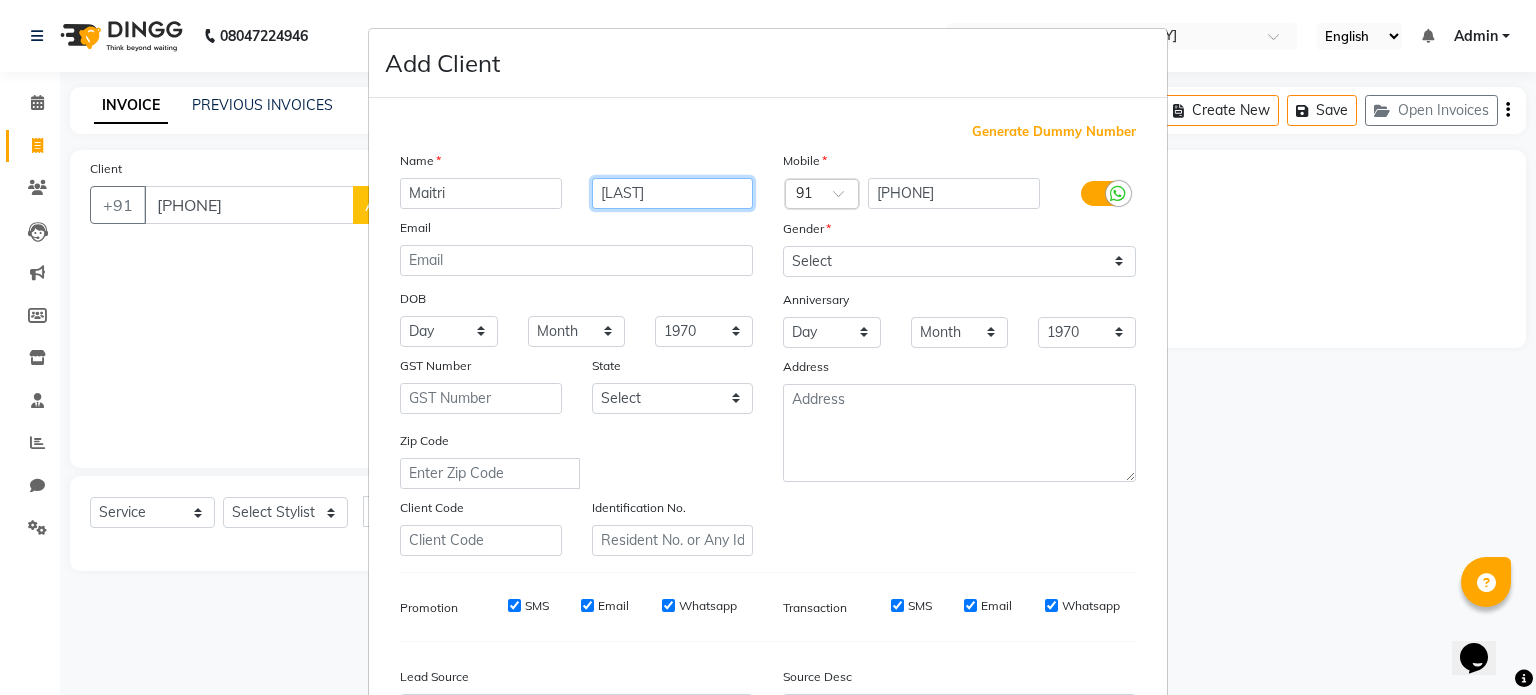type on "[LAST]" 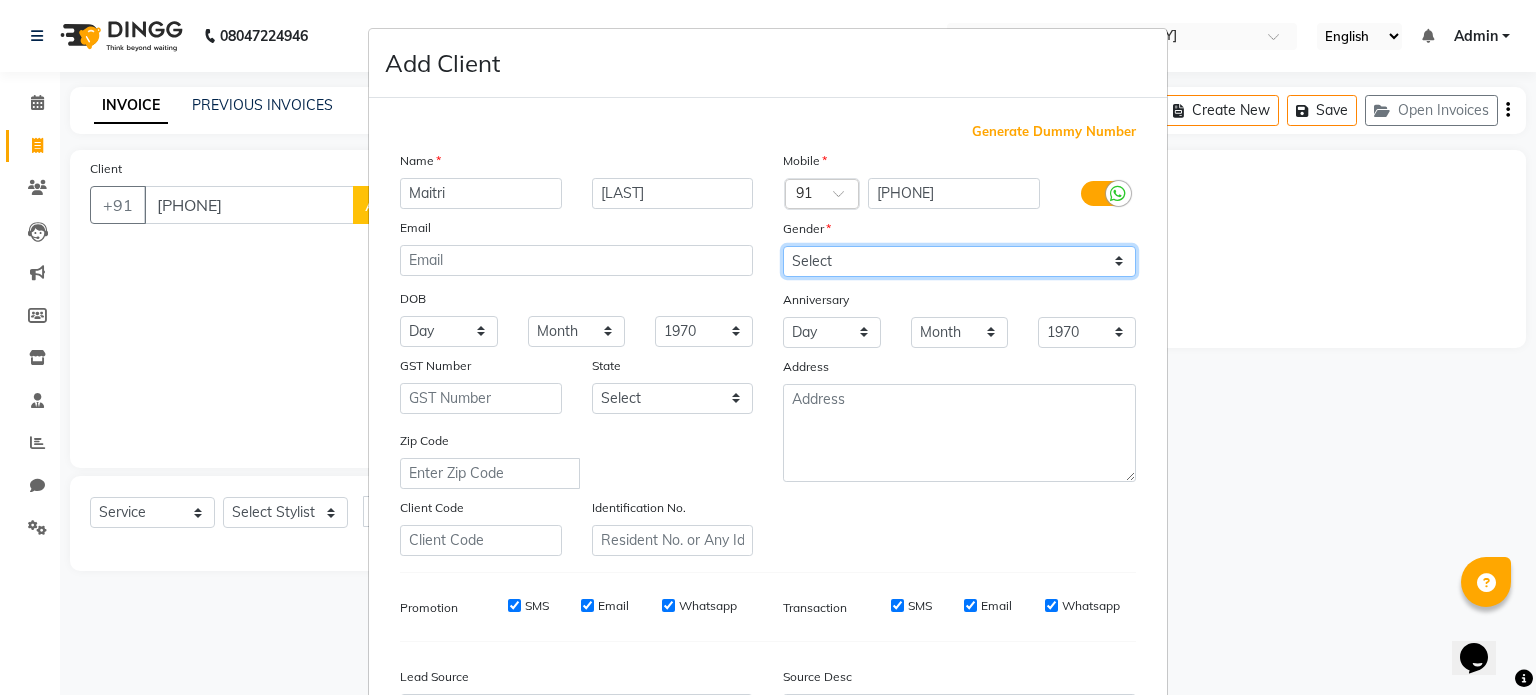 click on "Select Male Female Other Prefer Not To Say" at bounding box center [959, 261] 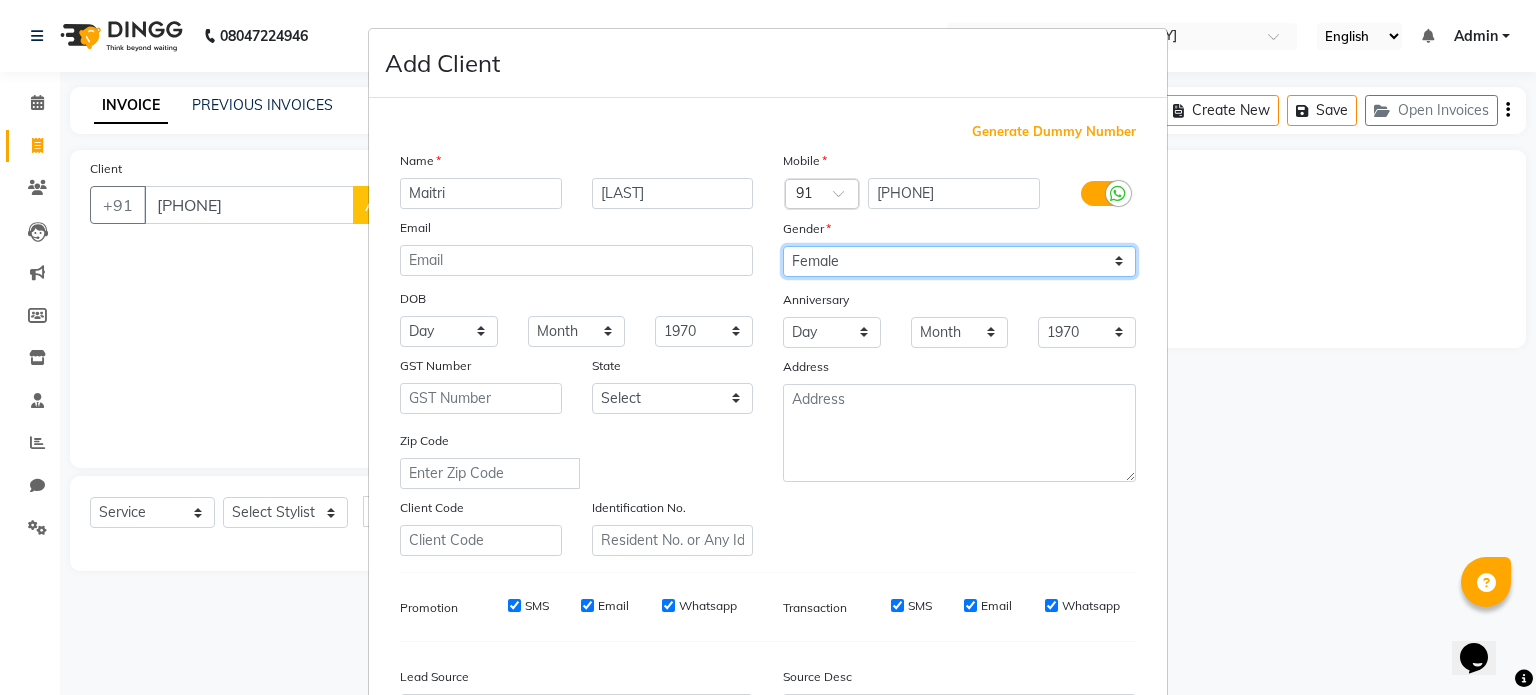 click on "Select Male Female Other Prefer Not To Say" at bounding box center [959, 261] 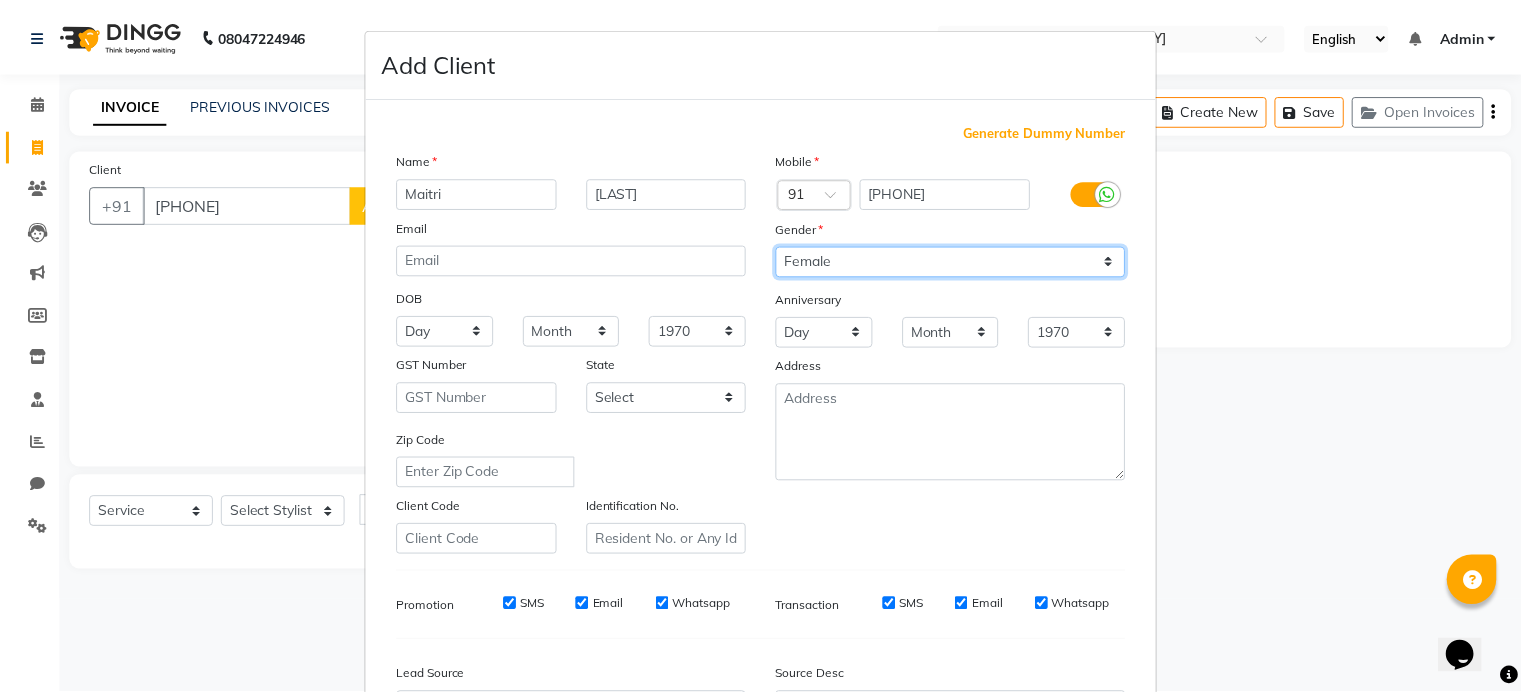 scroll, scrollTop: 237, scrollLeft: 0, axis: vertical 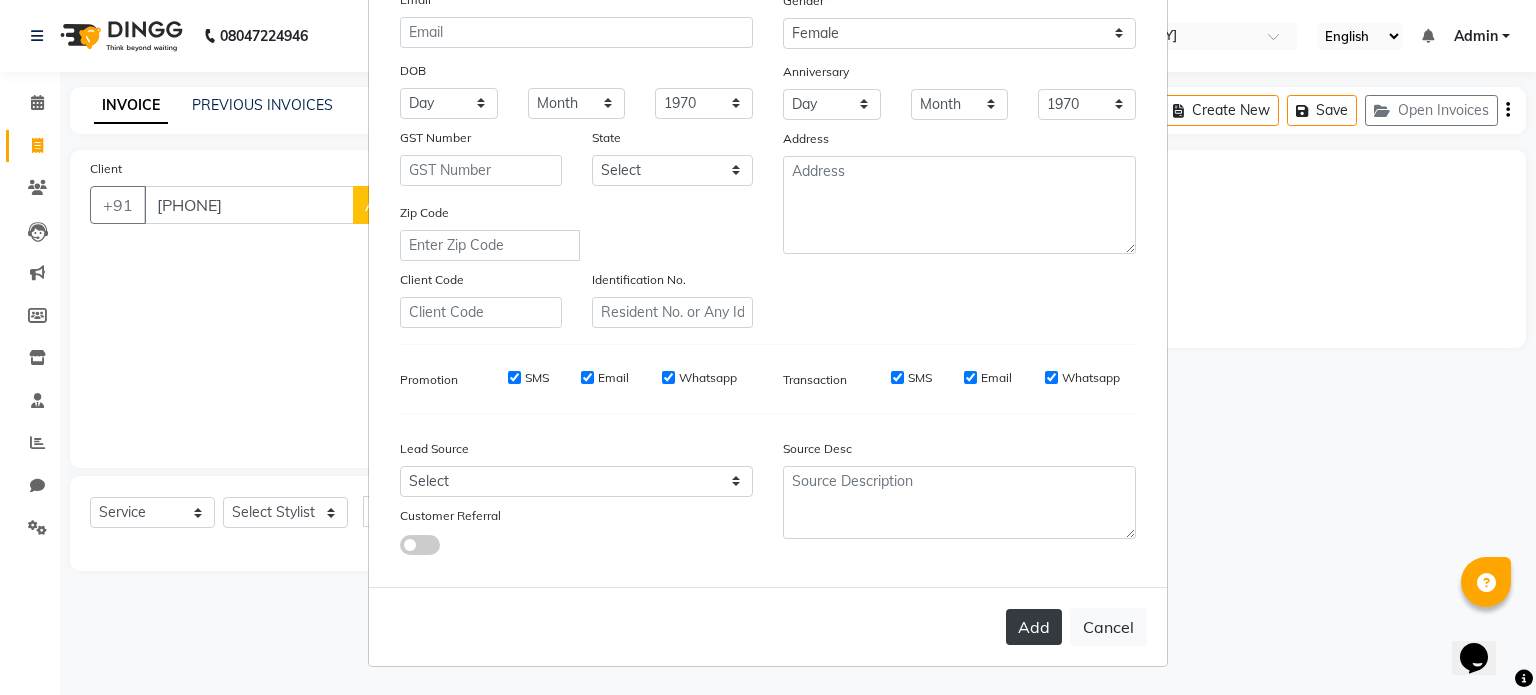 click on "Add" at bounding box center (1034, 627) 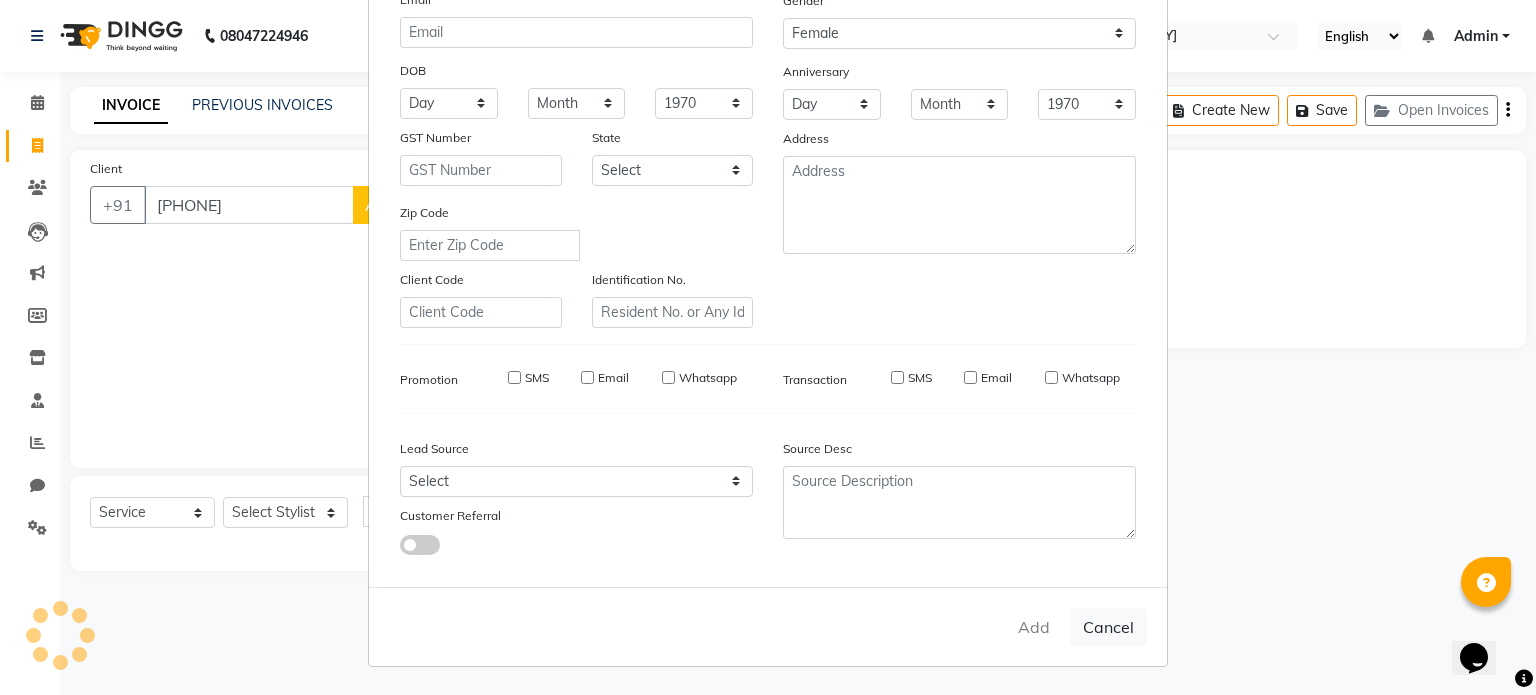 type 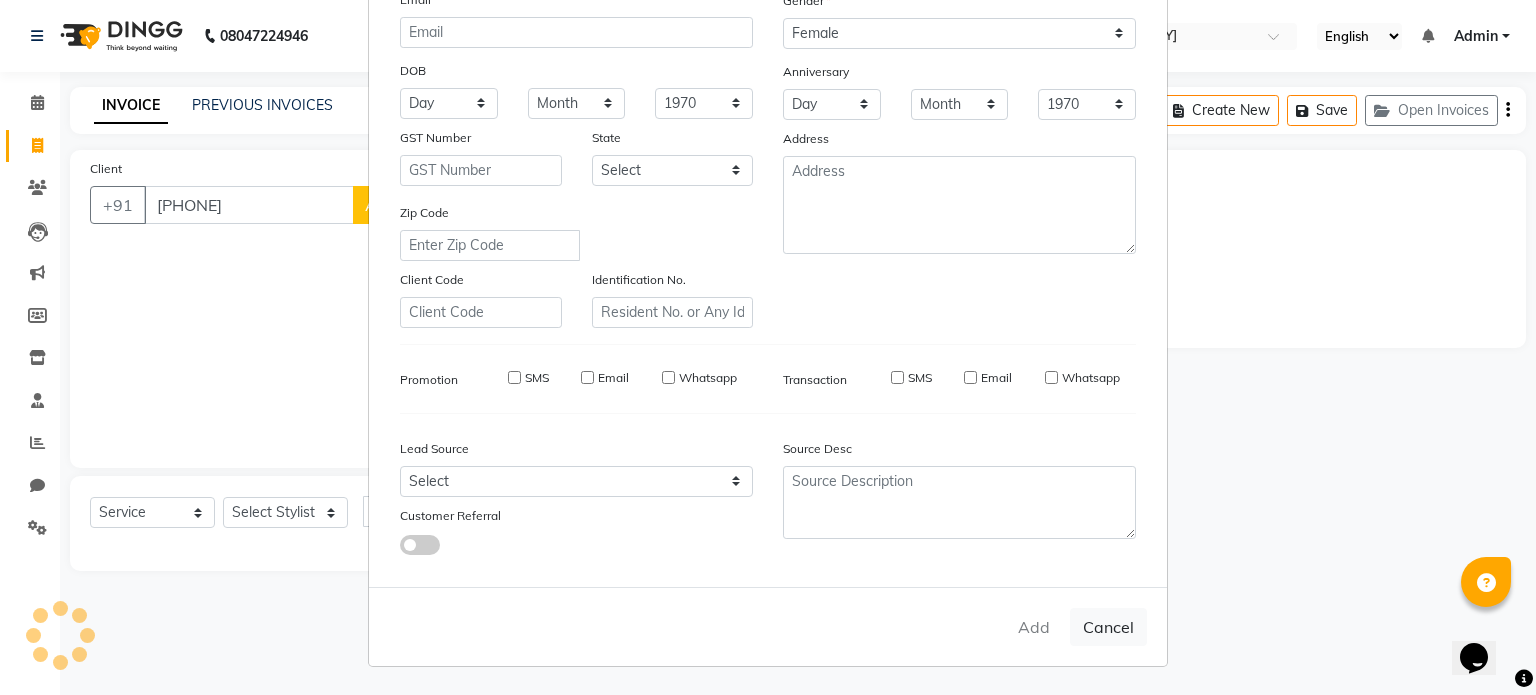 select 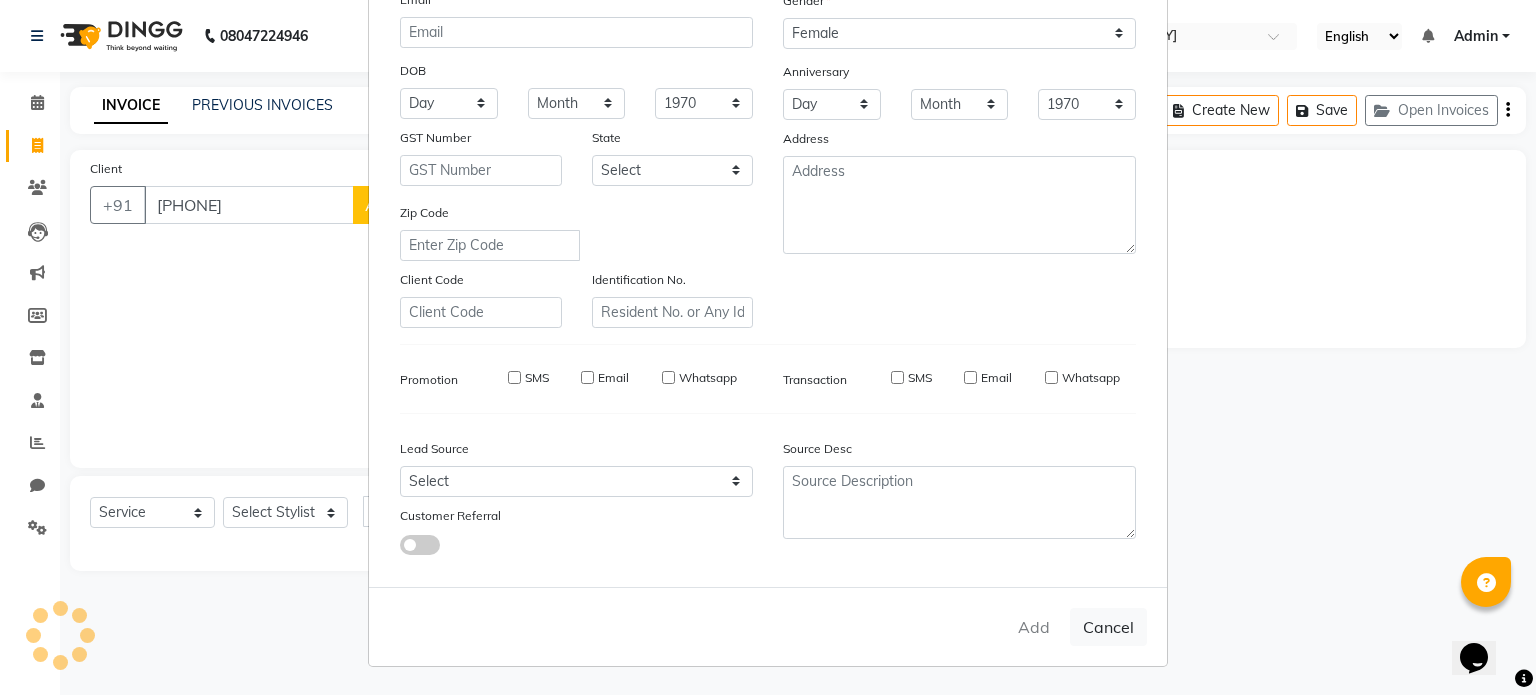 select 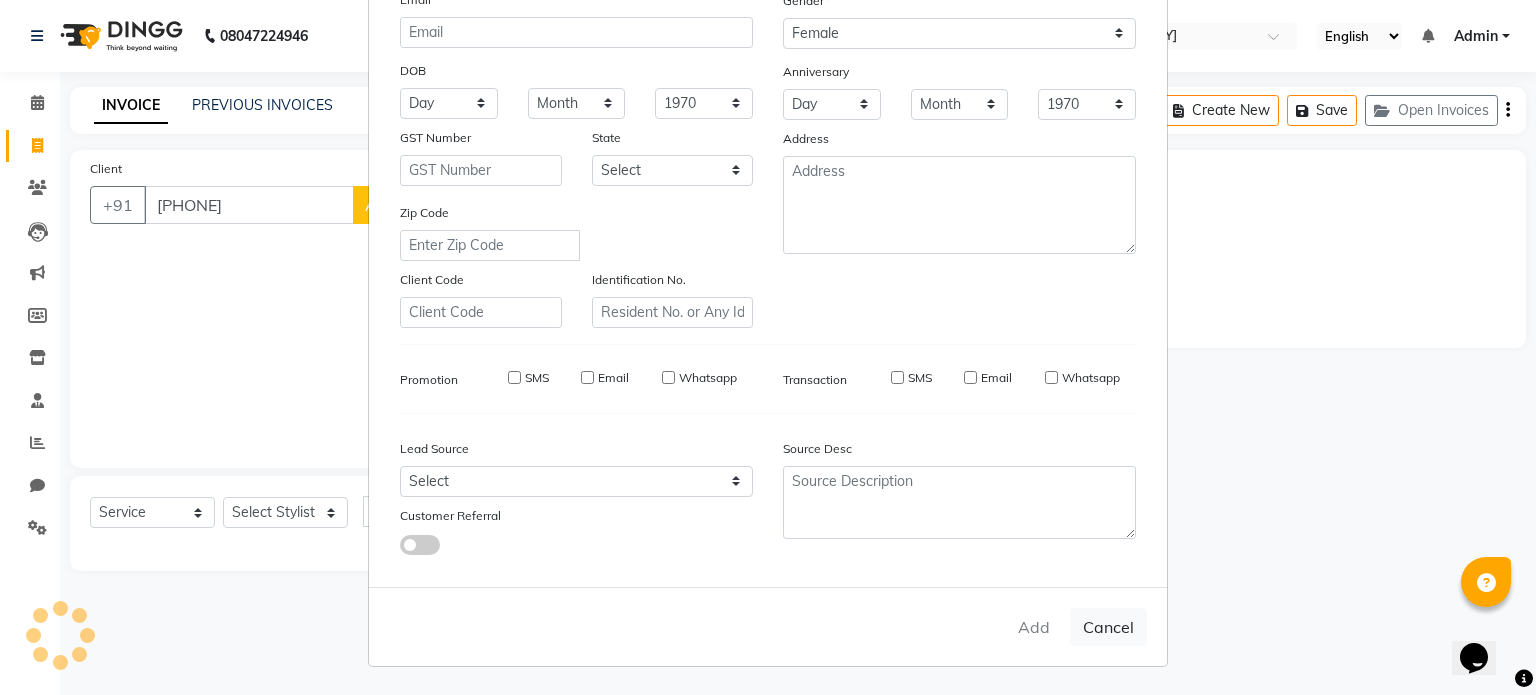 type 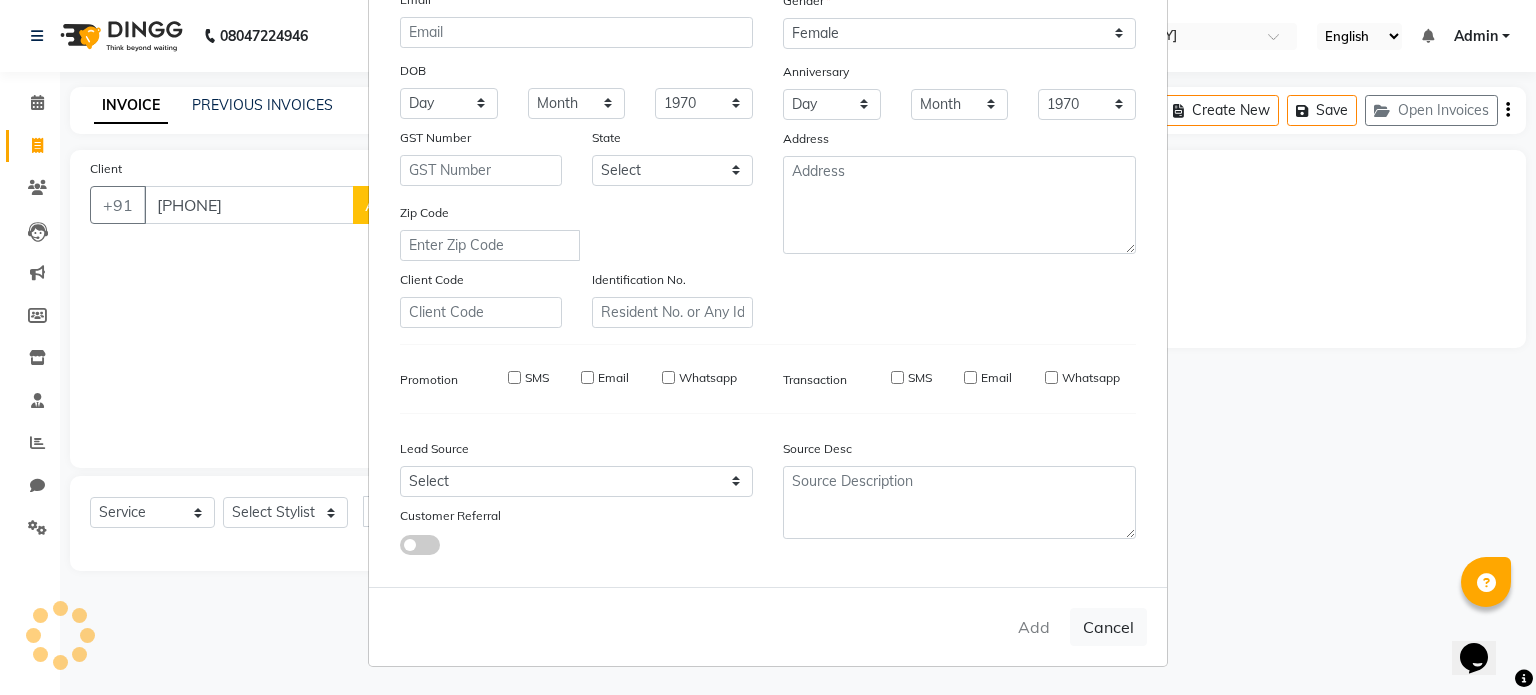 checkbox on "false" 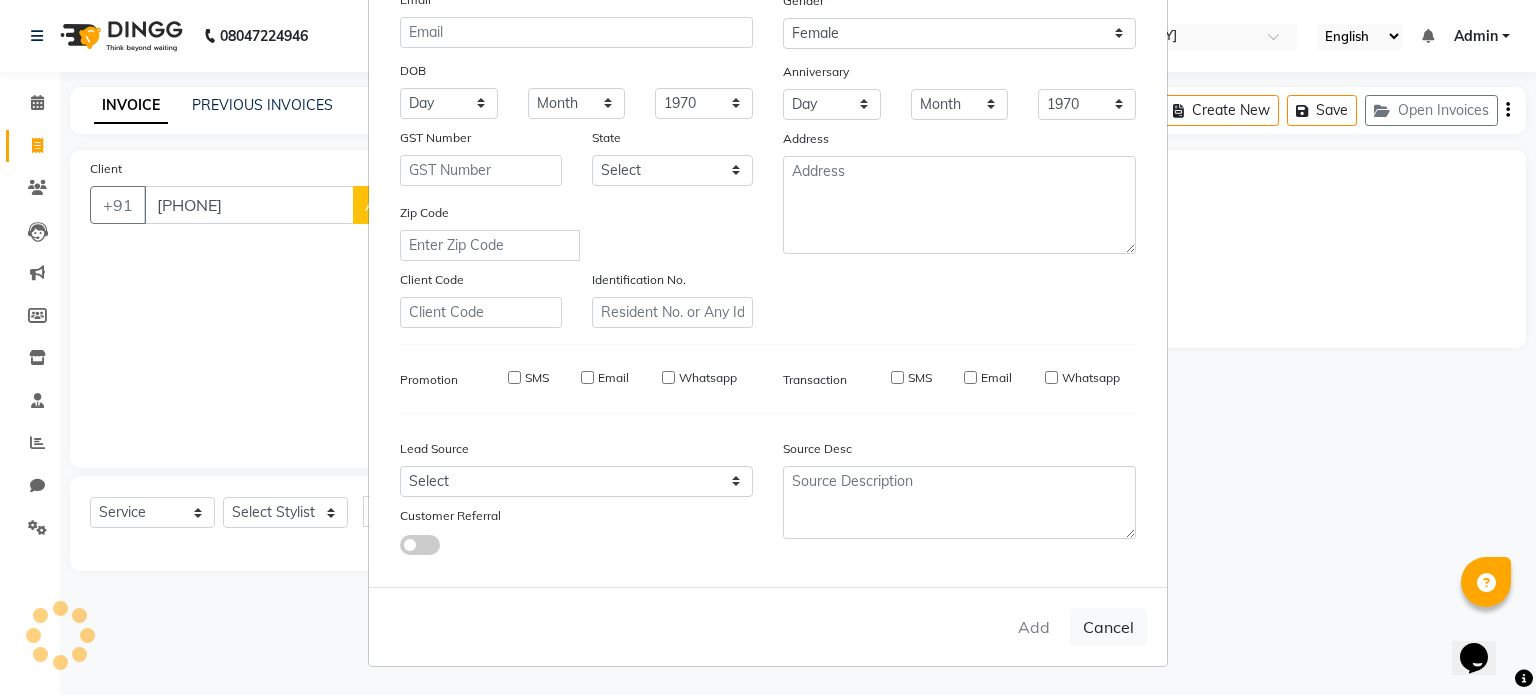 checkbox on "false" 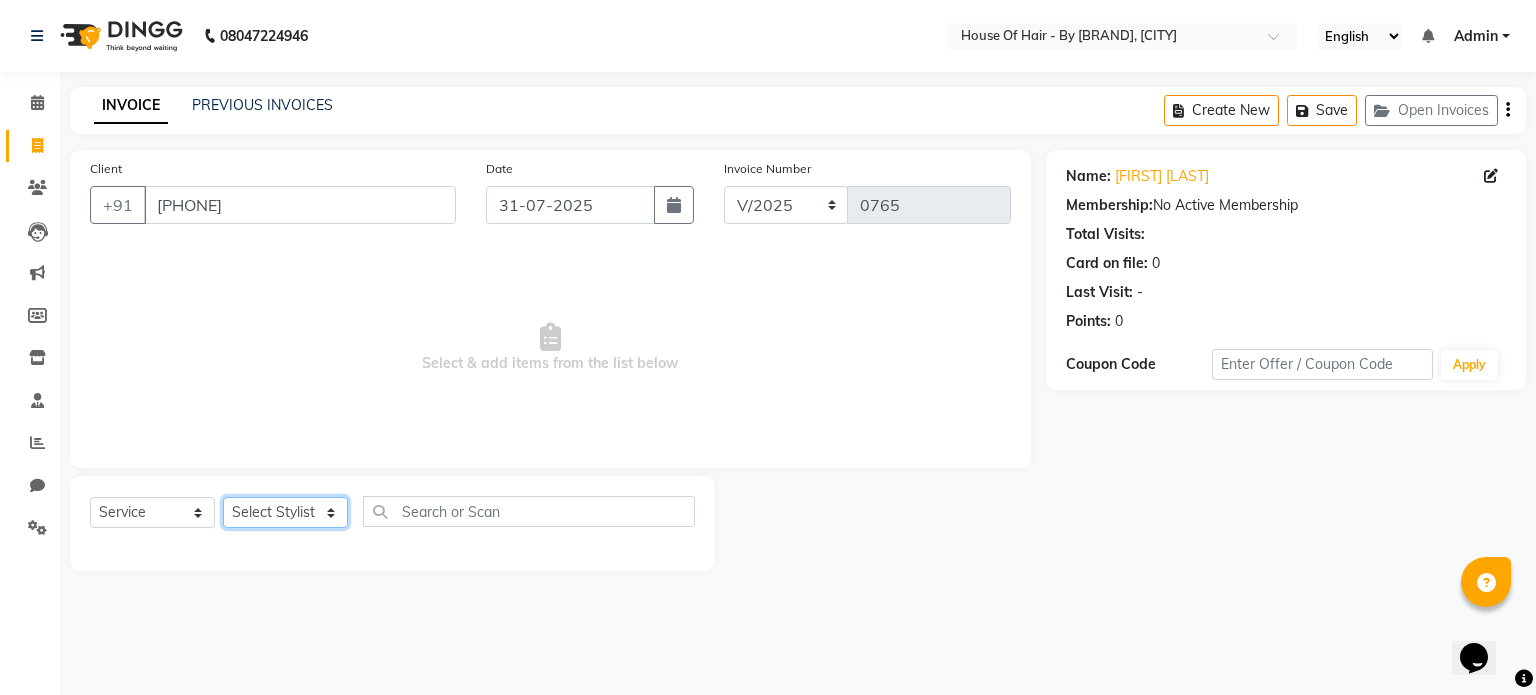 click on "Select Stylist [FIRST] [LAST]	[FIRST] [LAST] Wedding [FIRST]	[LAST] [FIRST] [LAST] [FIRST] [LAST] [FIRST] [LAST] [FIRST]	[LAST] [LAST] [LAST]" 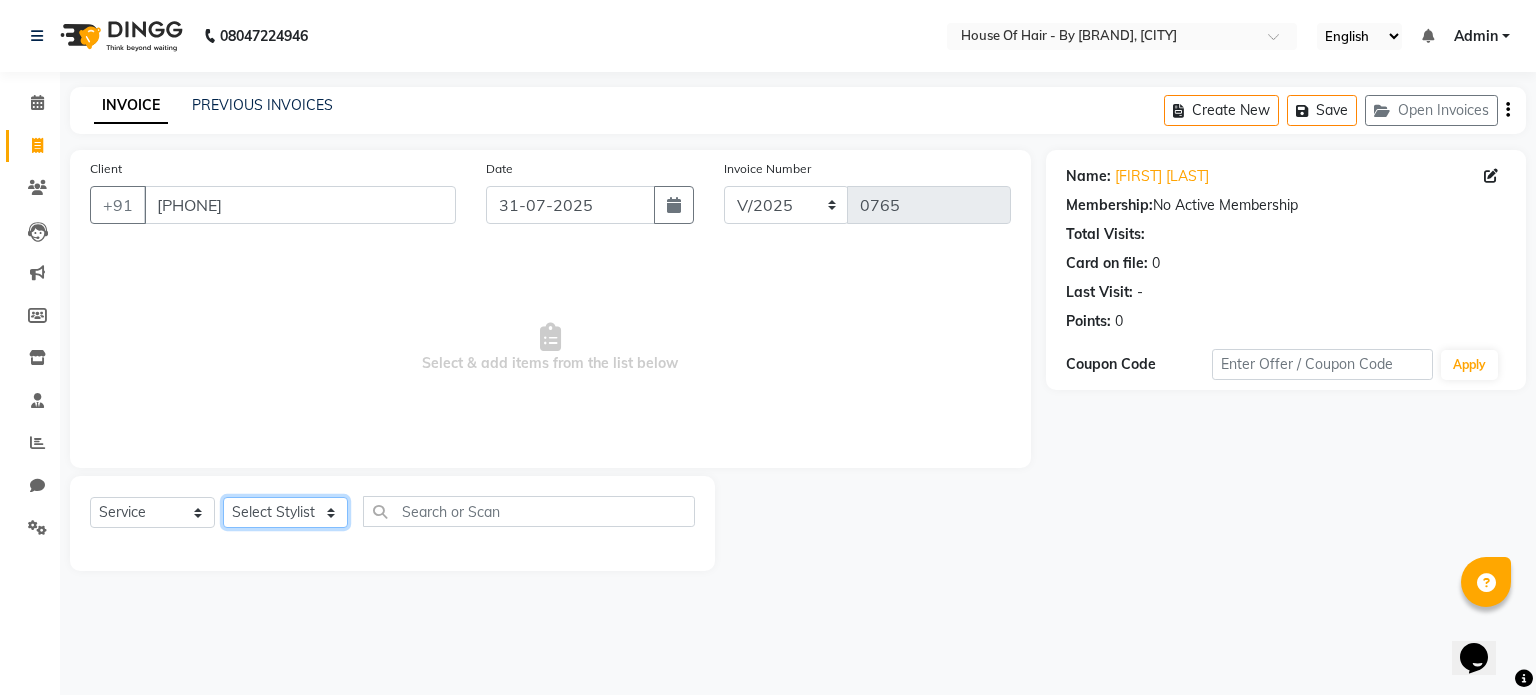 select on "70376" 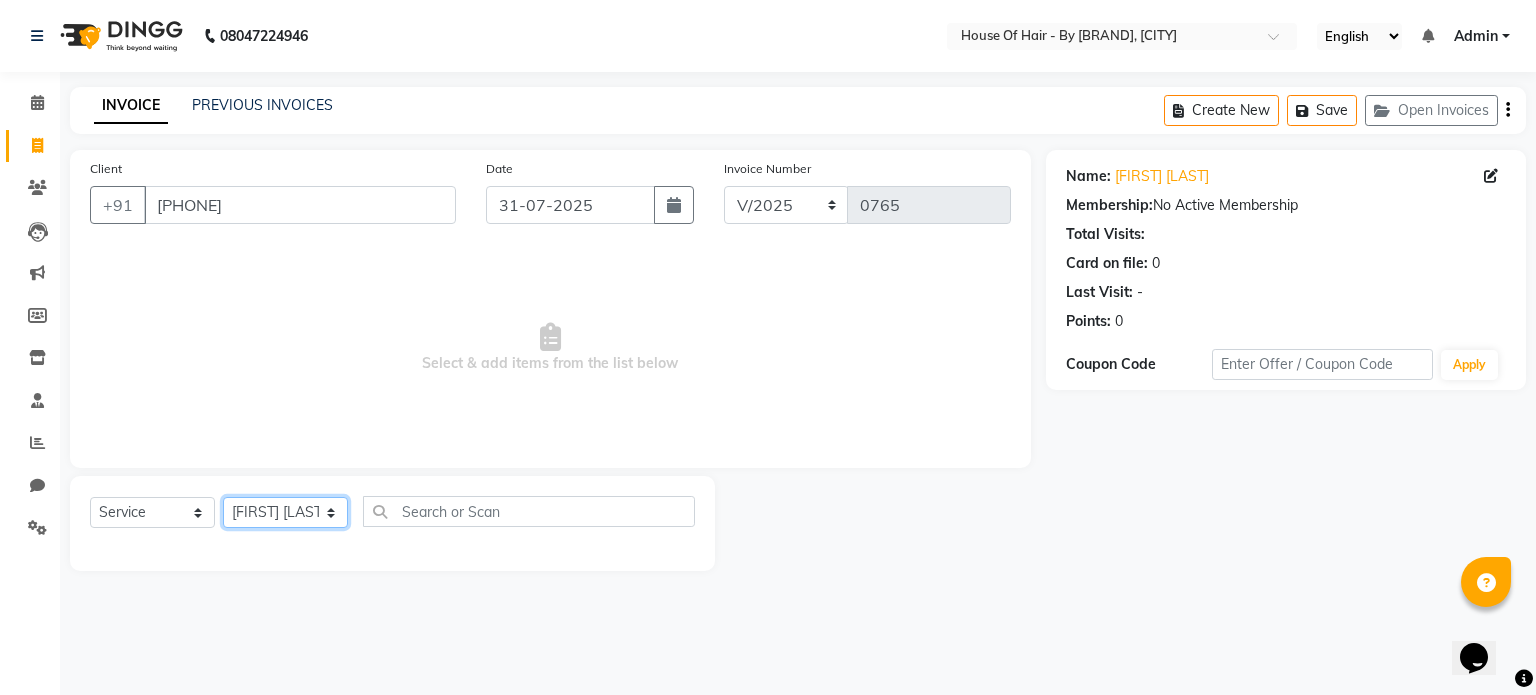 click on "Select Stylist [FIRST] [LAST]	[FIRST] [LAST] Wedding [FIRST]	[LAST] [FIRST] [LAST] [FIRST] [LAST] [FIRST] [LAST] [FIRST]	[LAST] [LAST] [LAST]" 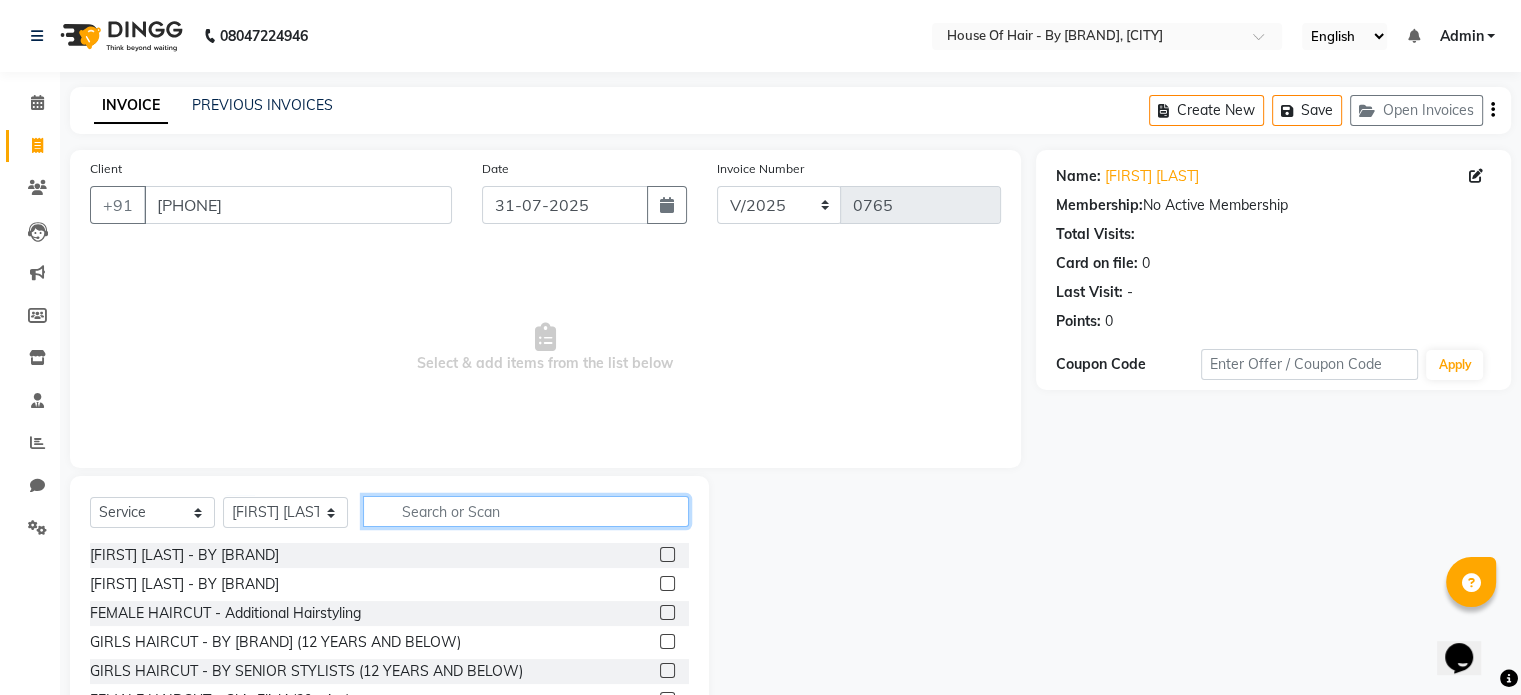 click 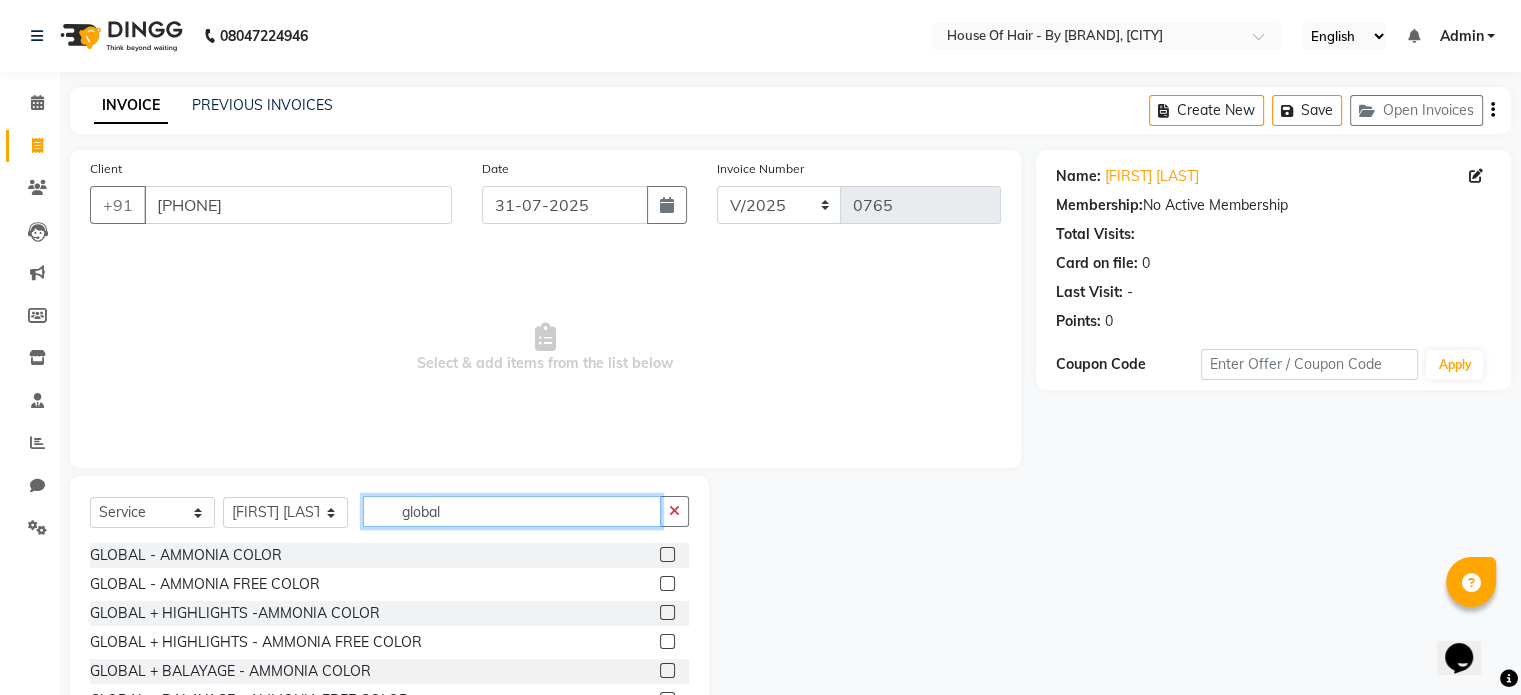 type on "global" 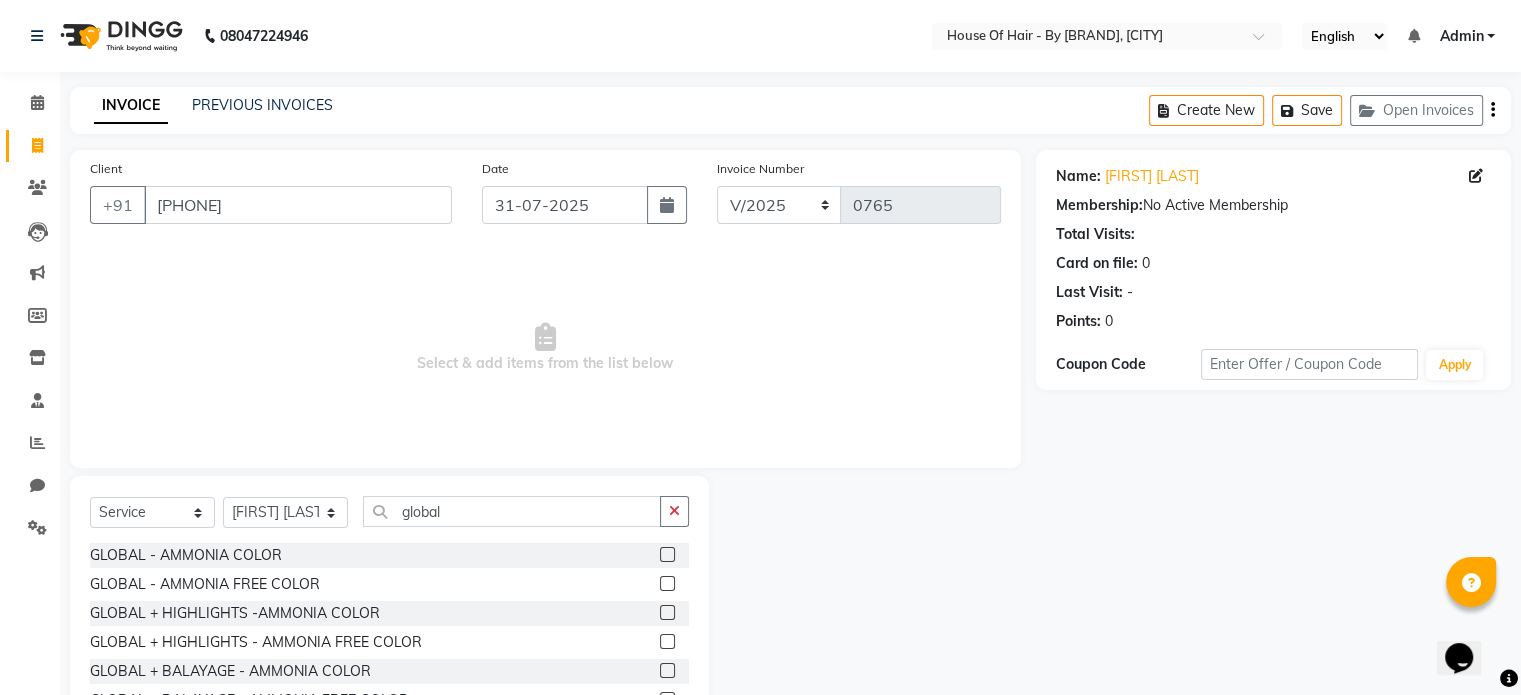 click 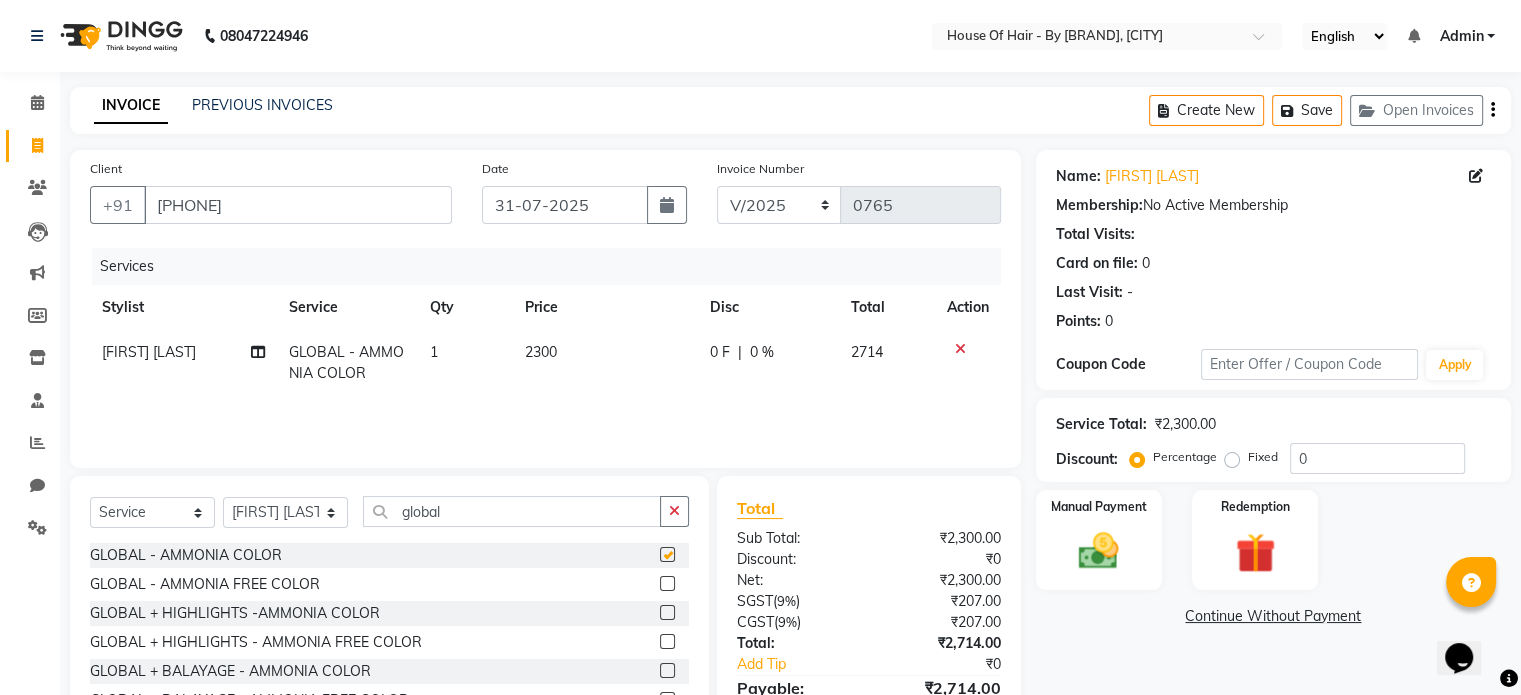 checkbox on "false" 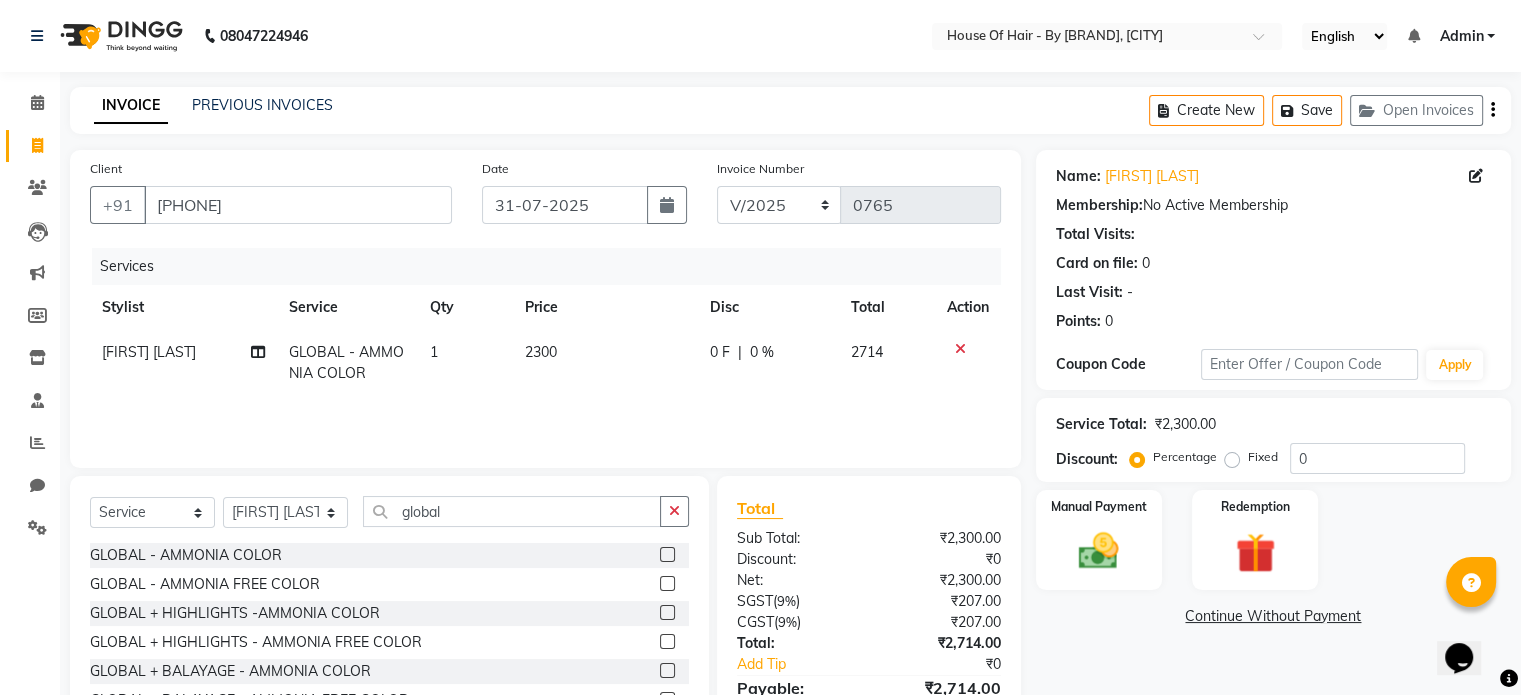 click on "2300" 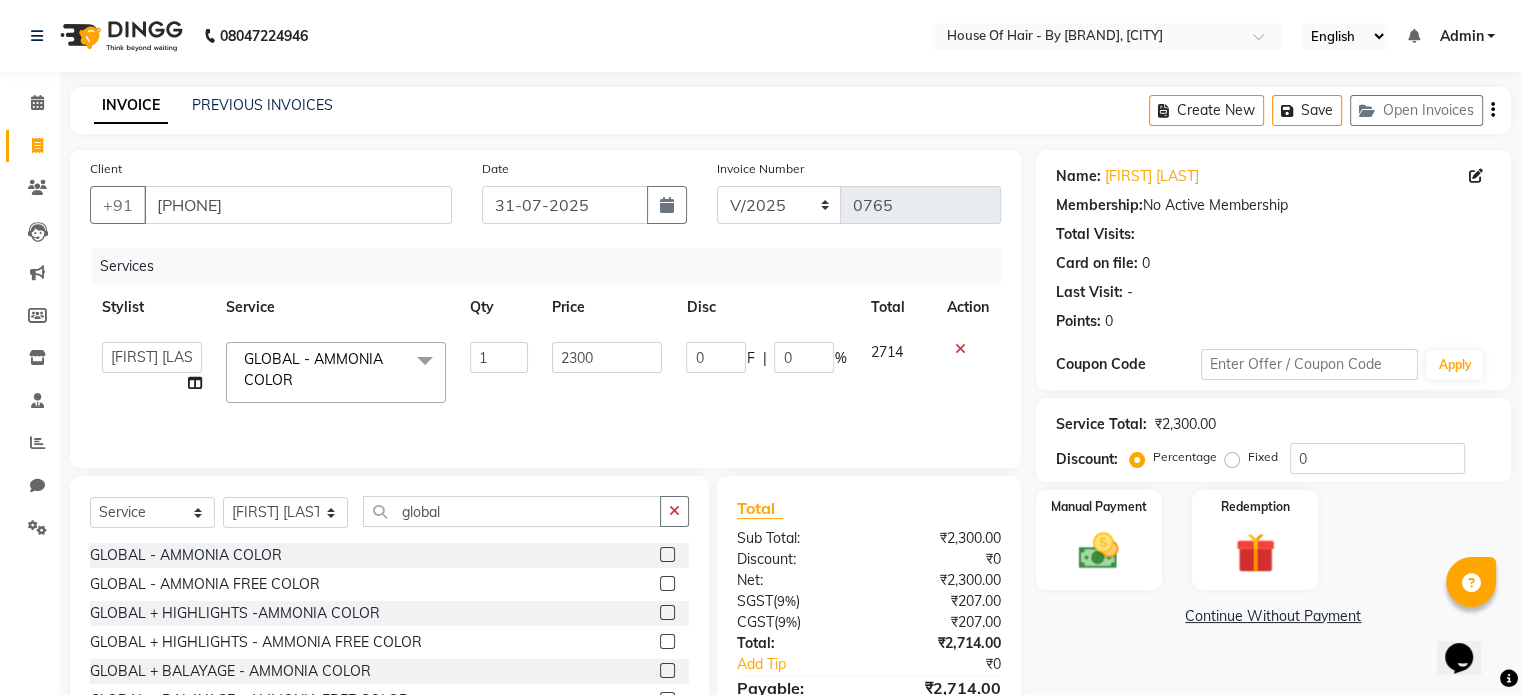 click on "2300" 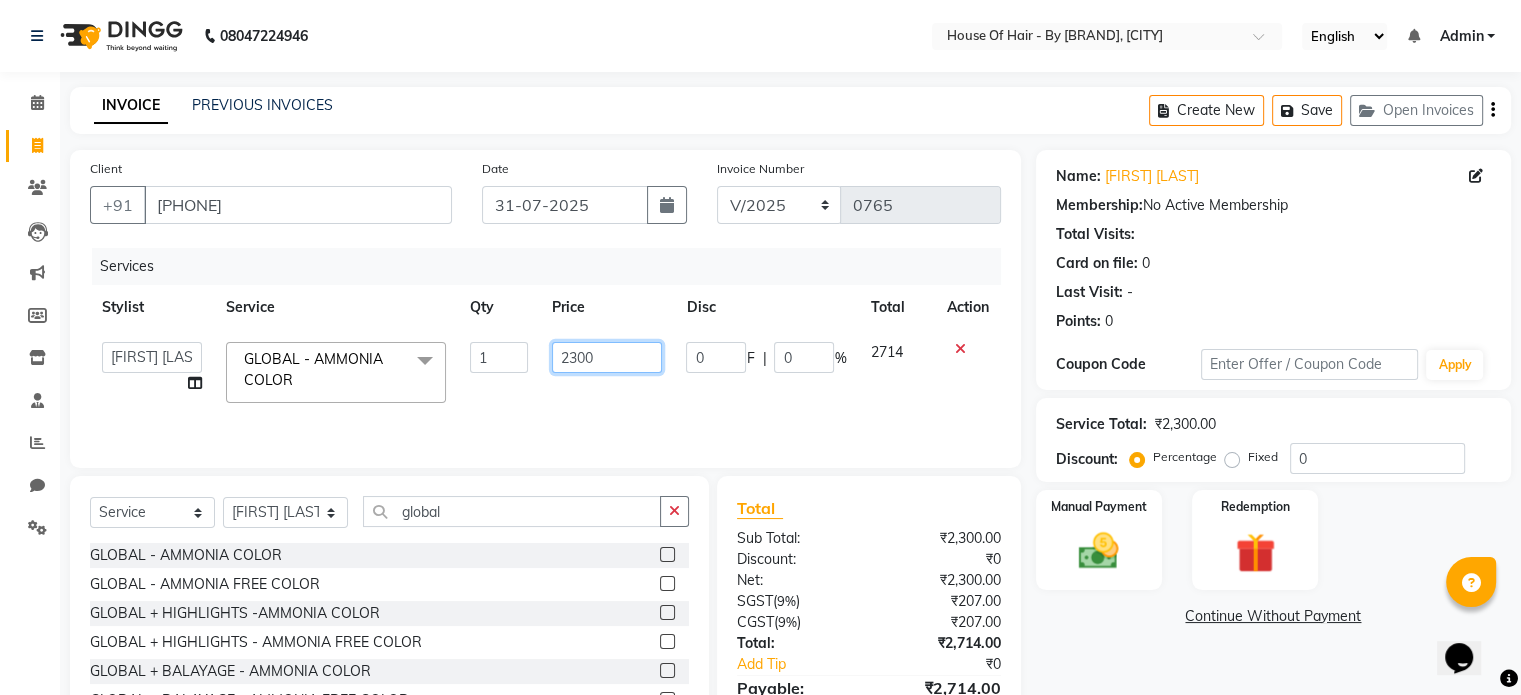 click on "2300" 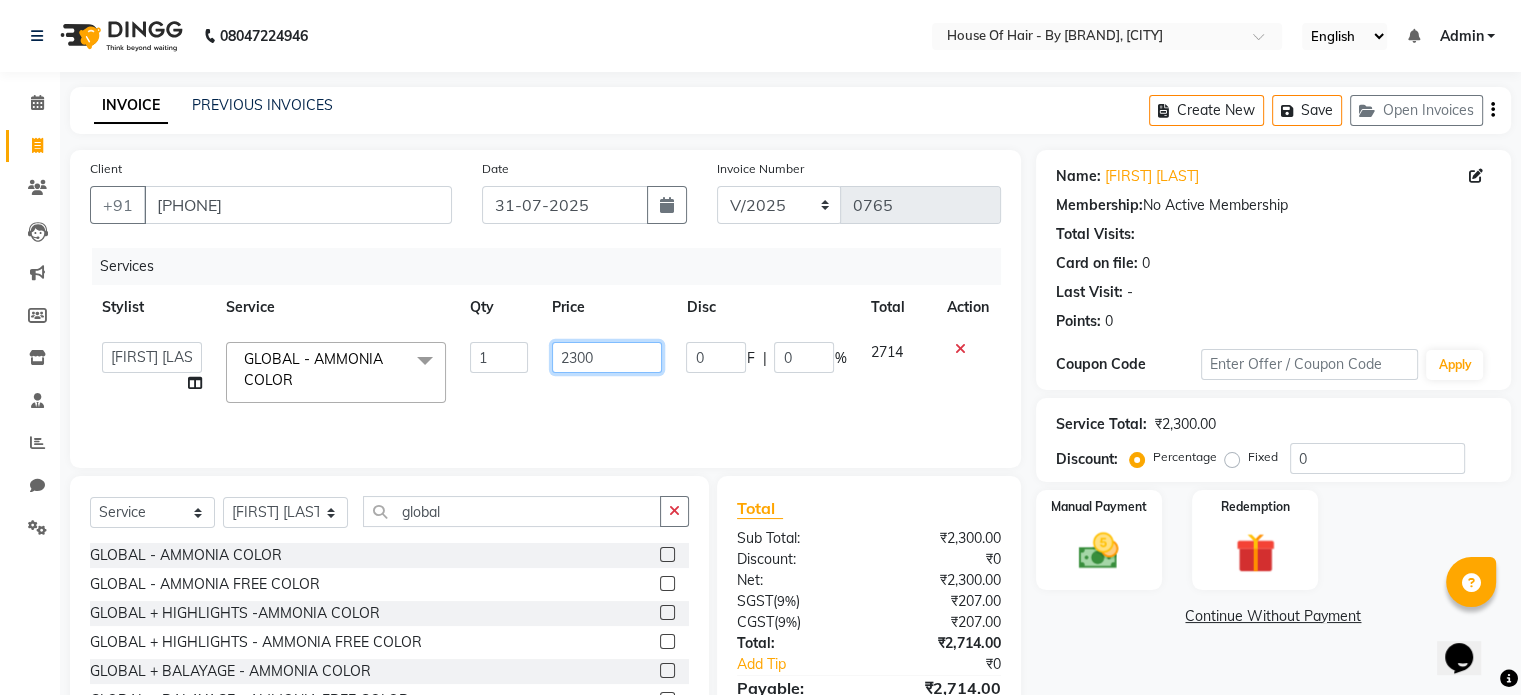 click on "2300" 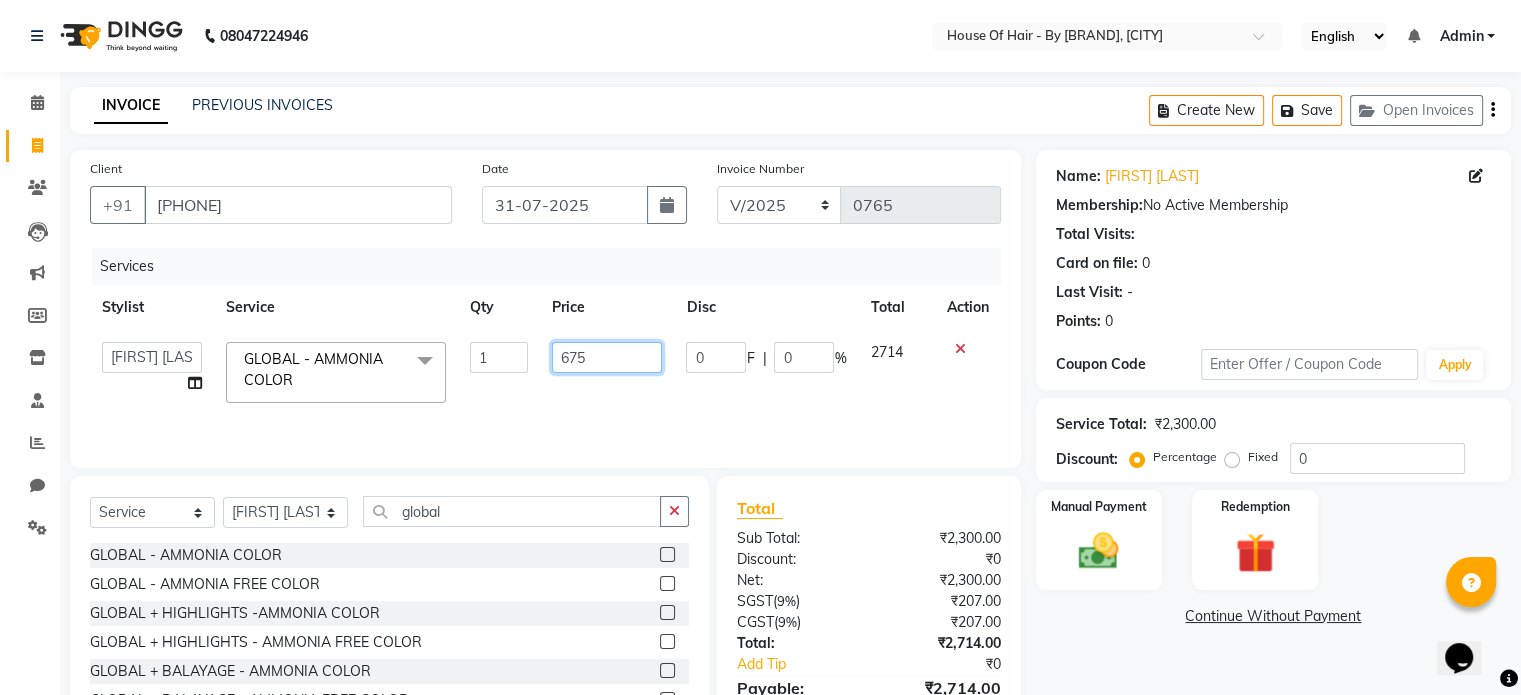 type on "6750" 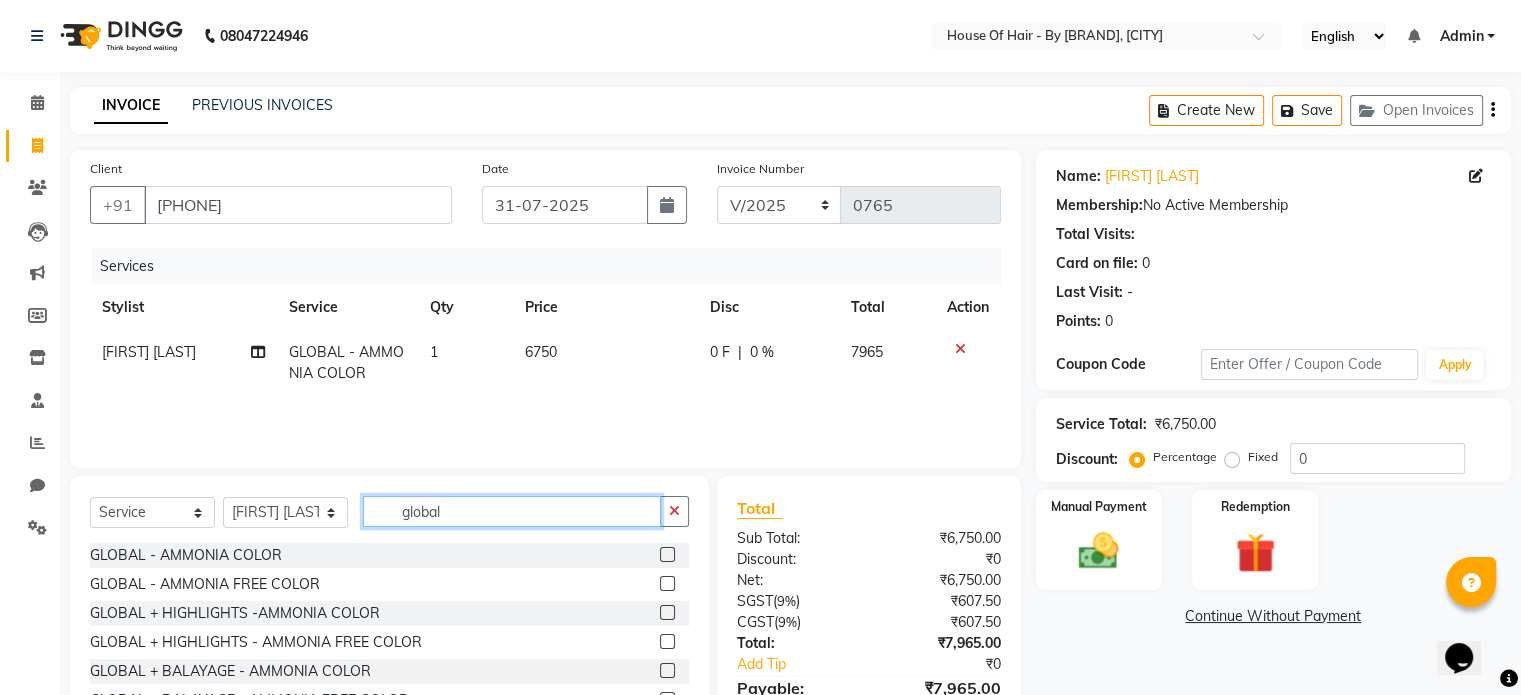 click on "global" 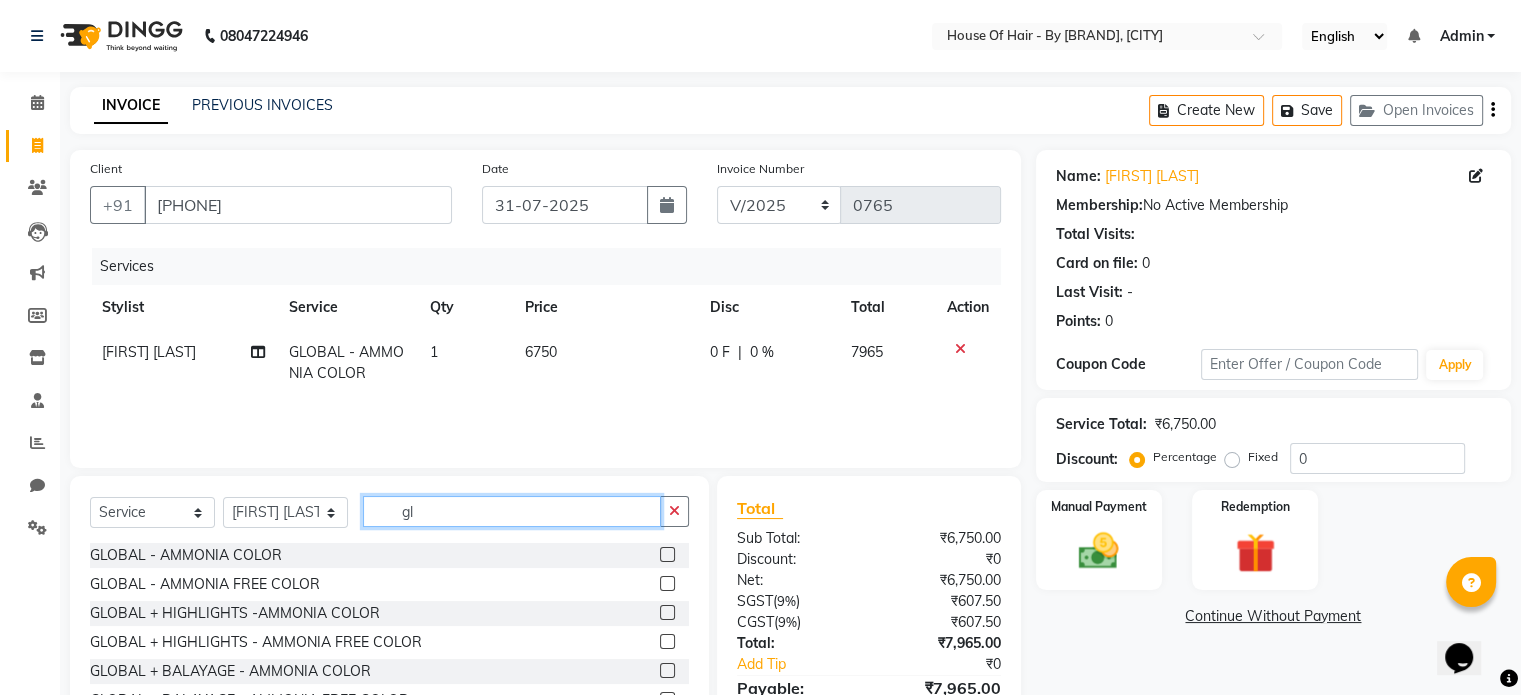type on "g" 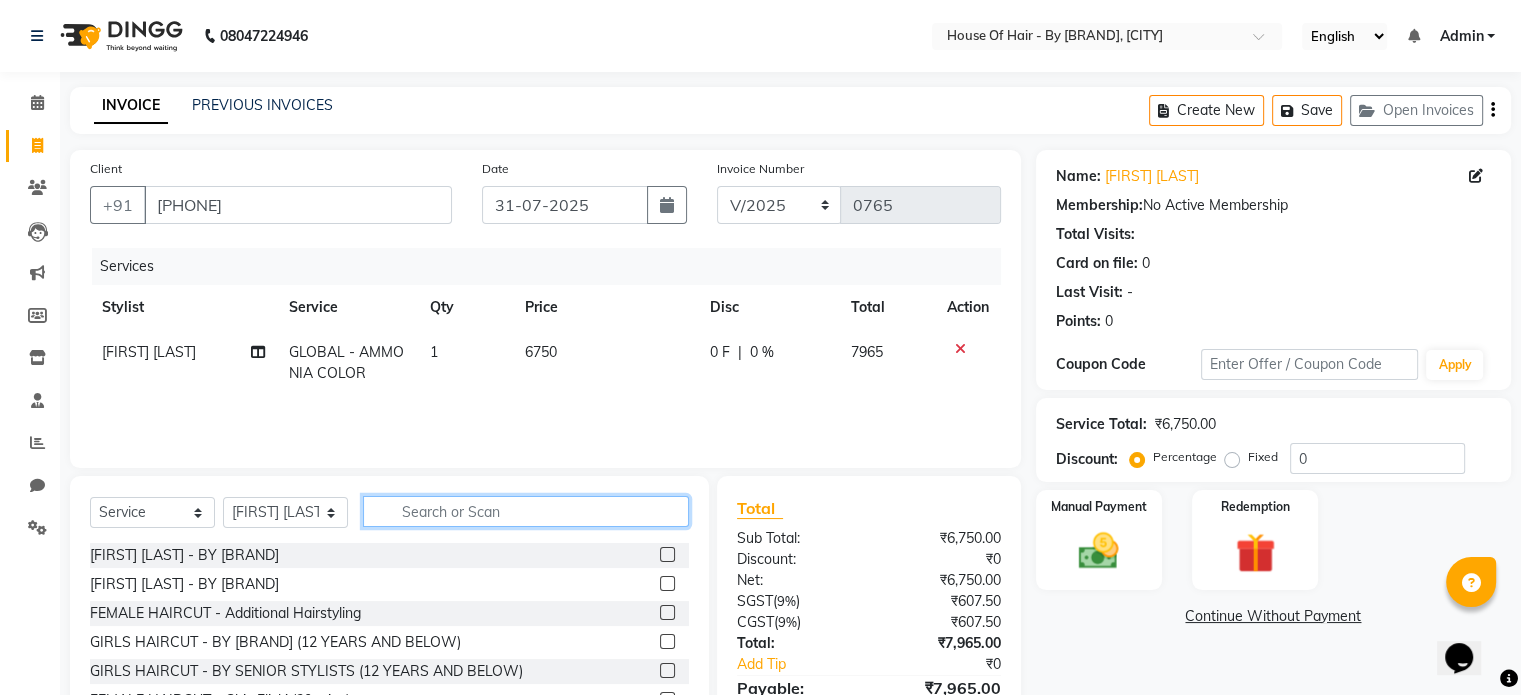 type on "t" 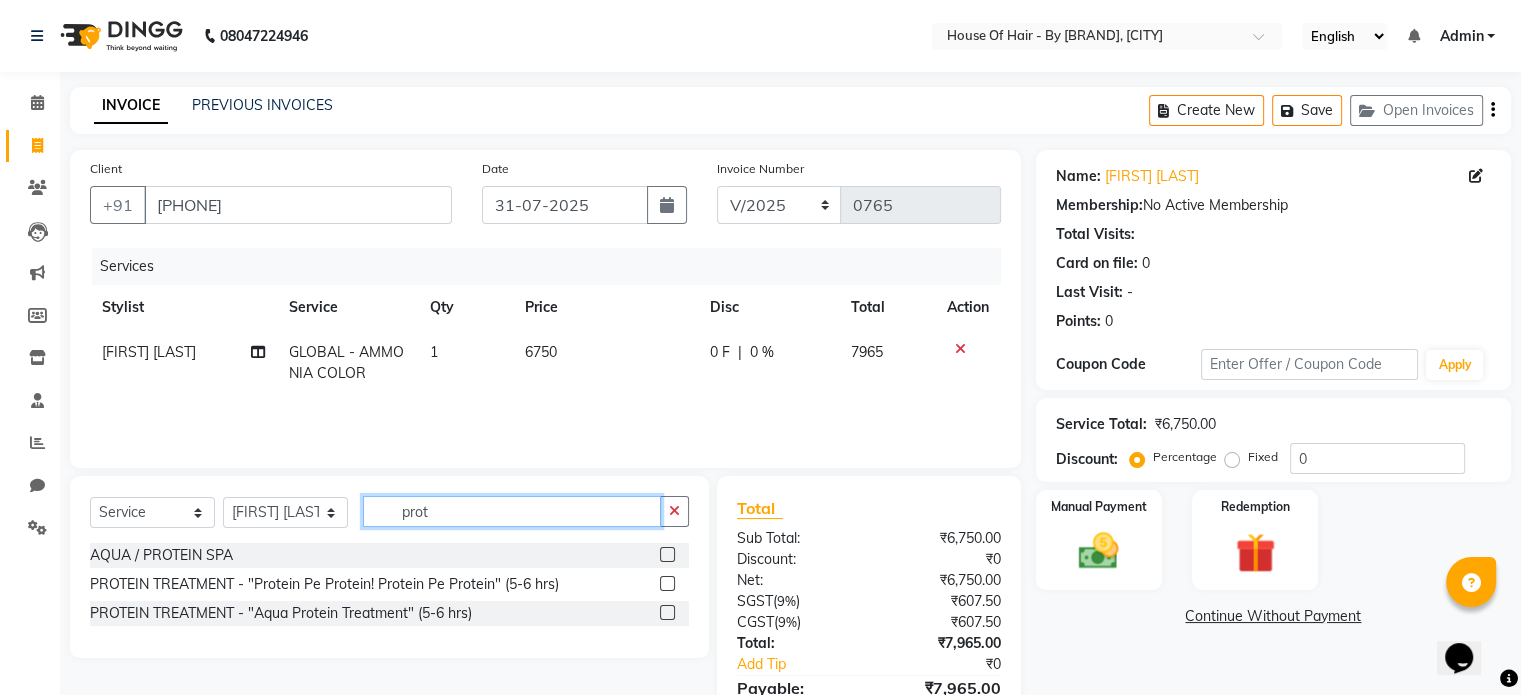type on "prot" 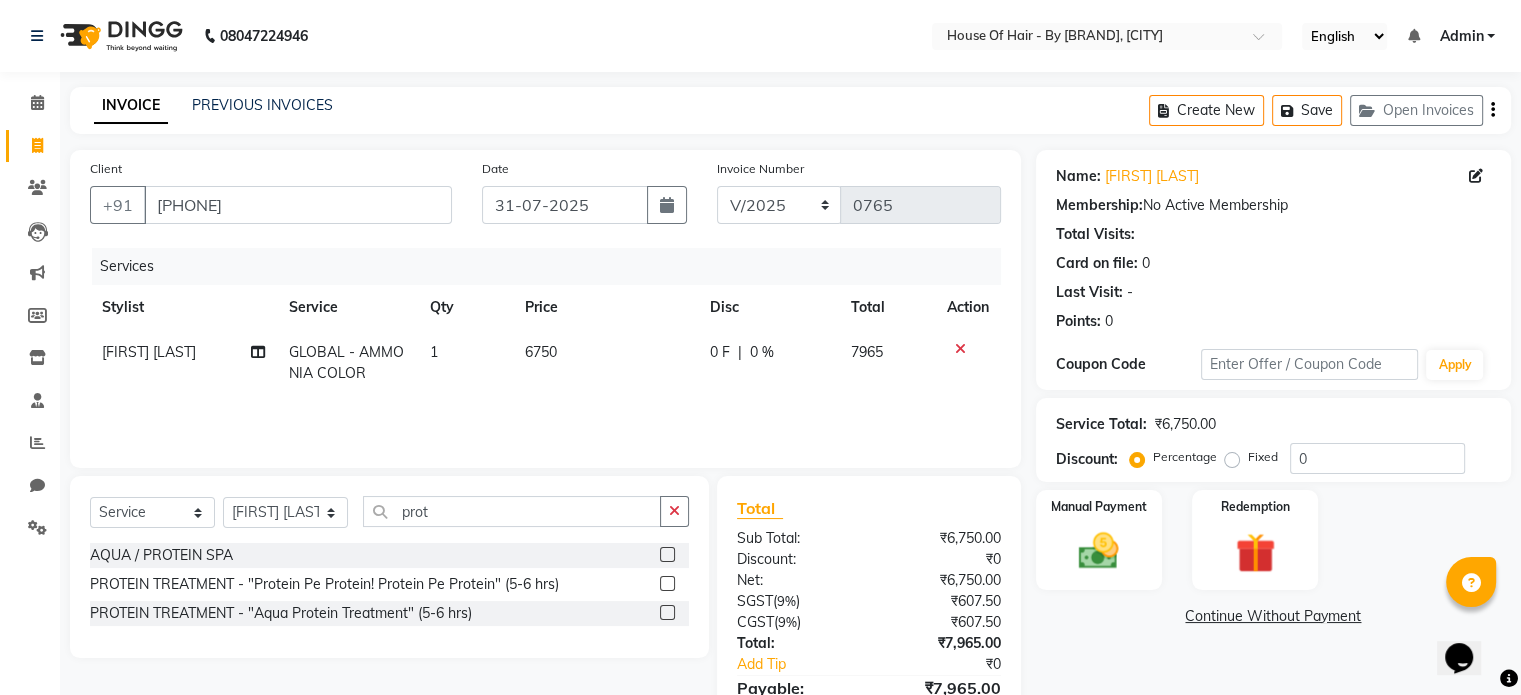 click 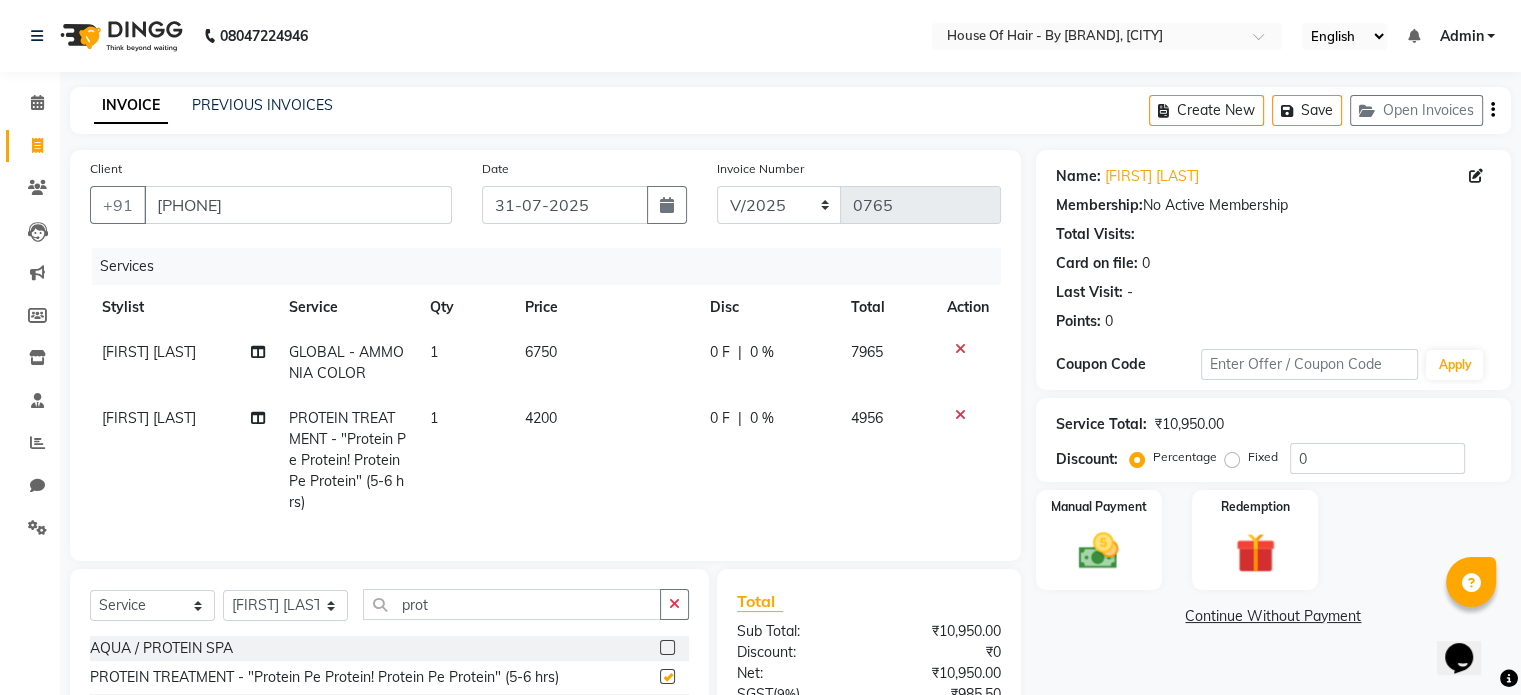 checkbox on "false" 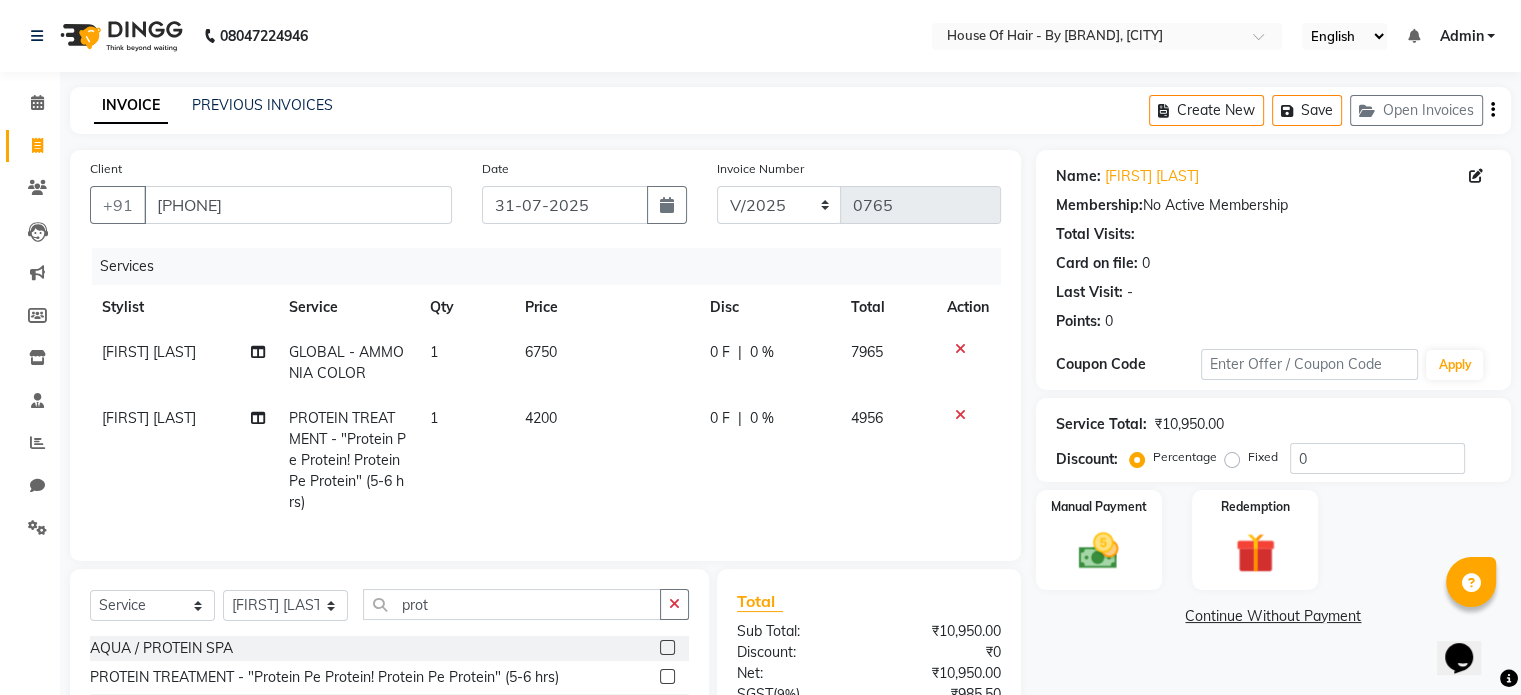 click on "4200" 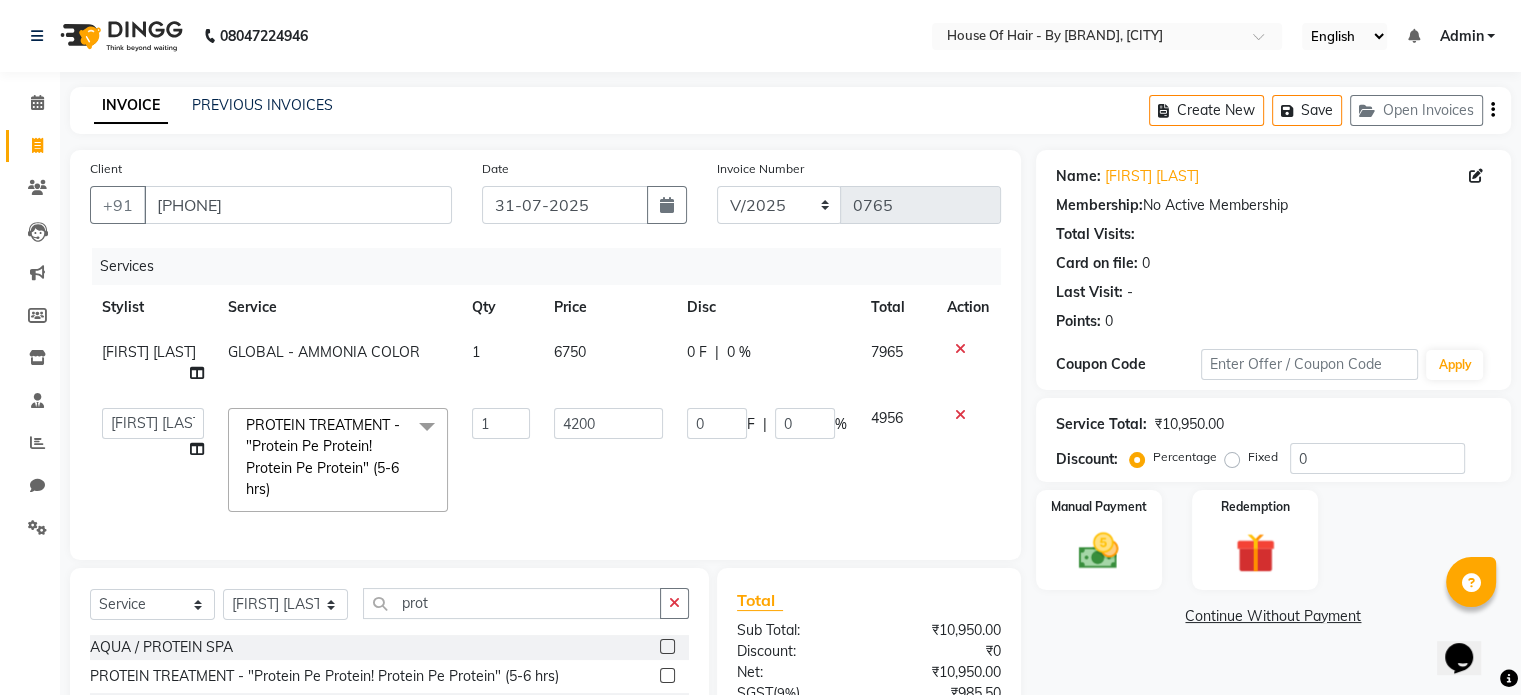 click on "4200" 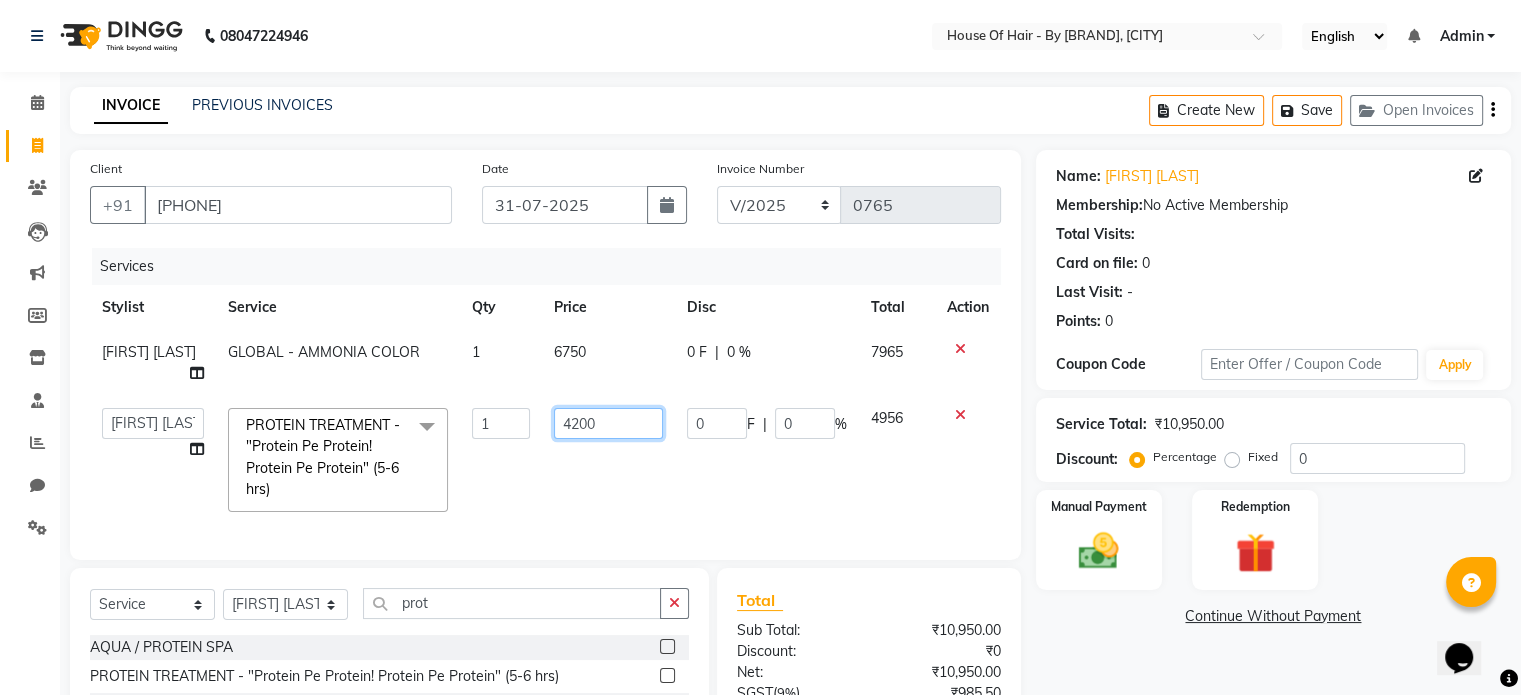 click on "4200" 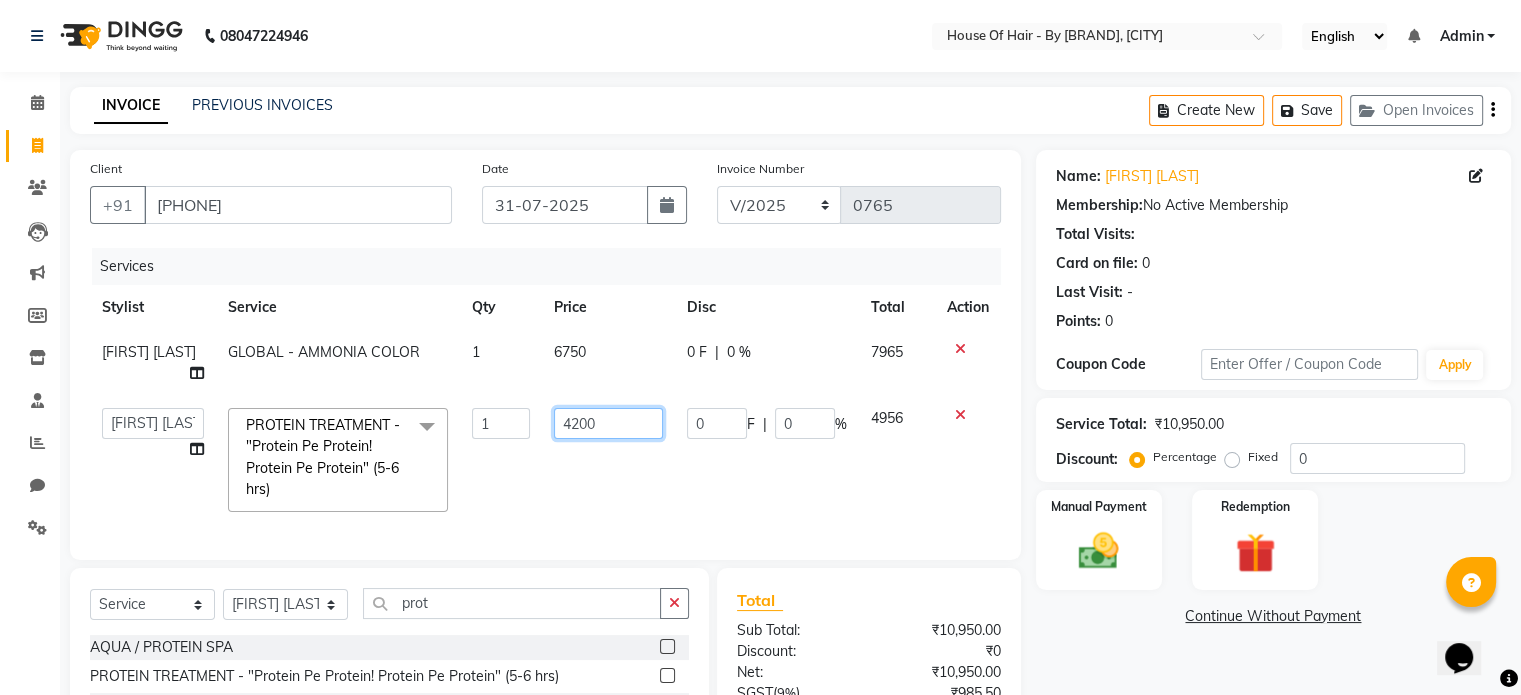 click on "4200" 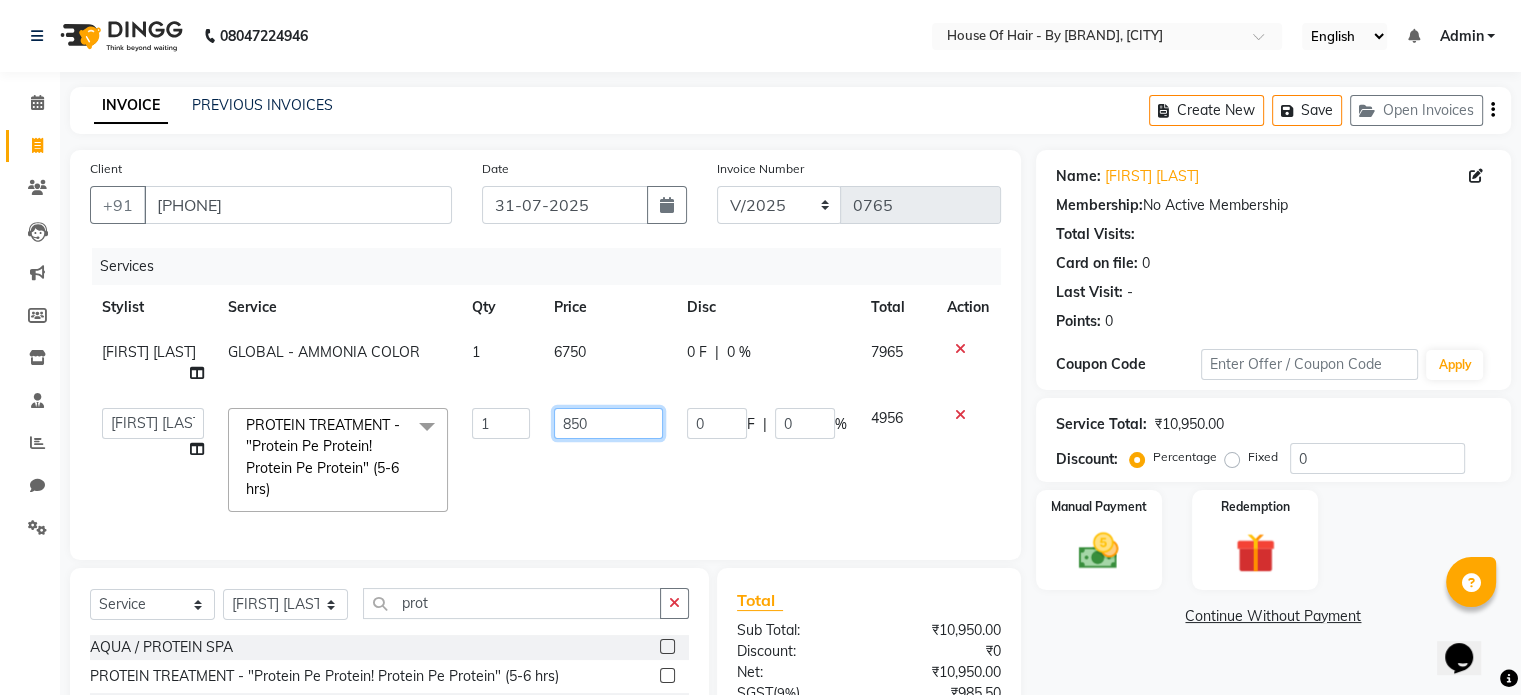 type on "8500" 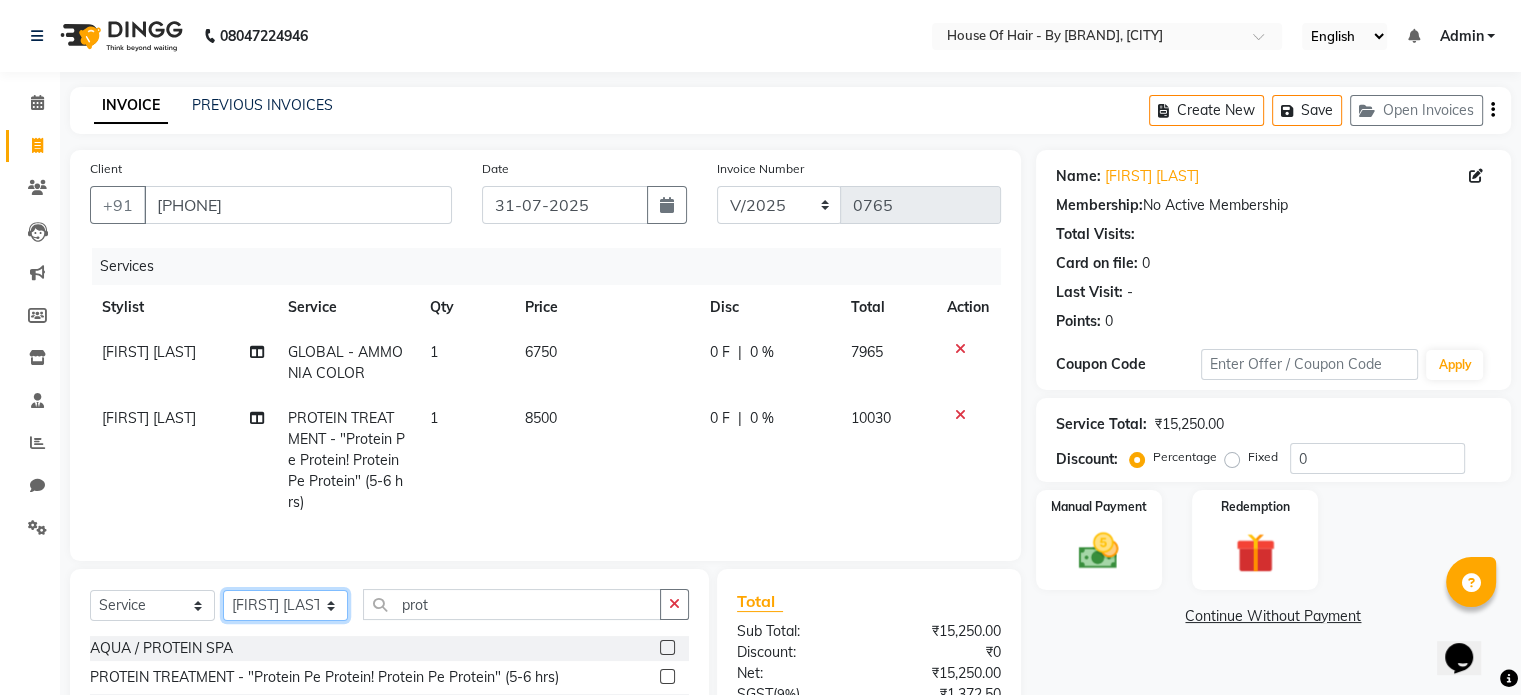 click on "Select Stylist [FIRST] [LAST]	[FIRST] [LAST] Wedding [FIRST]	[LAST] [FIRST] [LAST] [FIRST] [LAST] [FIRST] [LAST] [FIRST]	[LAST] [LAST] [LAST]" 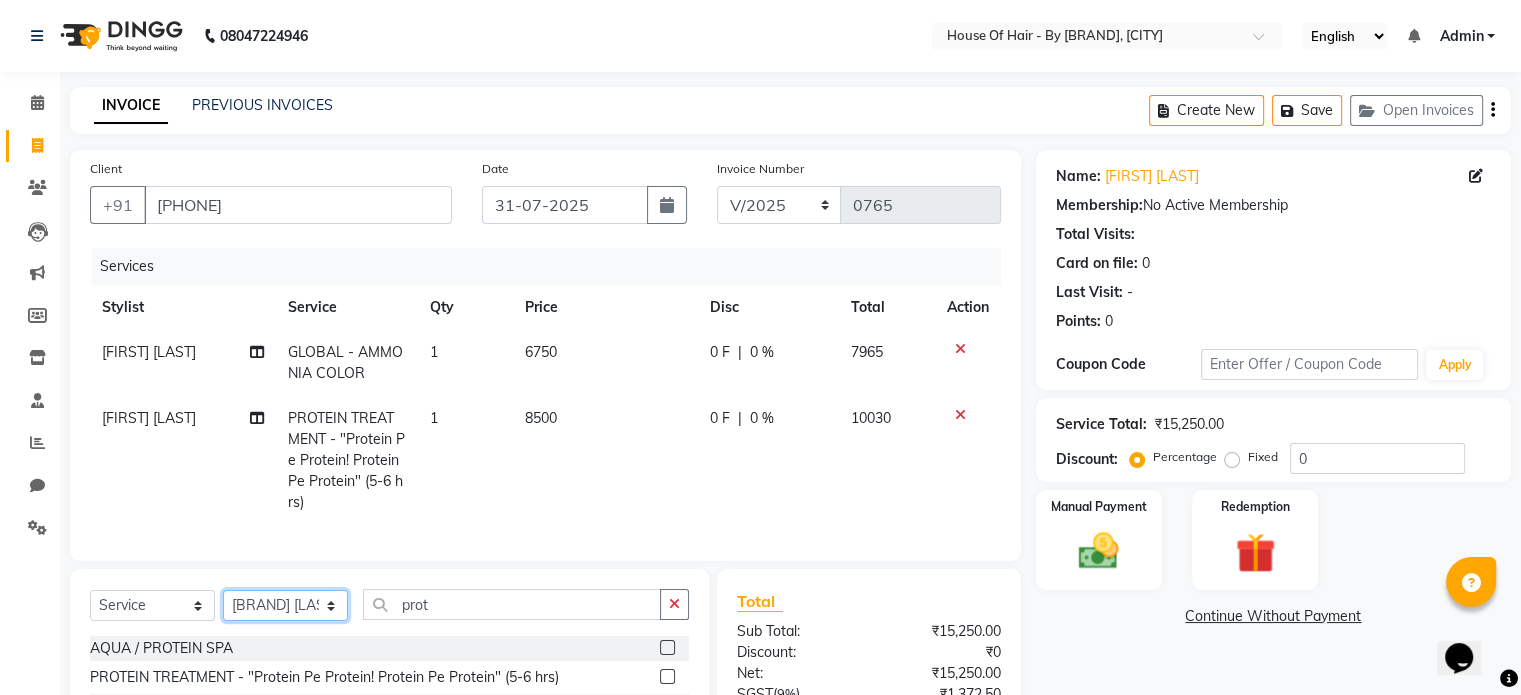 click on "Select Stylist [FIRST] [LAST]	[FIRST] [LAST] Wedding [FIRST]	[LAST] [FIRST] [LAST] [FIRST] [LAST] [FIRST] [LAST] [FIRST]	[LAST] [LAST] [LAST]" 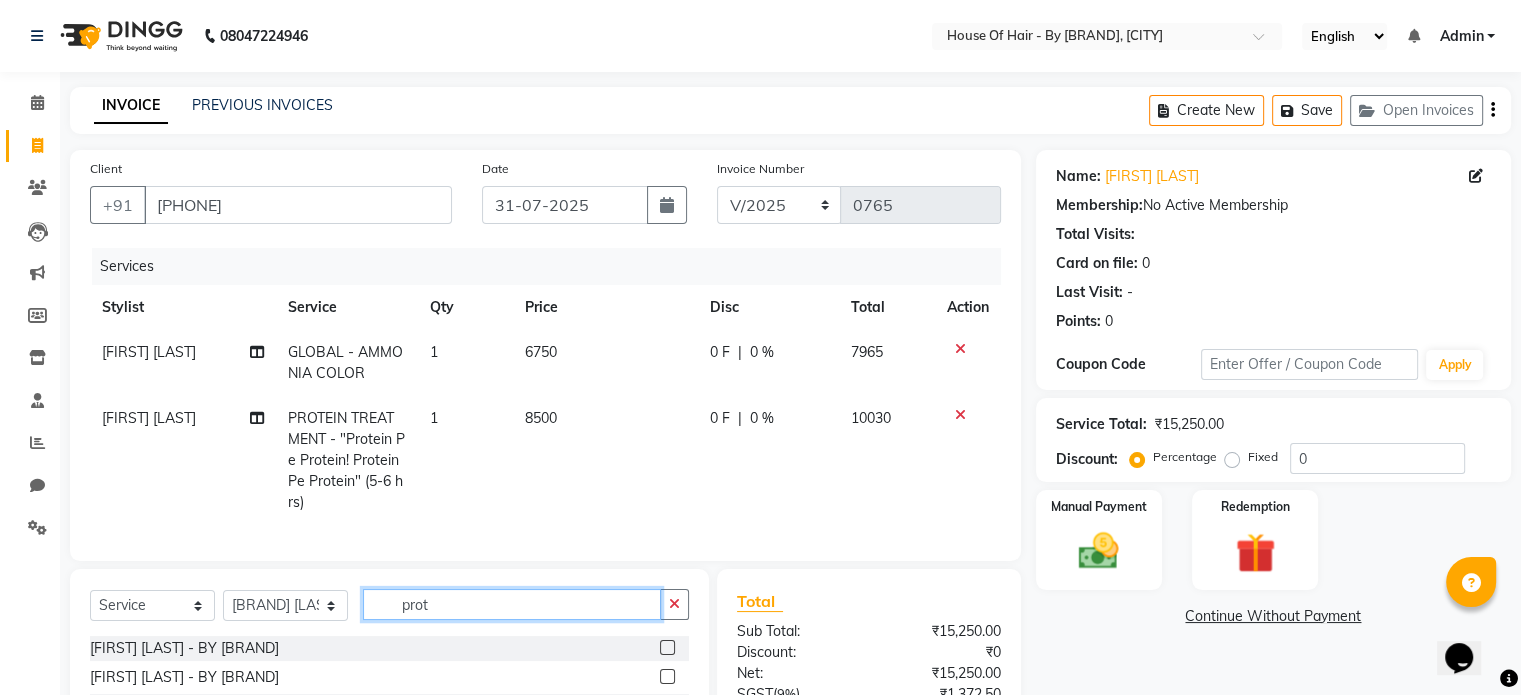 click on "prot" 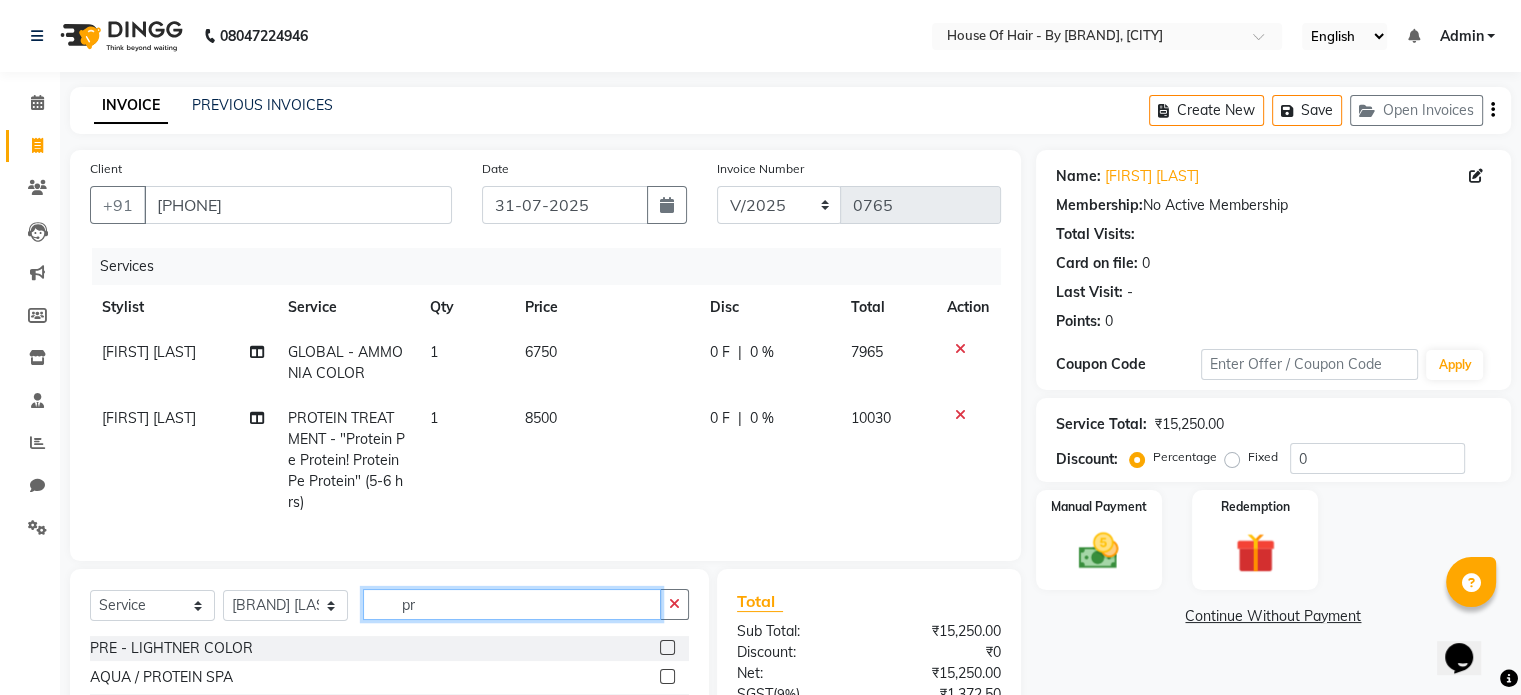type on "p" 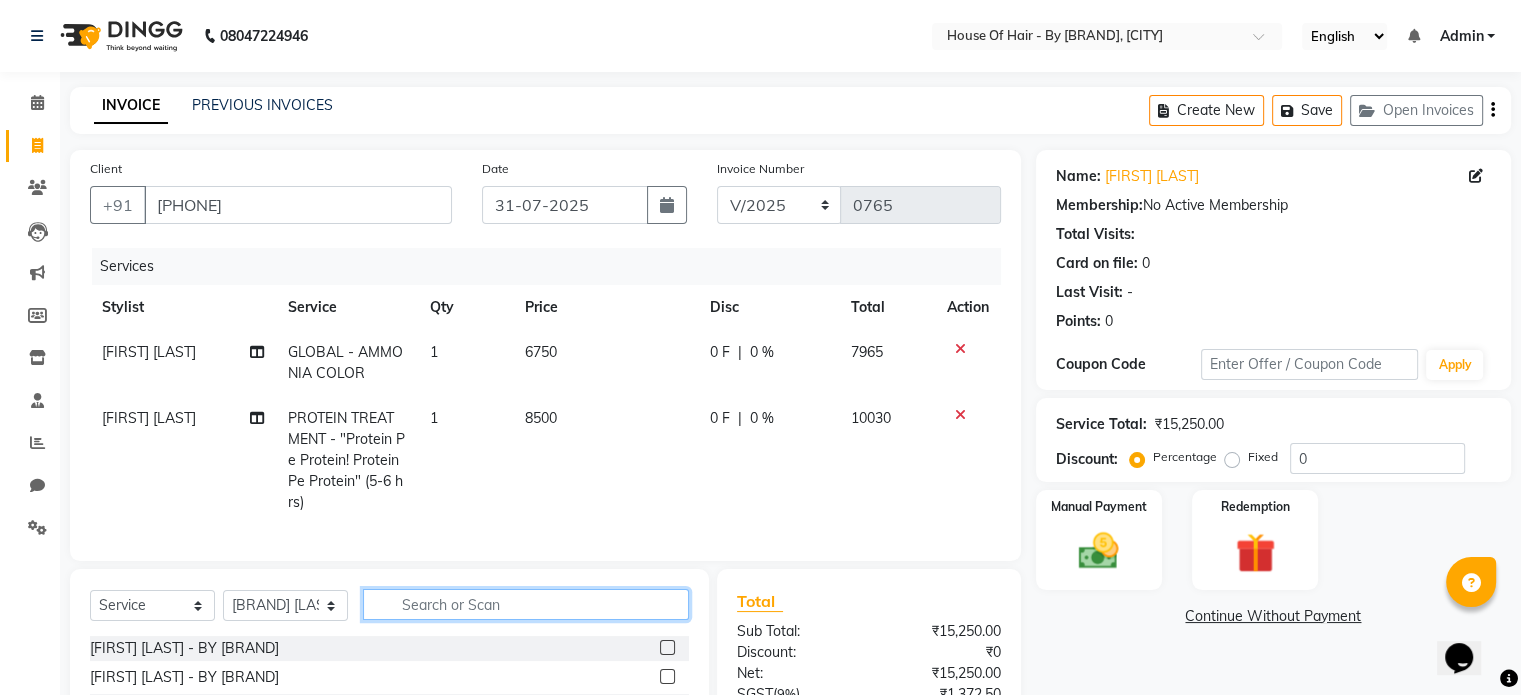 scroll, scrollTop: 116, scrollLeft: 0, axis: vertical 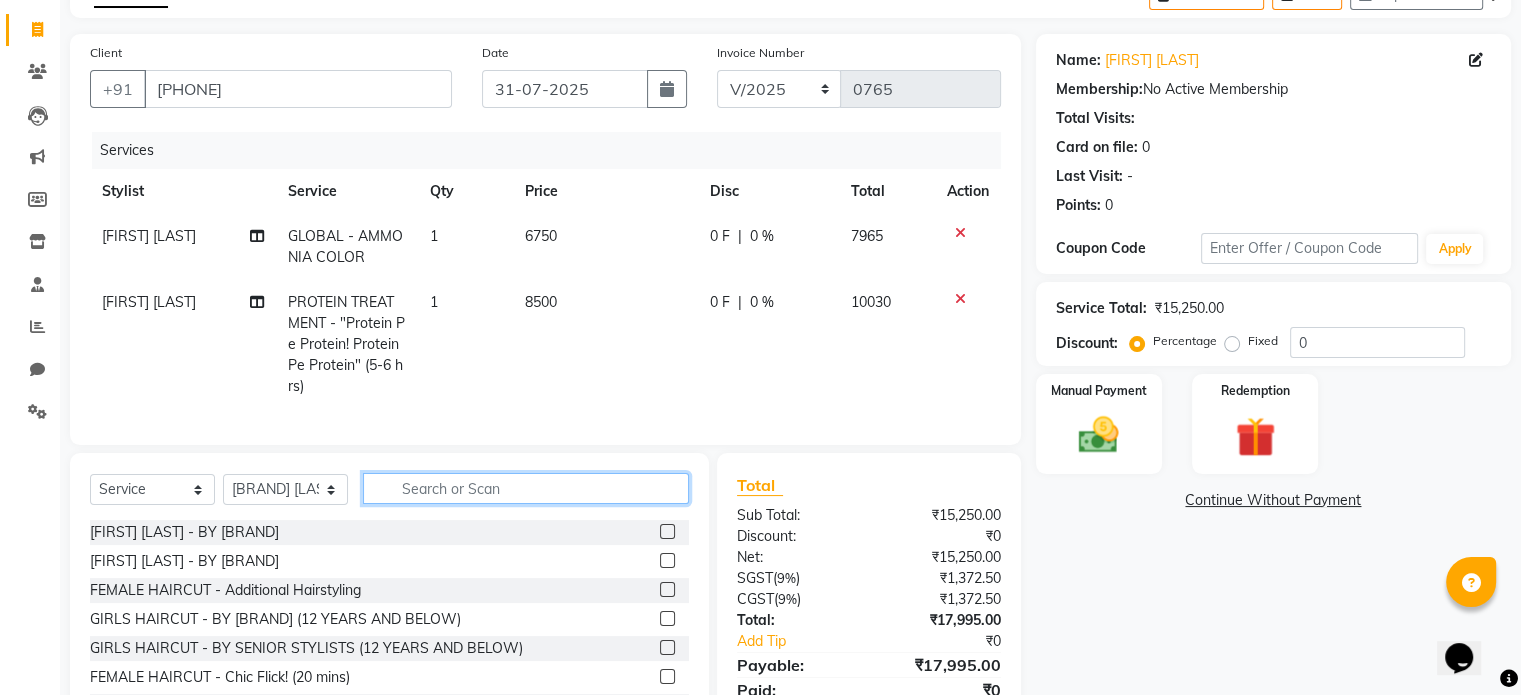 type 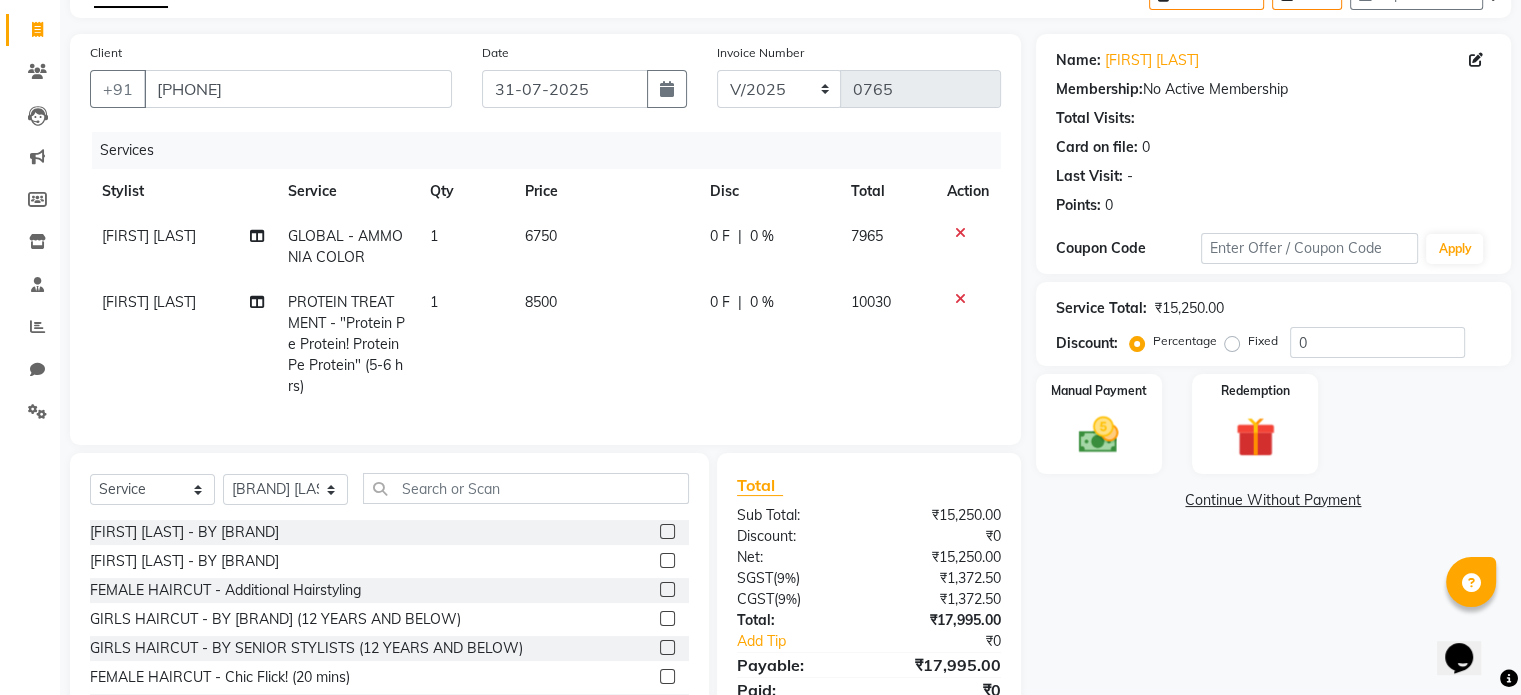 click 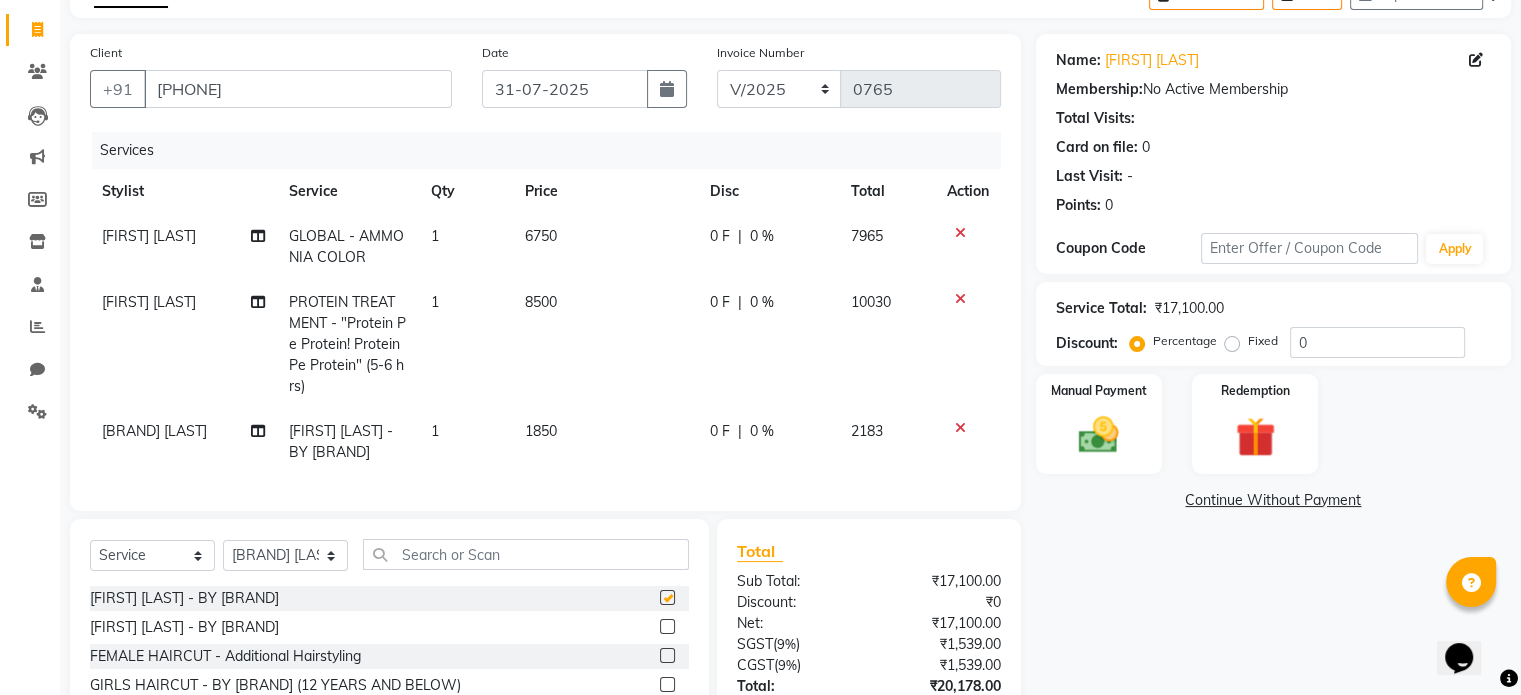 checkbox on "false" 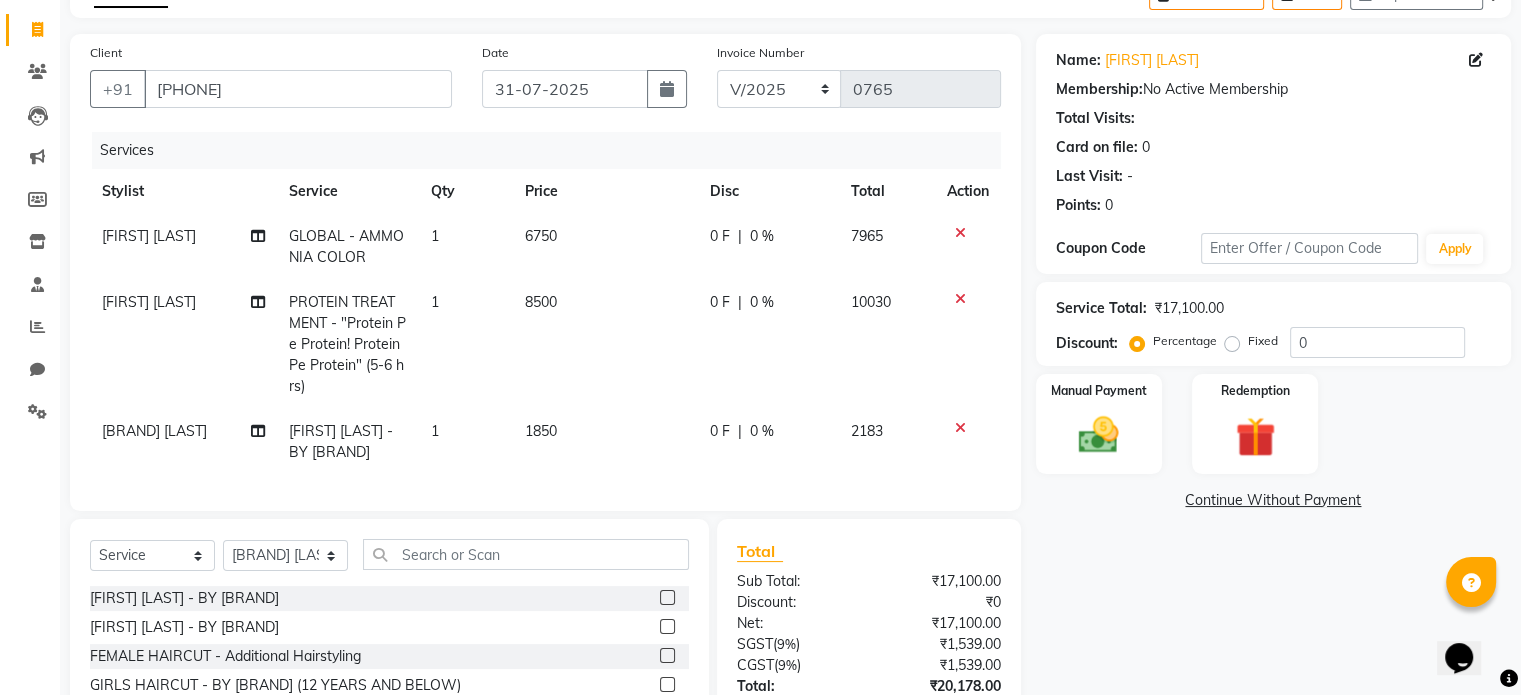 scroll, scrollTop: 0, scrollLeft: 0, axis: both 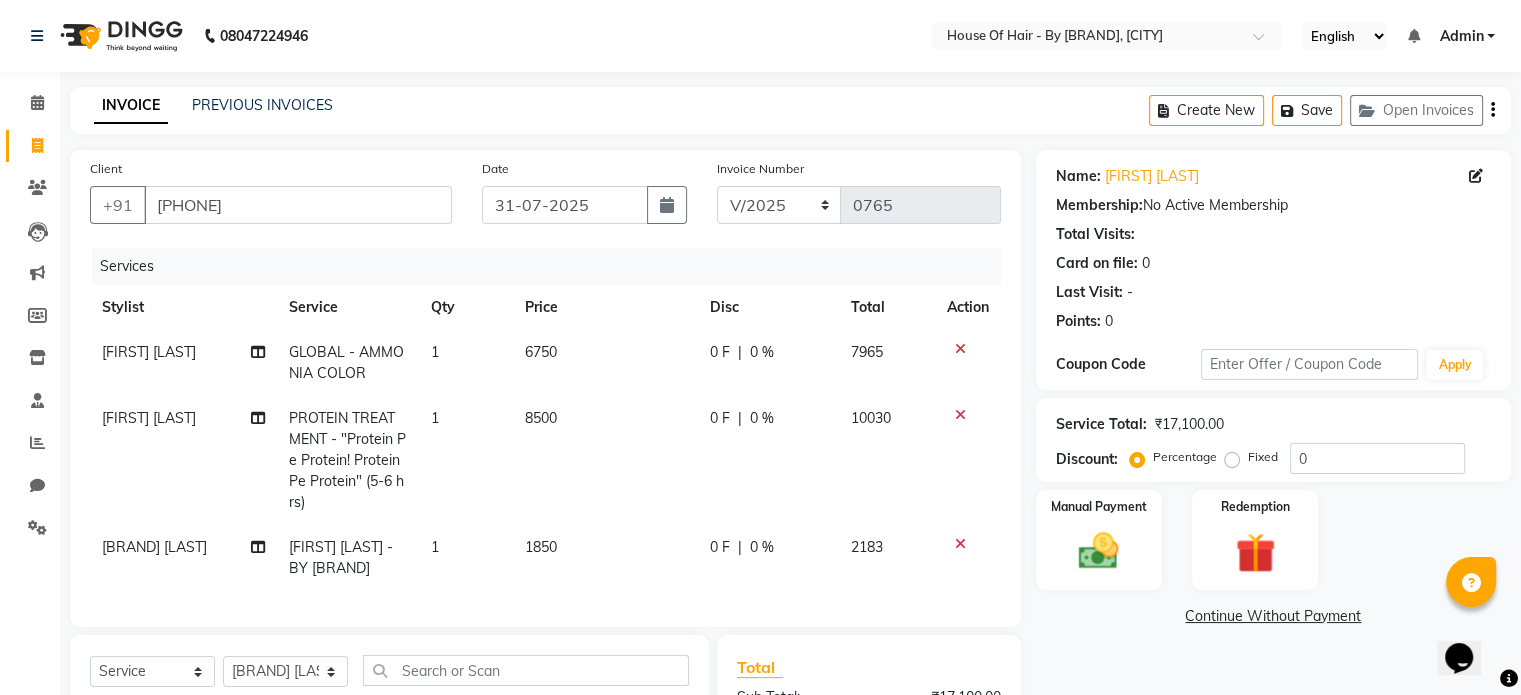 click 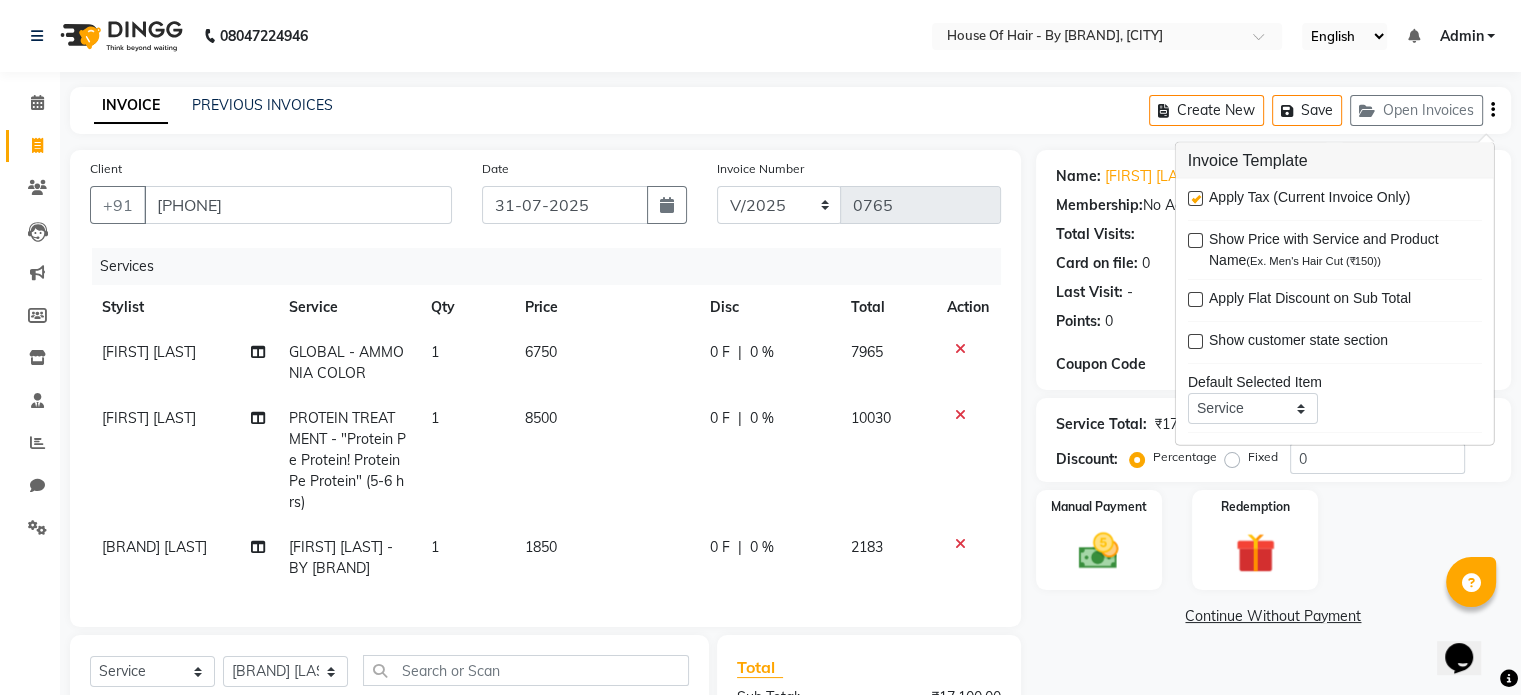 click at bounding box center (1195, 198) 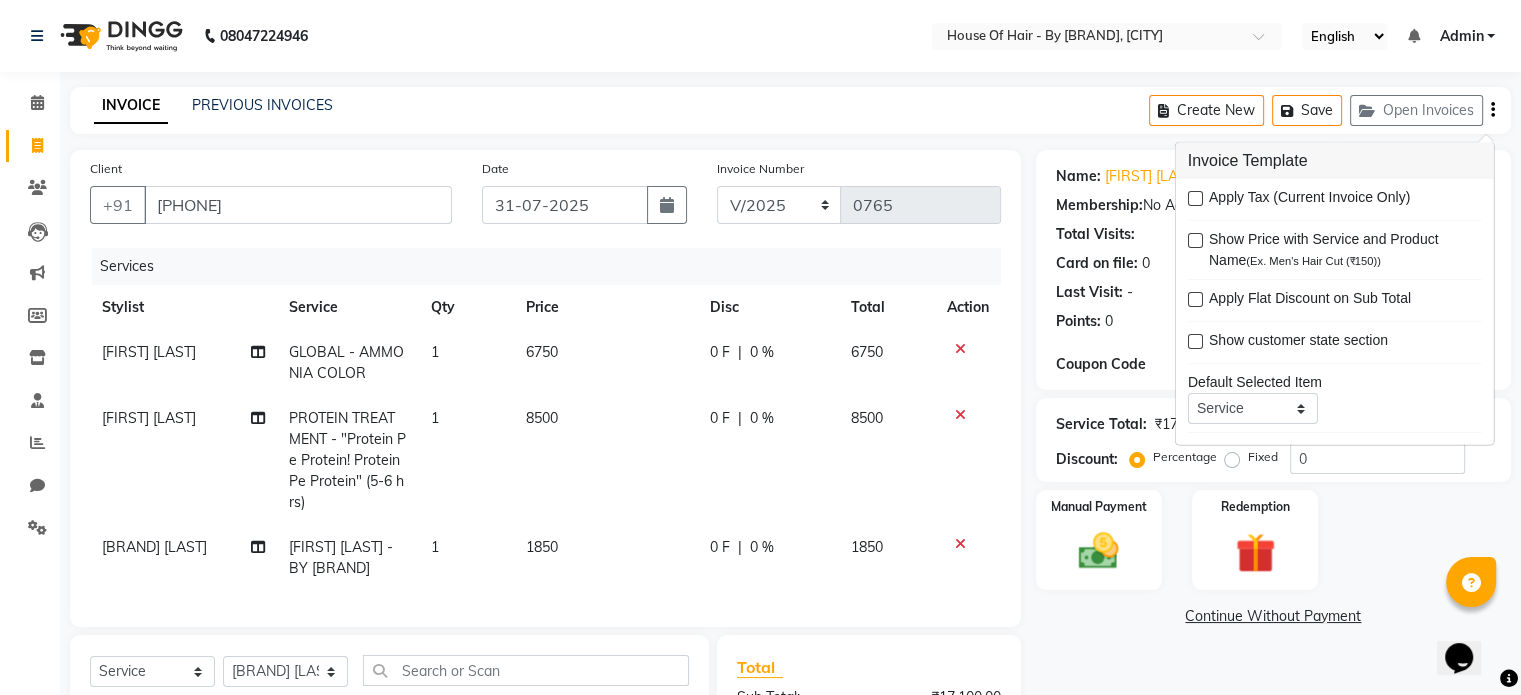 scroll, scrollTop: 301, scrollLeft: 0, axis: vertical 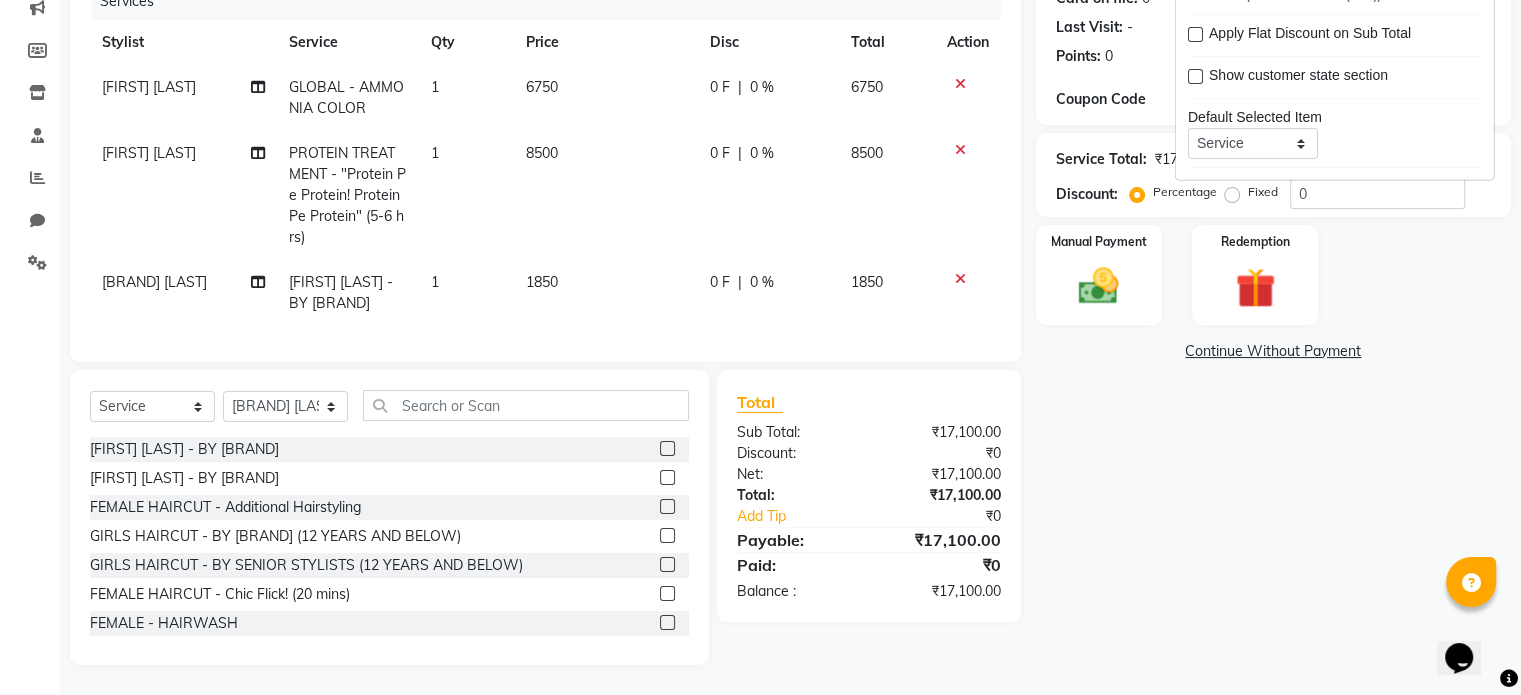 click on "1850" 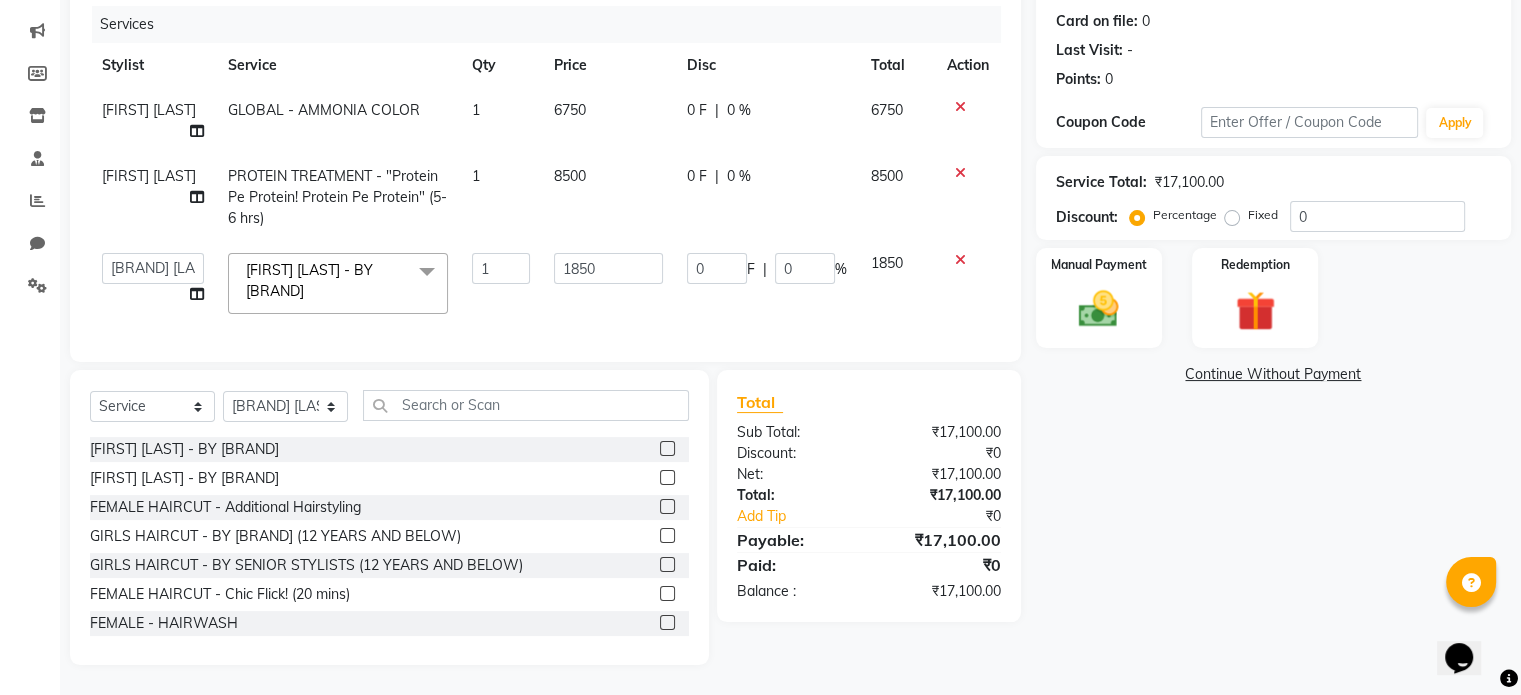 scroll, scrollTop: 257, scrollLeft: 0, axis: vertical 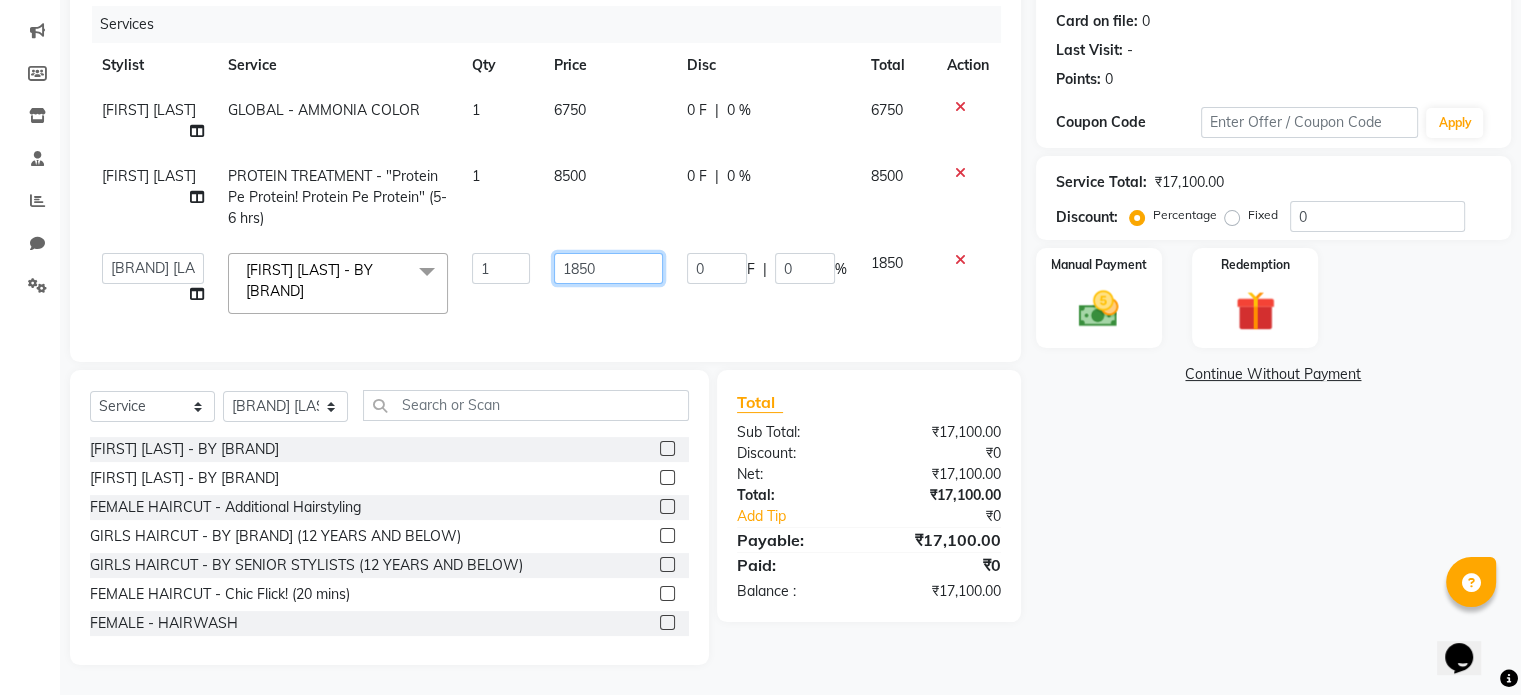 click on "1850" 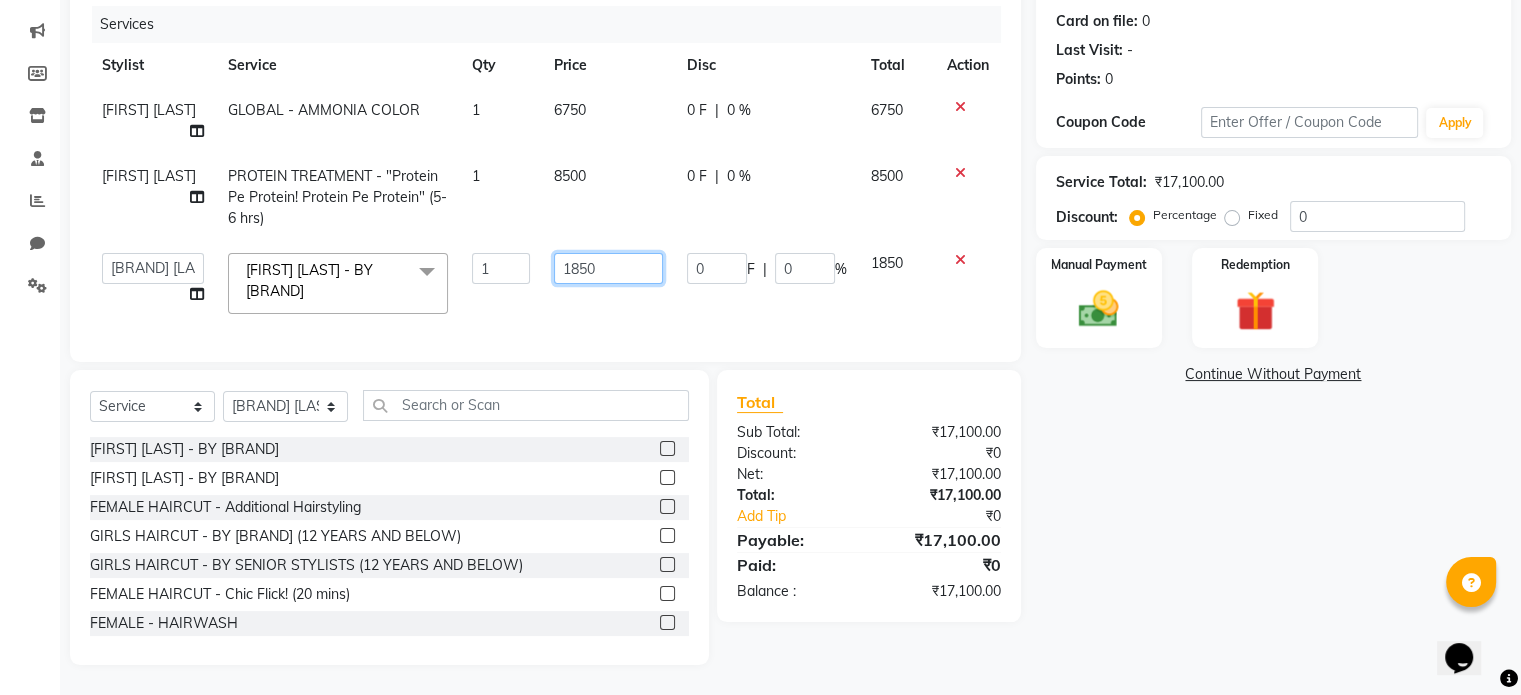 click on "1850" 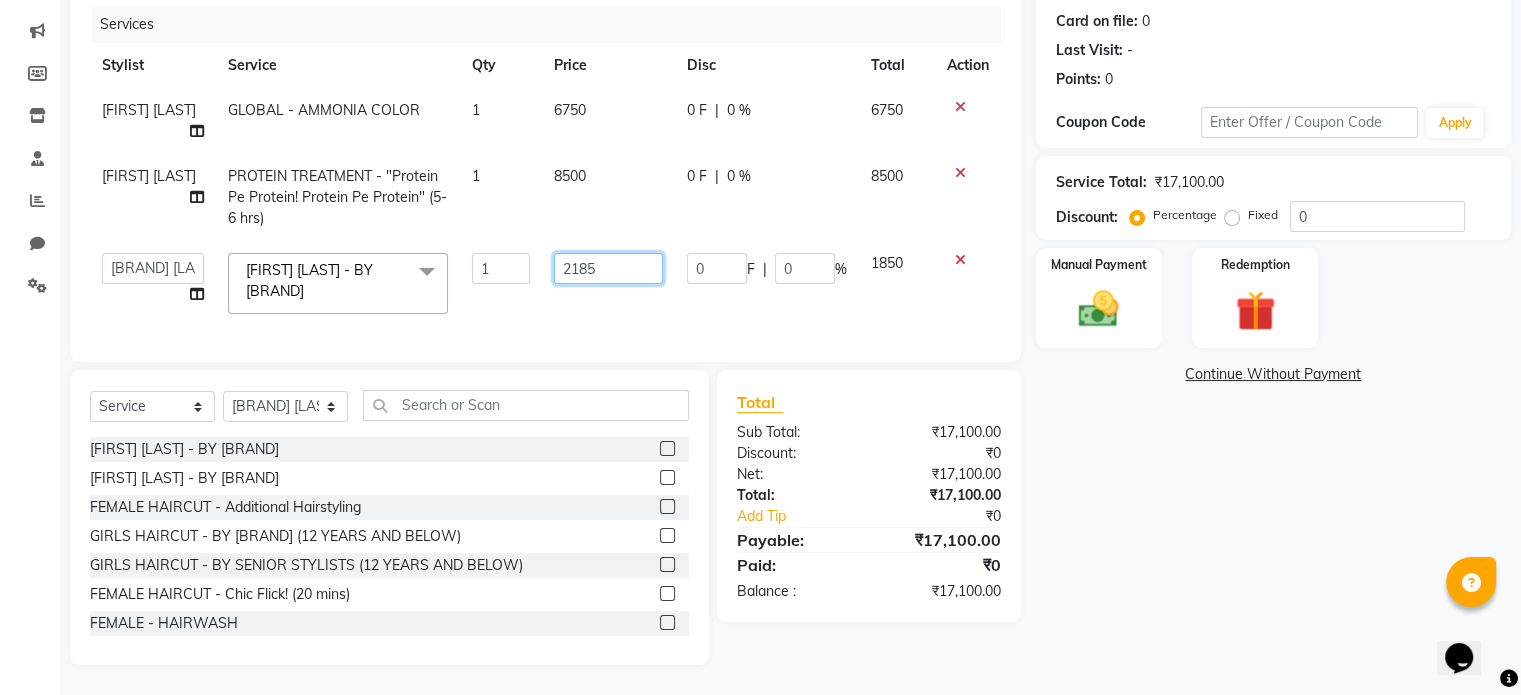 type on "21850" 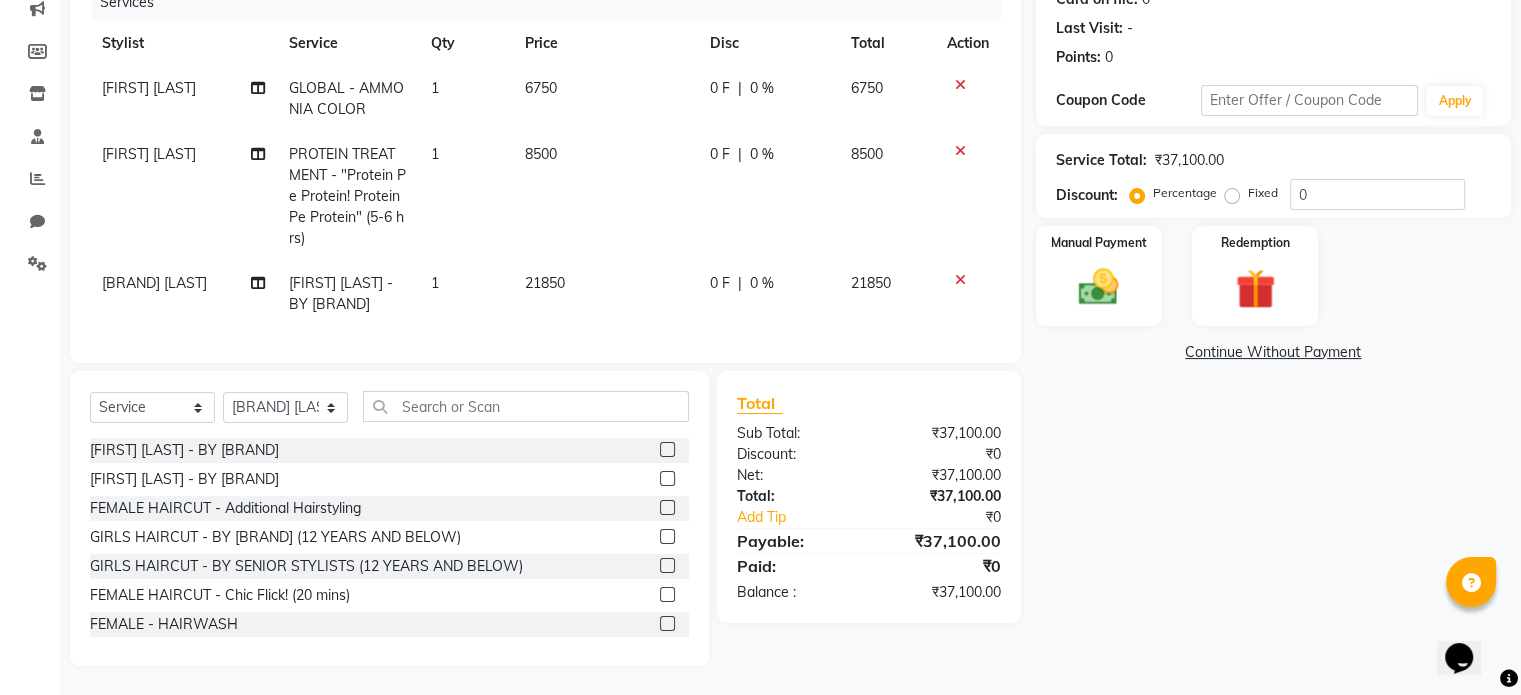 scroll, scrollTop: 248, scrollLeft: 0, axis: vertical 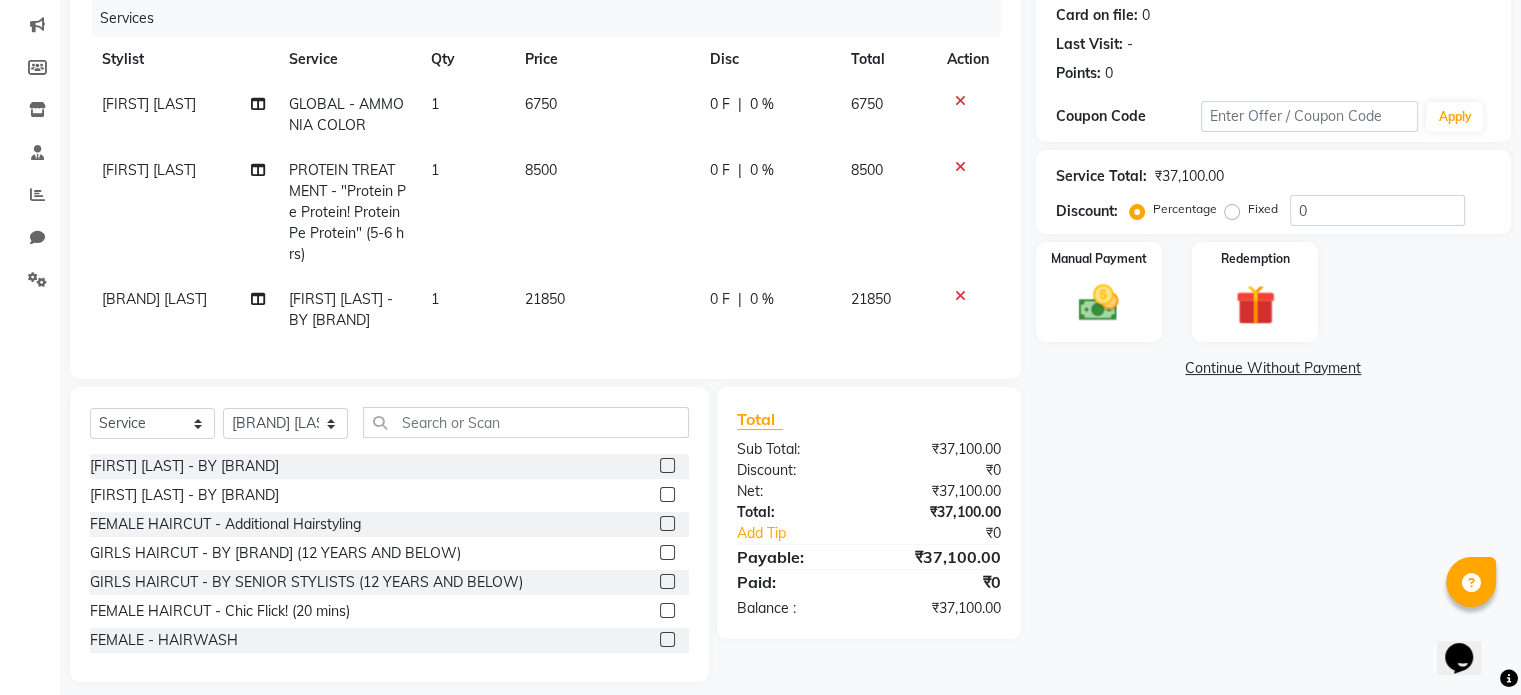 click on "21850" 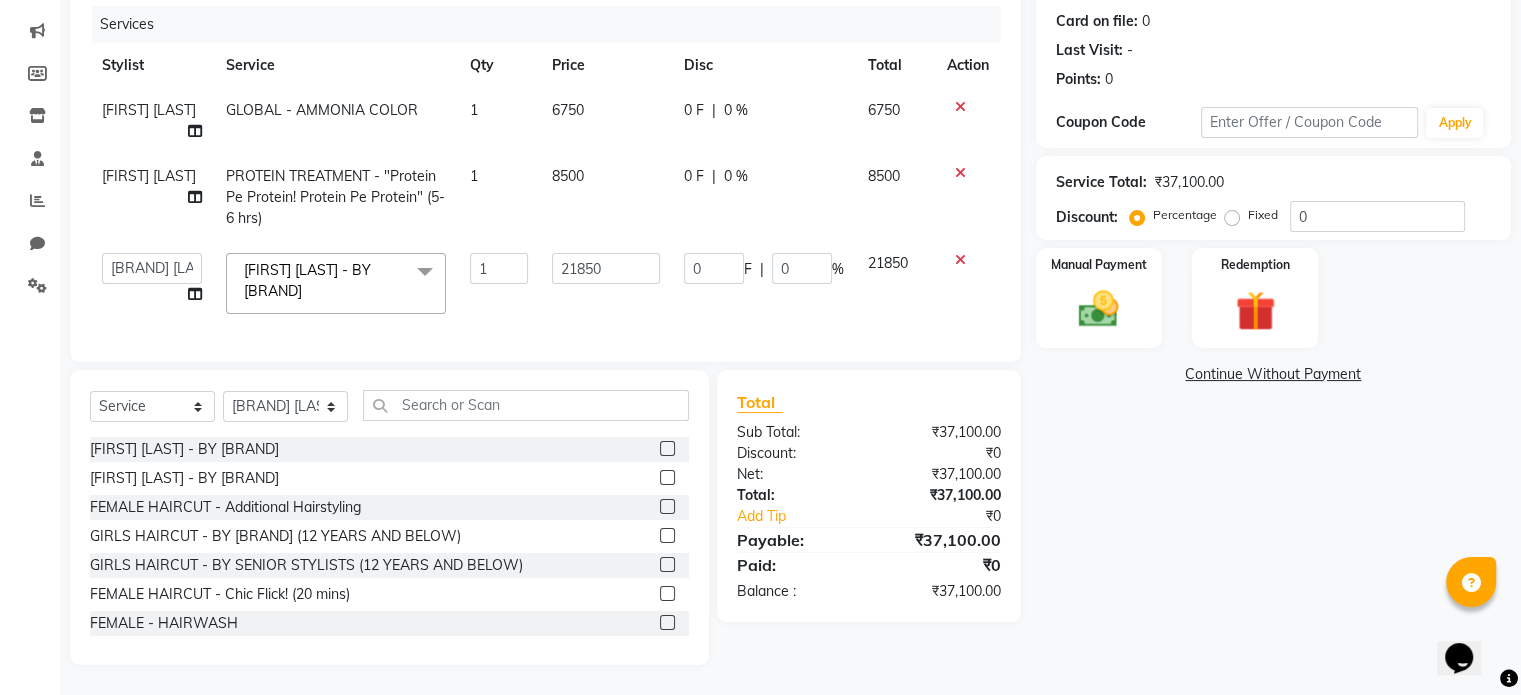 click on "1" 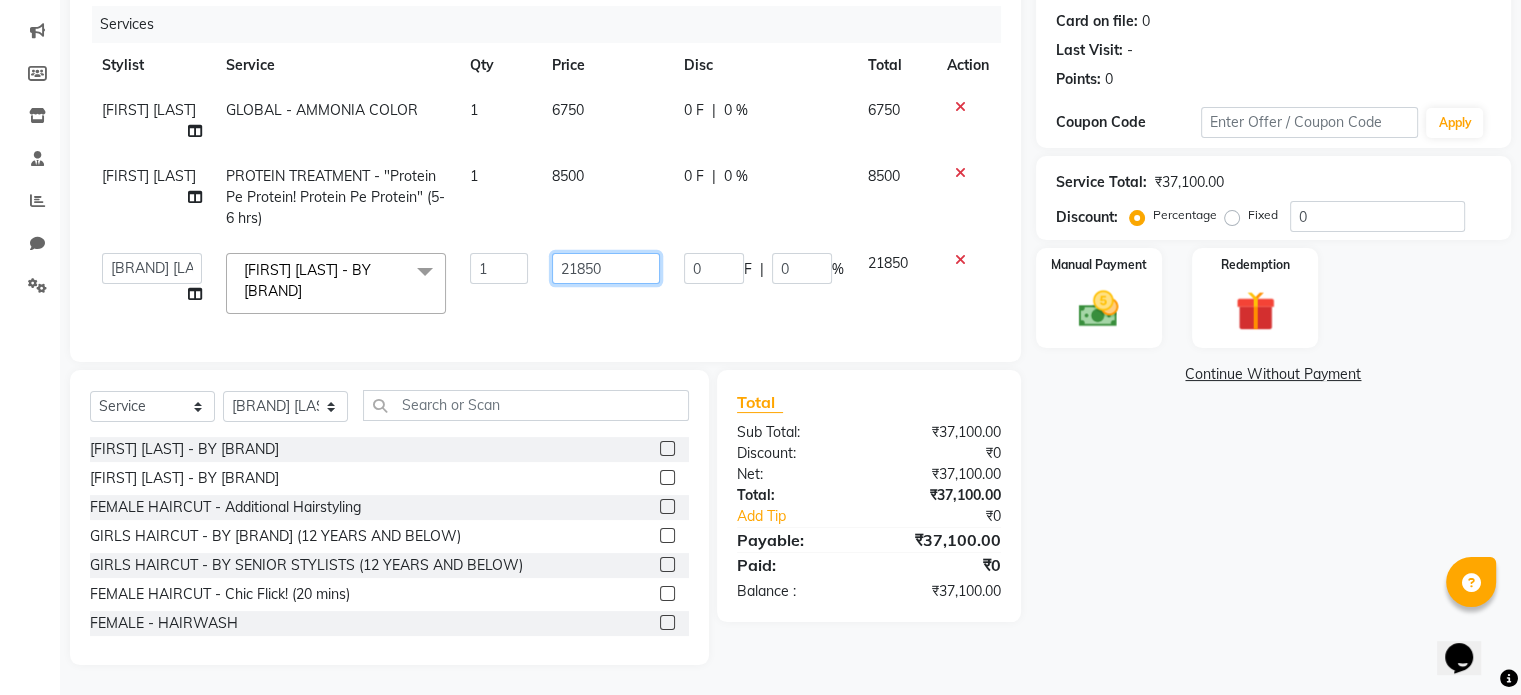 click on "21850" 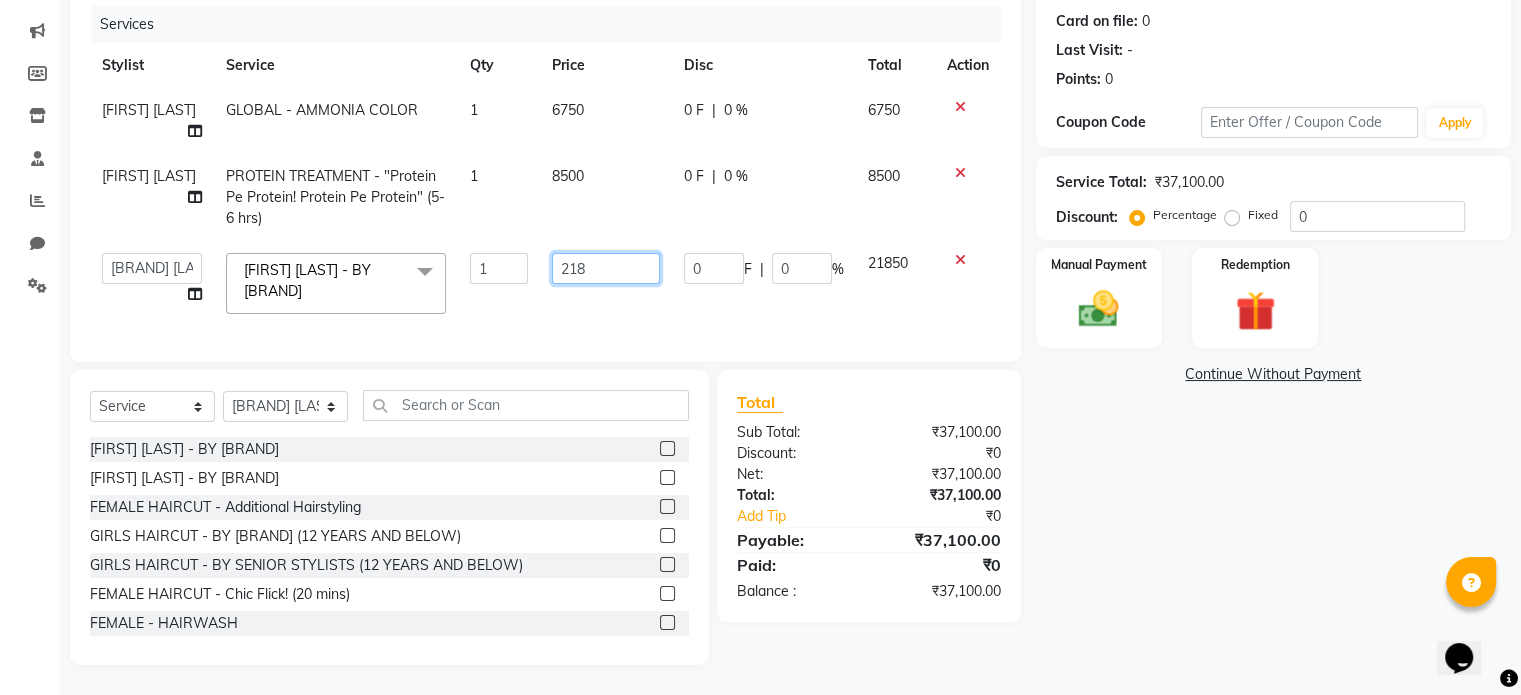 type on "2183" 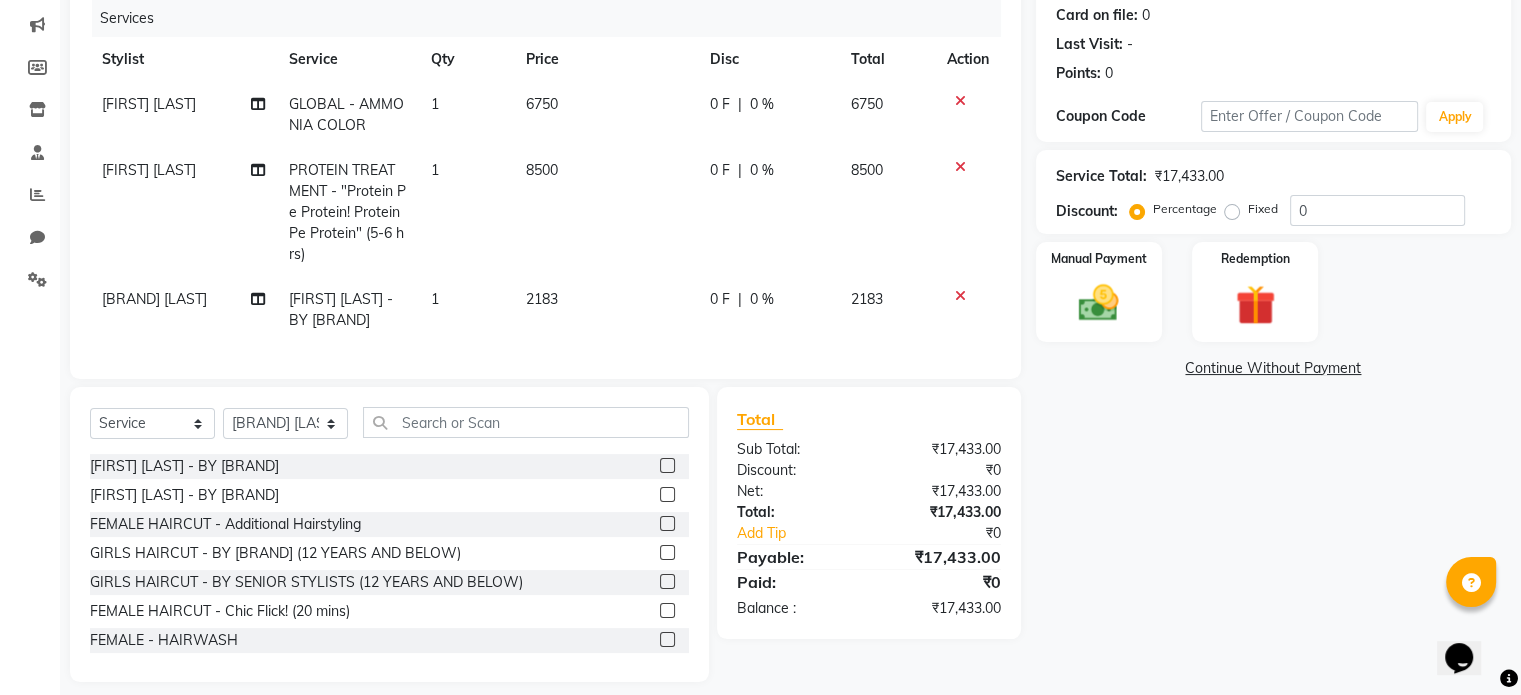click on "Name: [FIRST] [LAST] Membership:  No Active Membership  Total Visits:   Card on file:  0 Last Visit:   - Points:   0  Coupon Code Apply Service Total:  ₹17,433.00  Discount:  Percentage   Fixed  0 Manual Payment Redemption  Continue Without Payment" 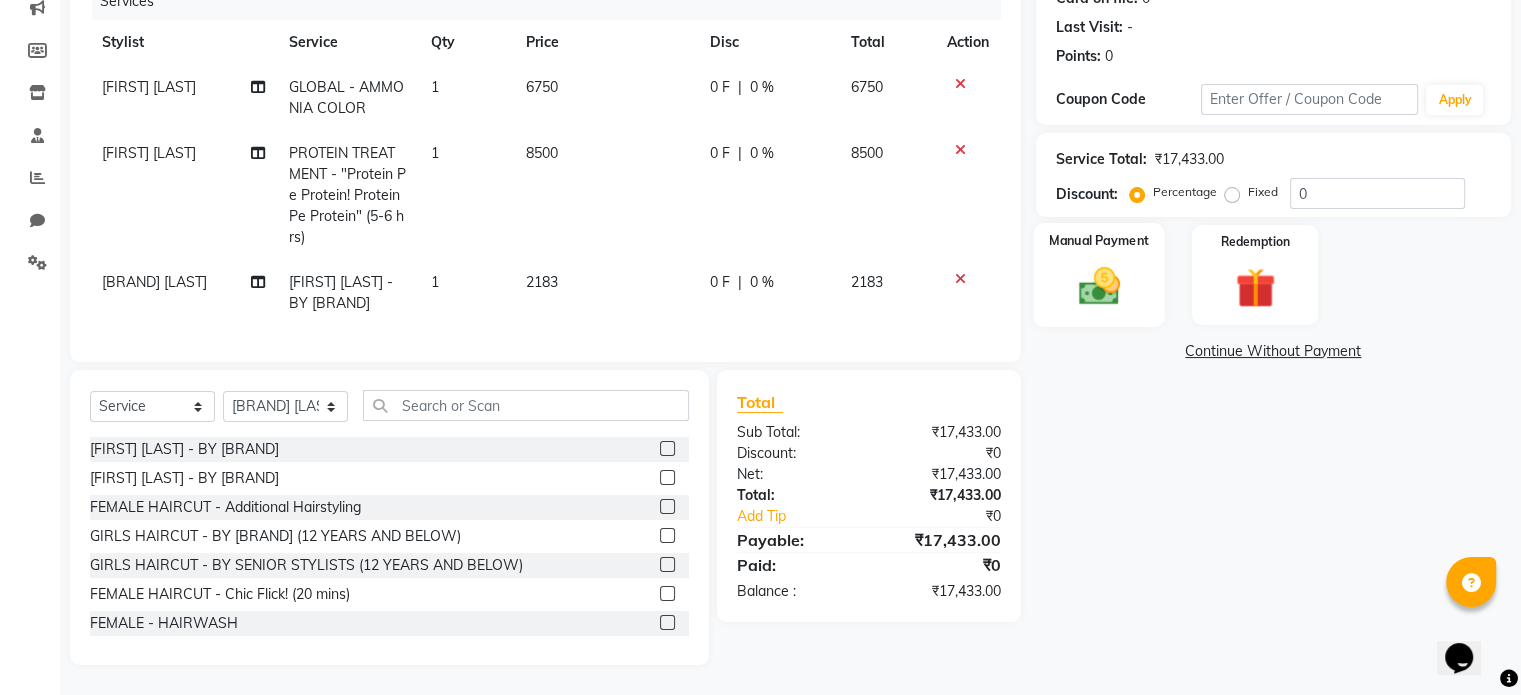 click 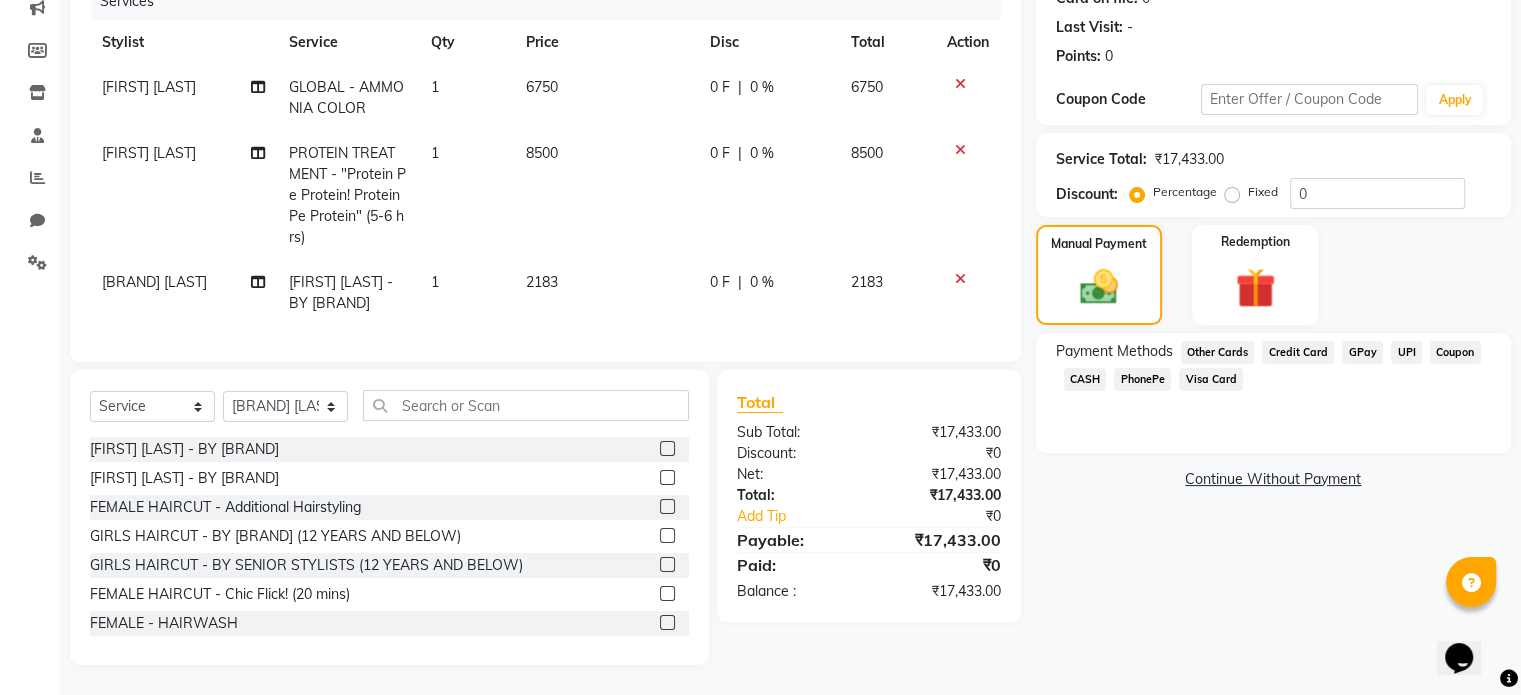 click on "CASH" 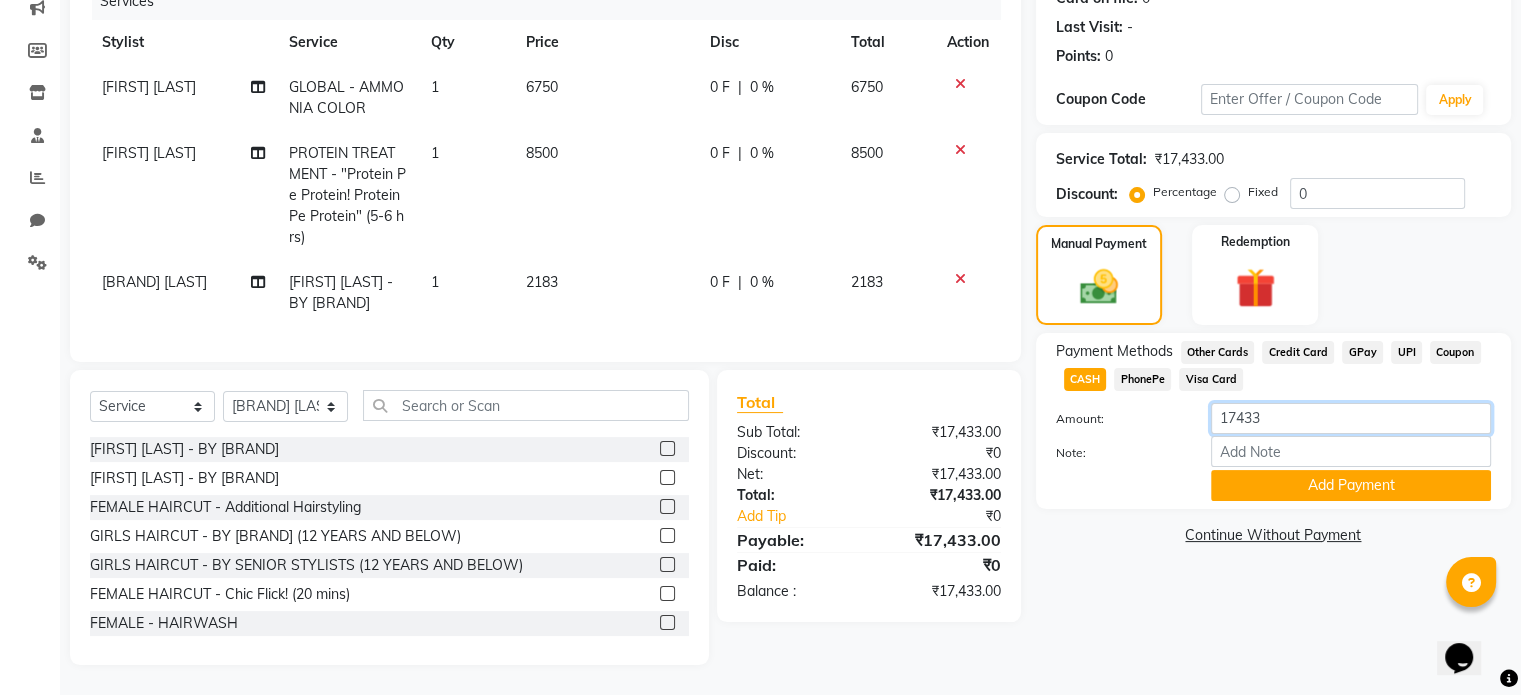 click on "17433" 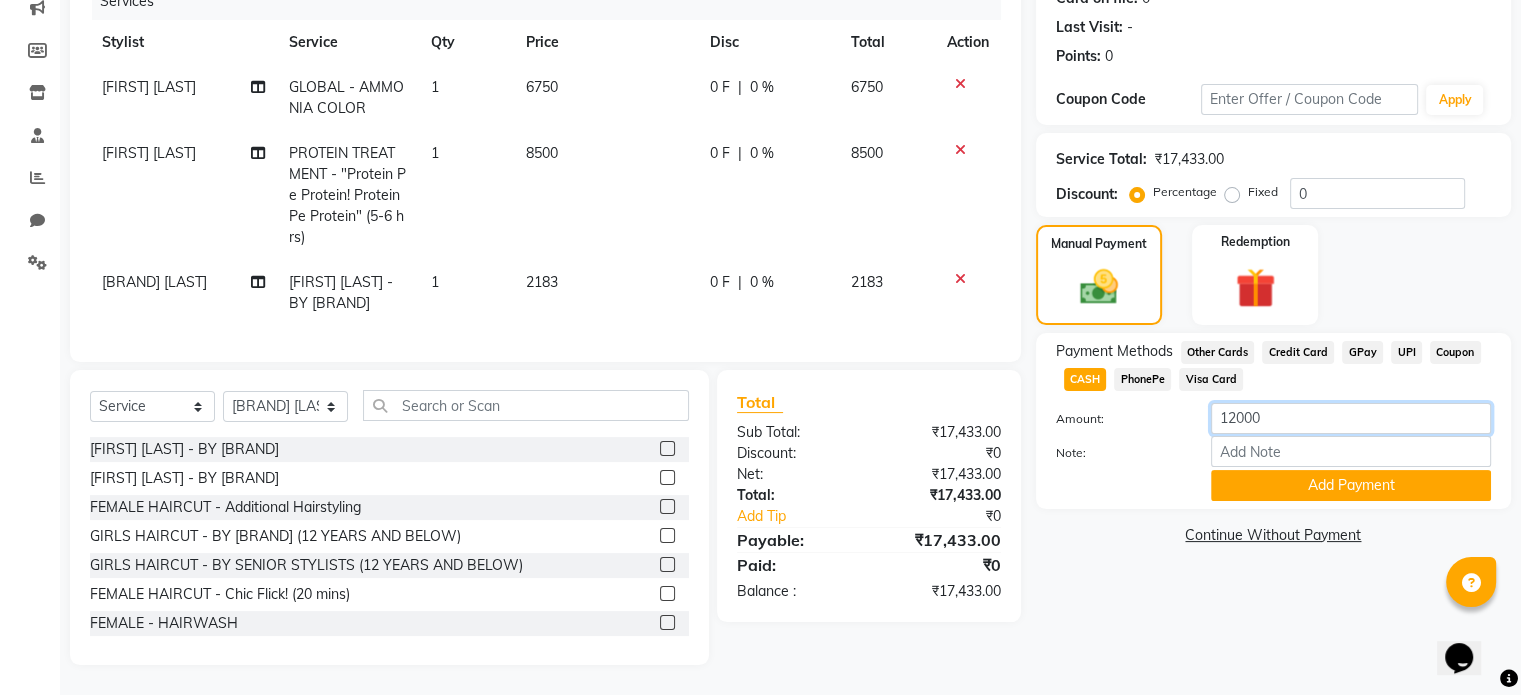 type on "12000" 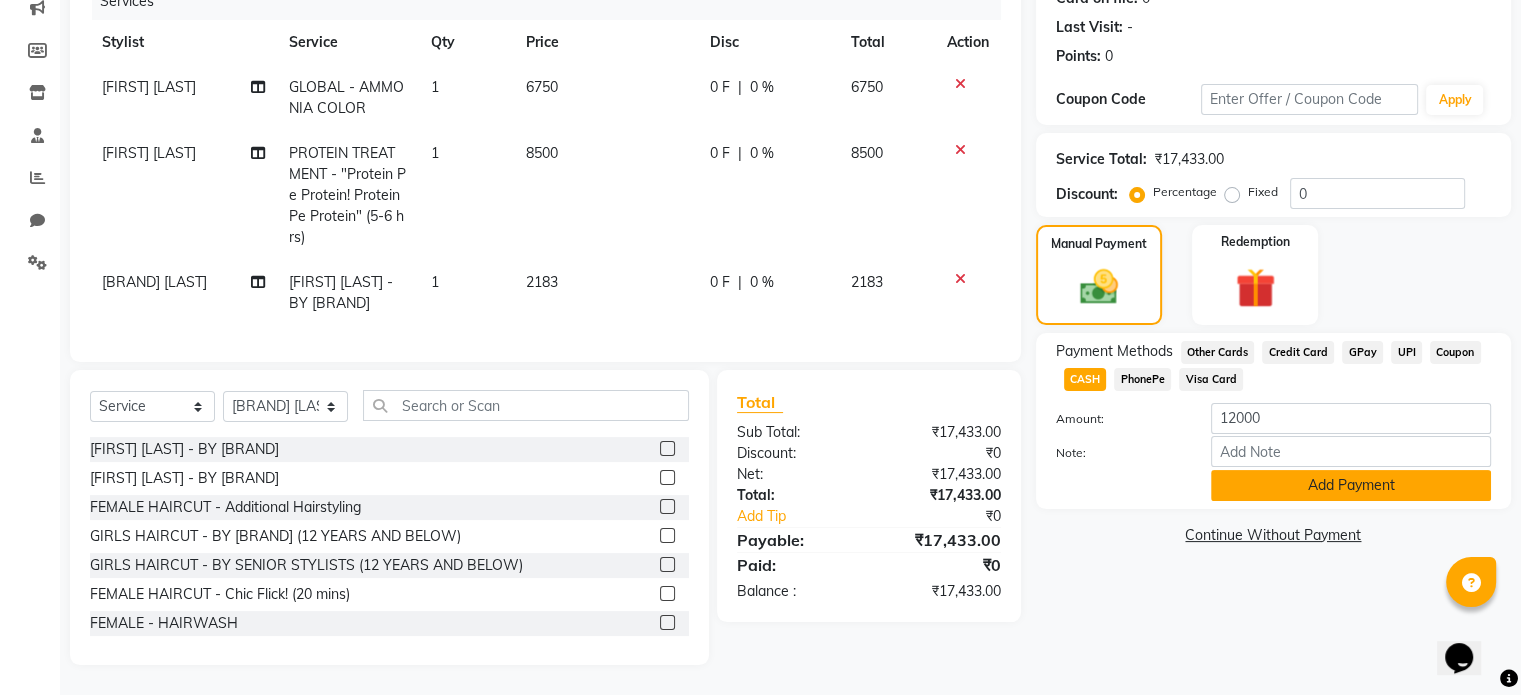 click on "Add Payment" 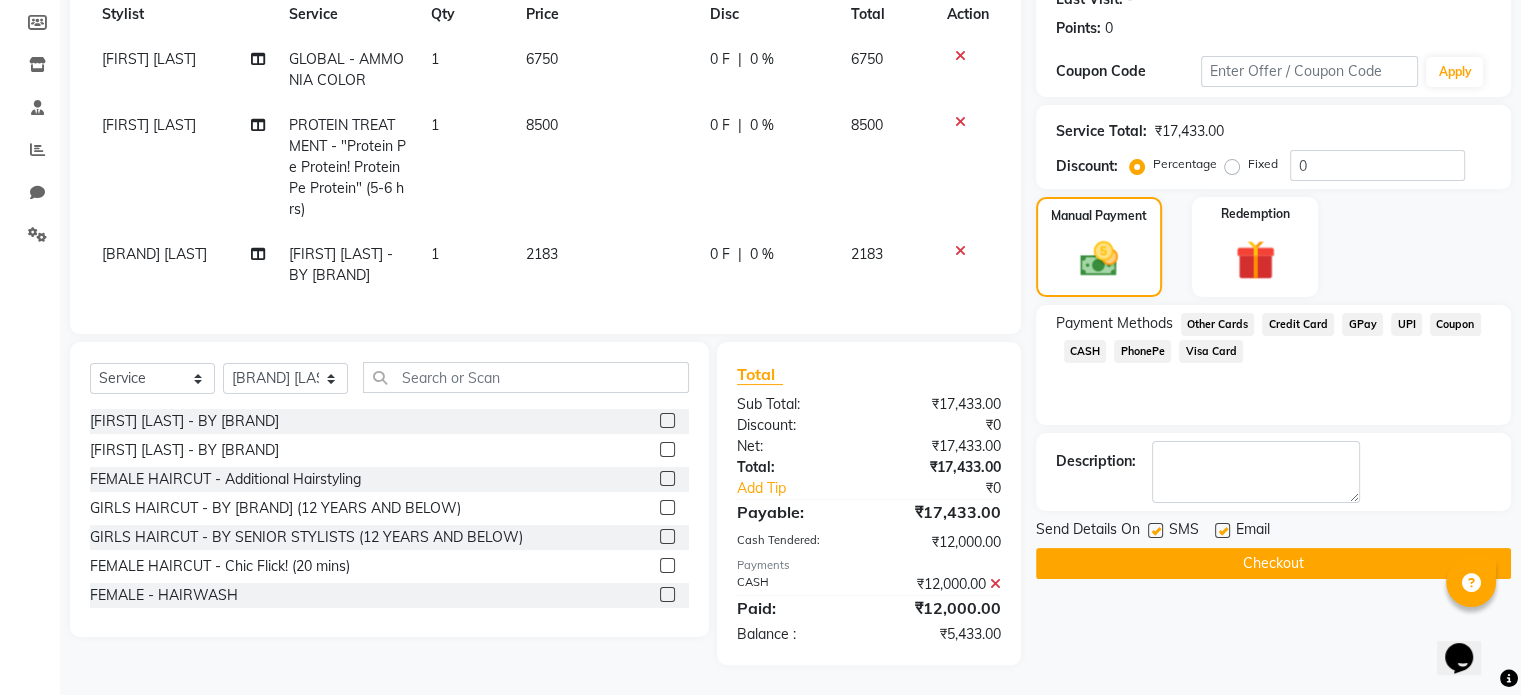 click on "GPay" 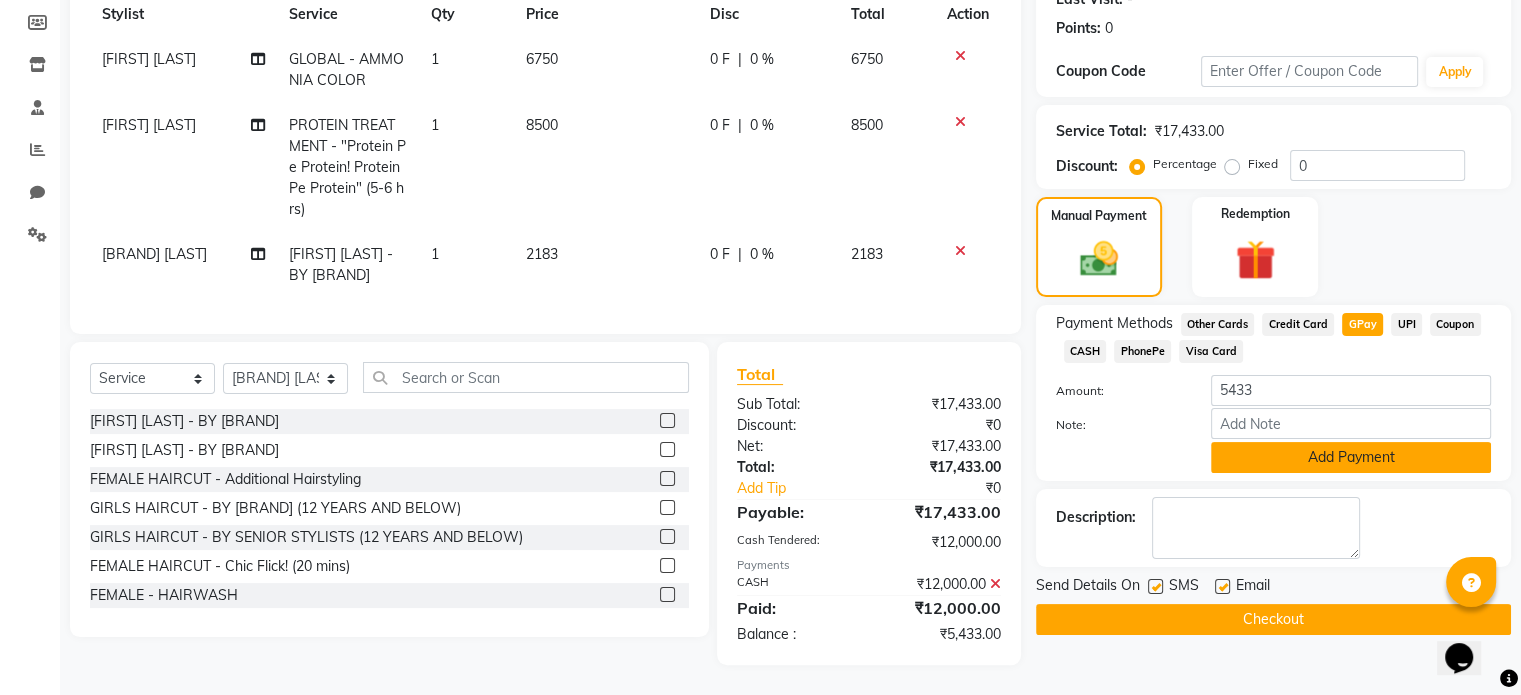 click on "Add Payment" 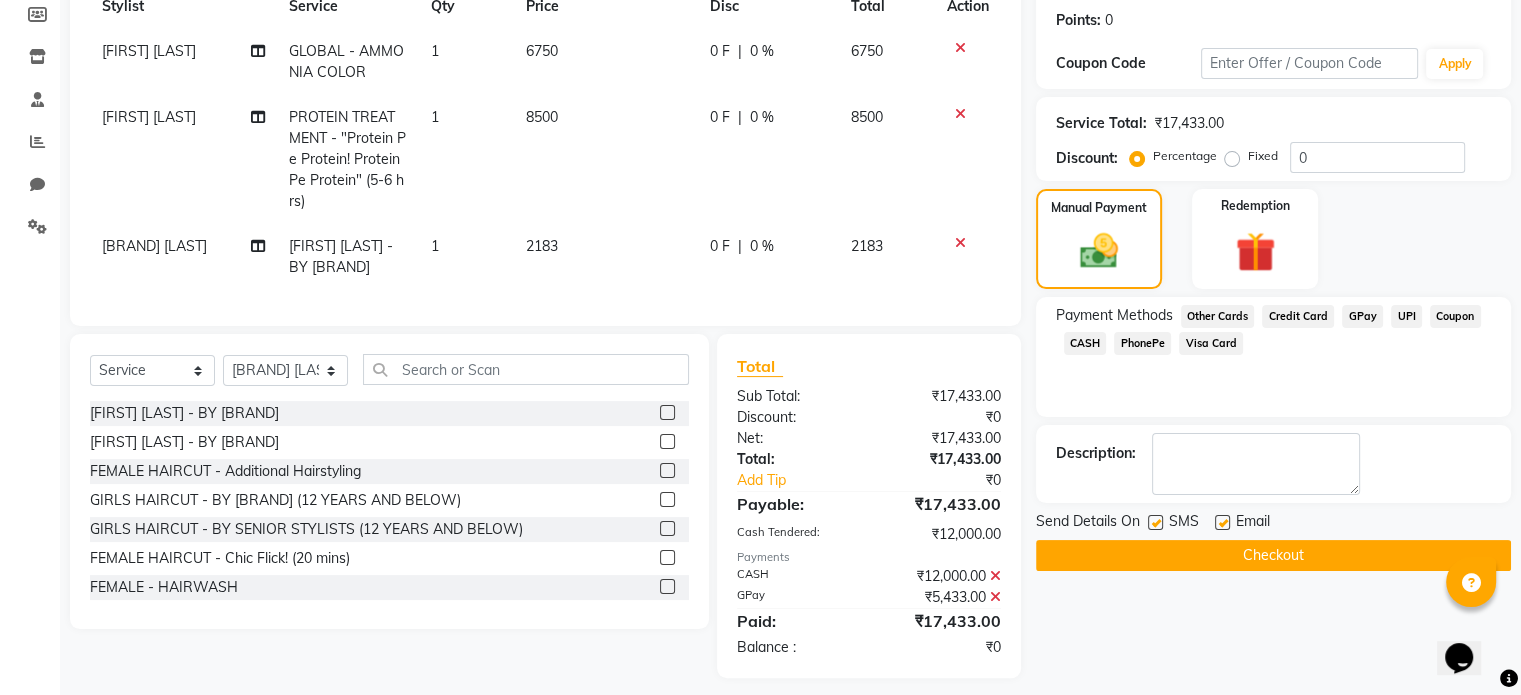 scroll, scrollTop: 350, scrollLeft: 0, axis: vertical 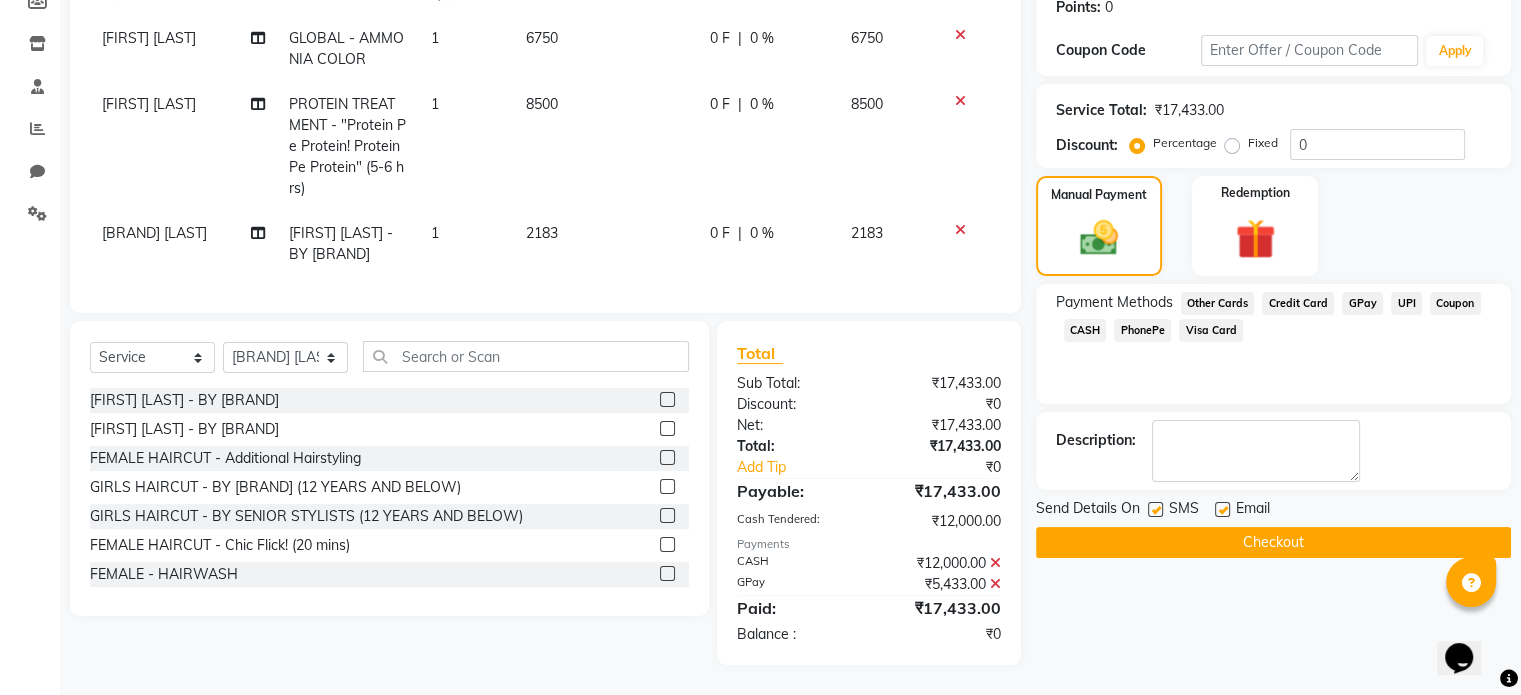 click 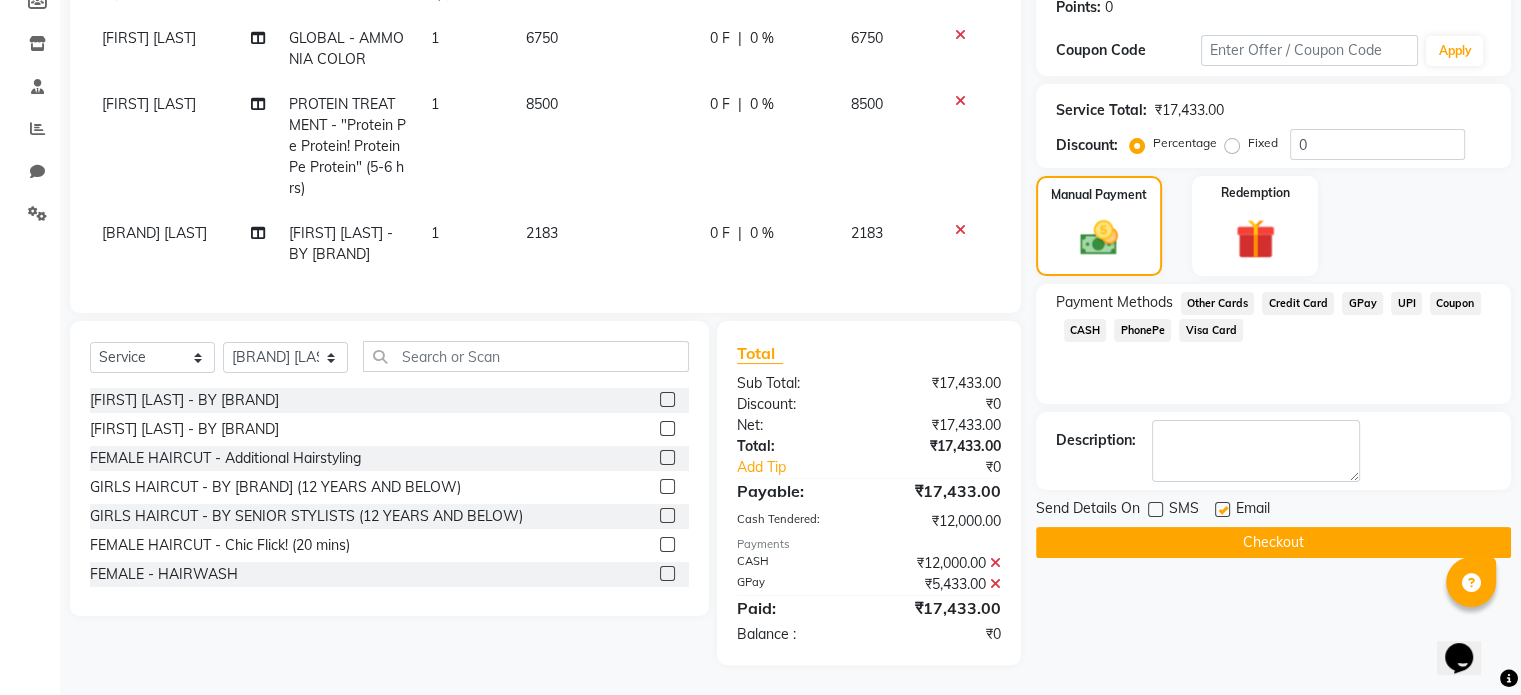 click on "Checkout" 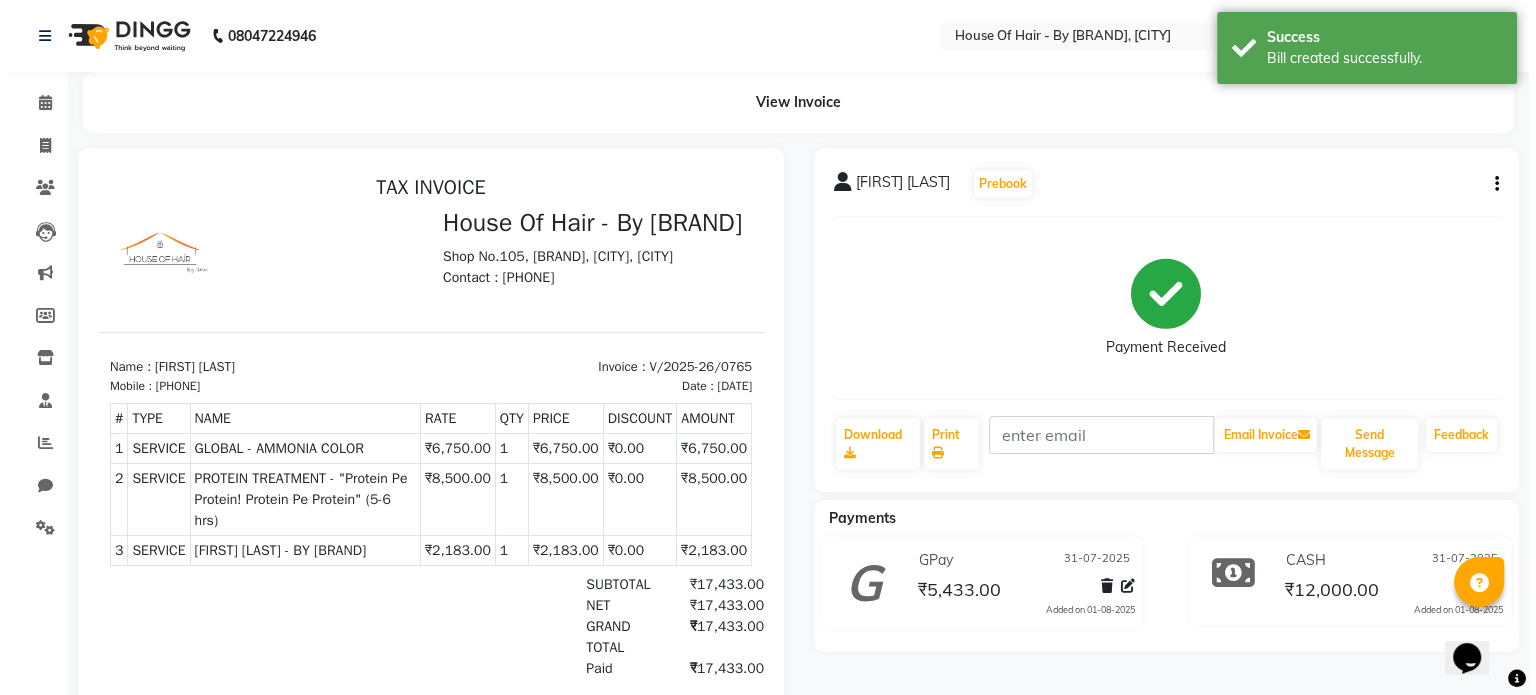 scroll, scrollTop: 0, scrollLeft: 0, axis: both 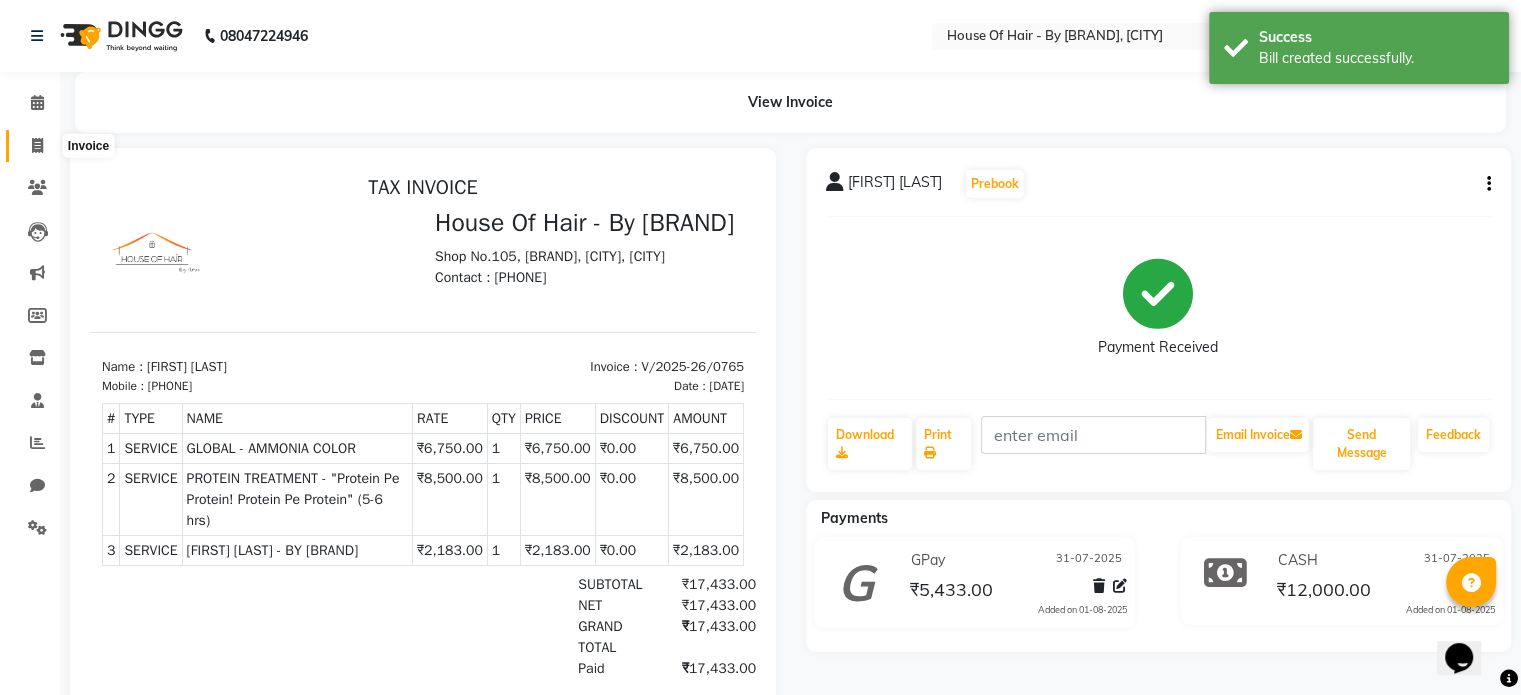 click 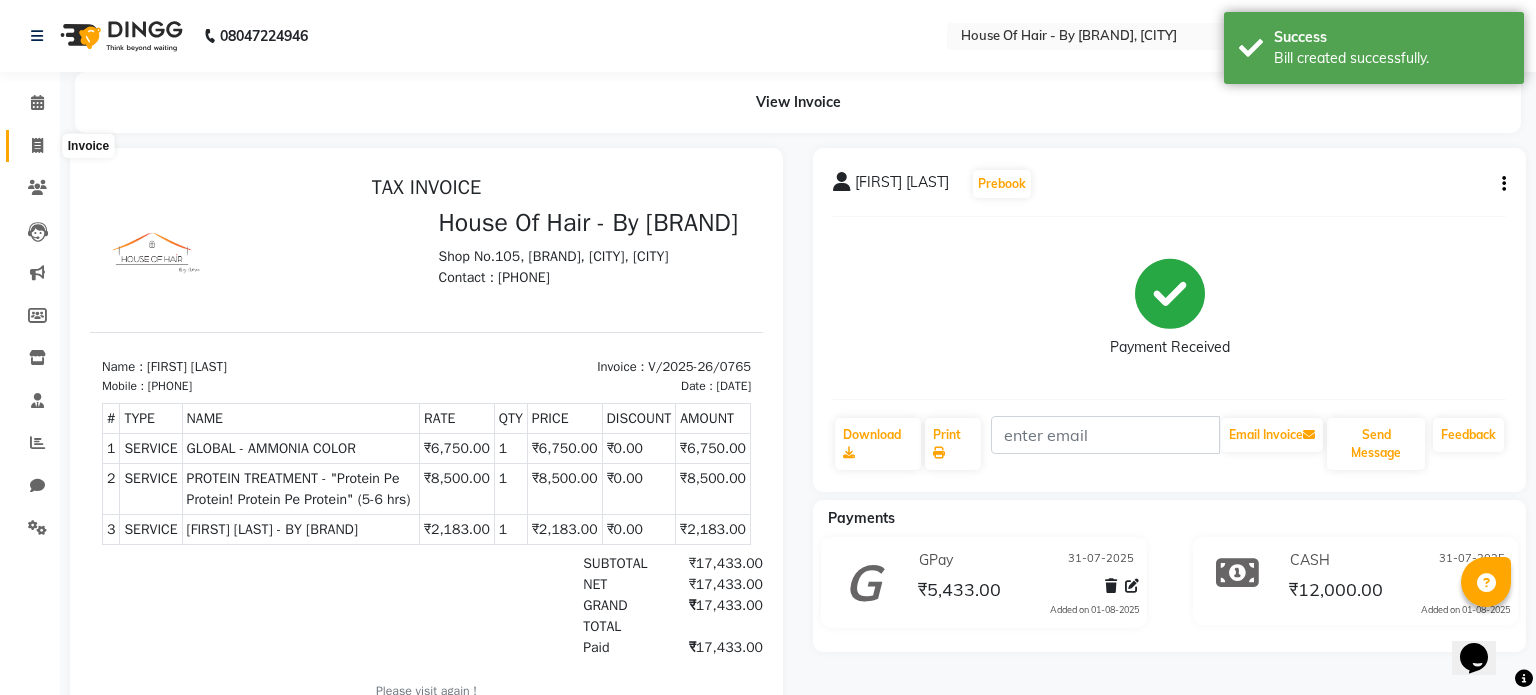 select on "7865" 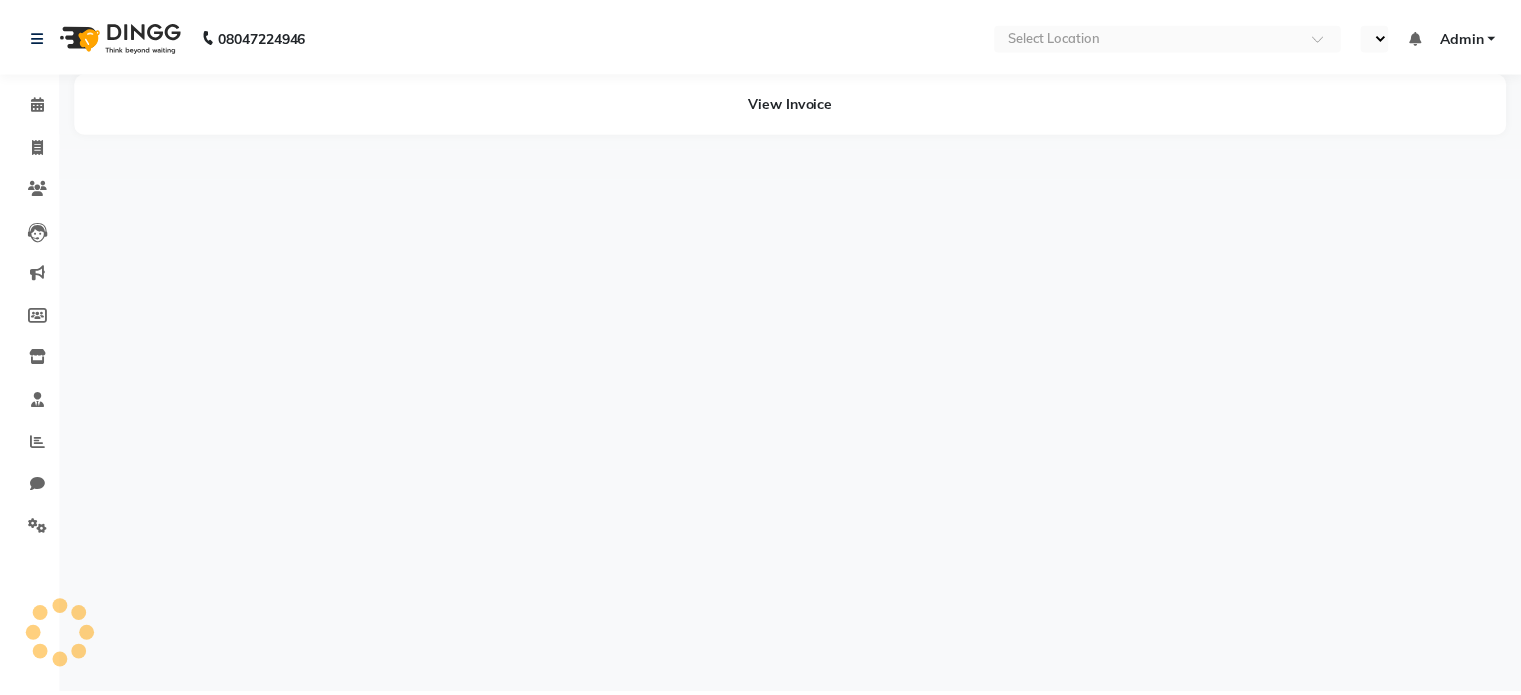 scroll, scrollTop: 0, scrollLeft: 0, axis: both 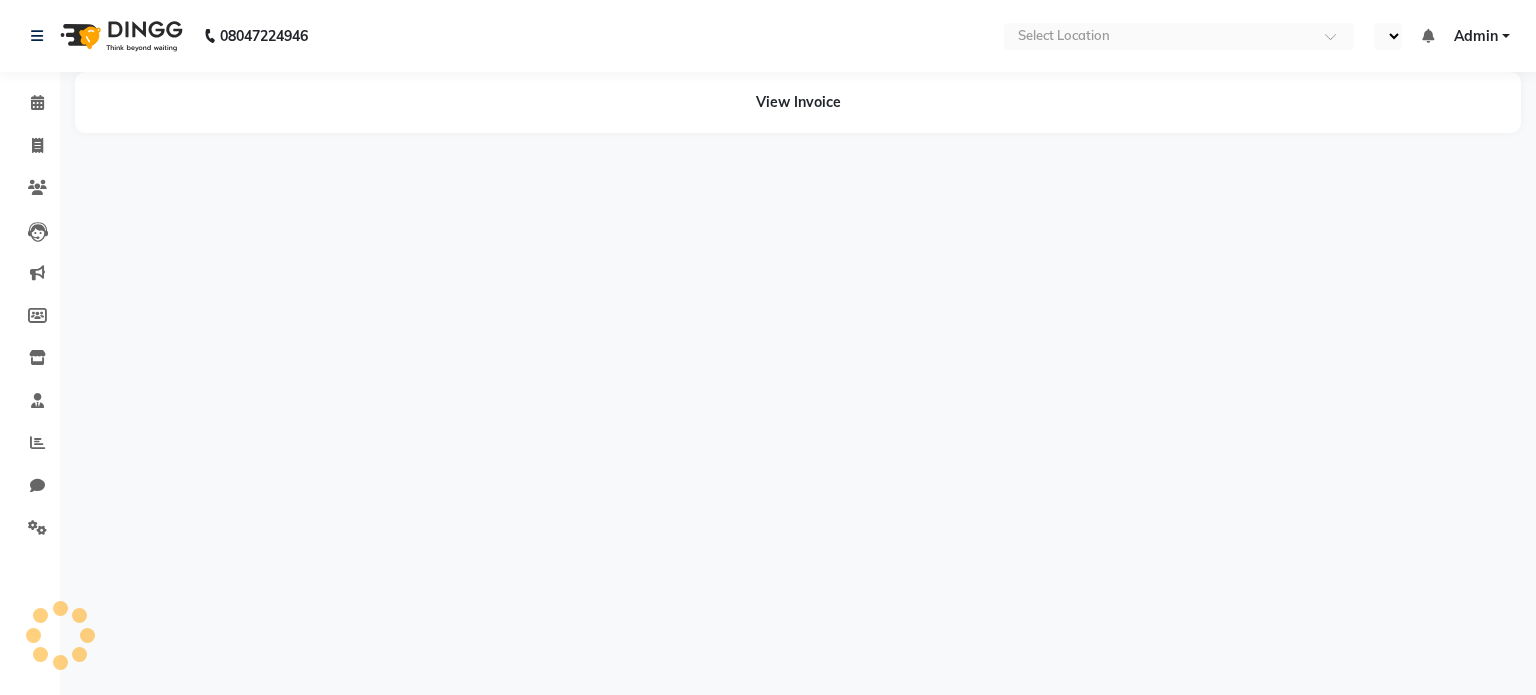 select on "en" 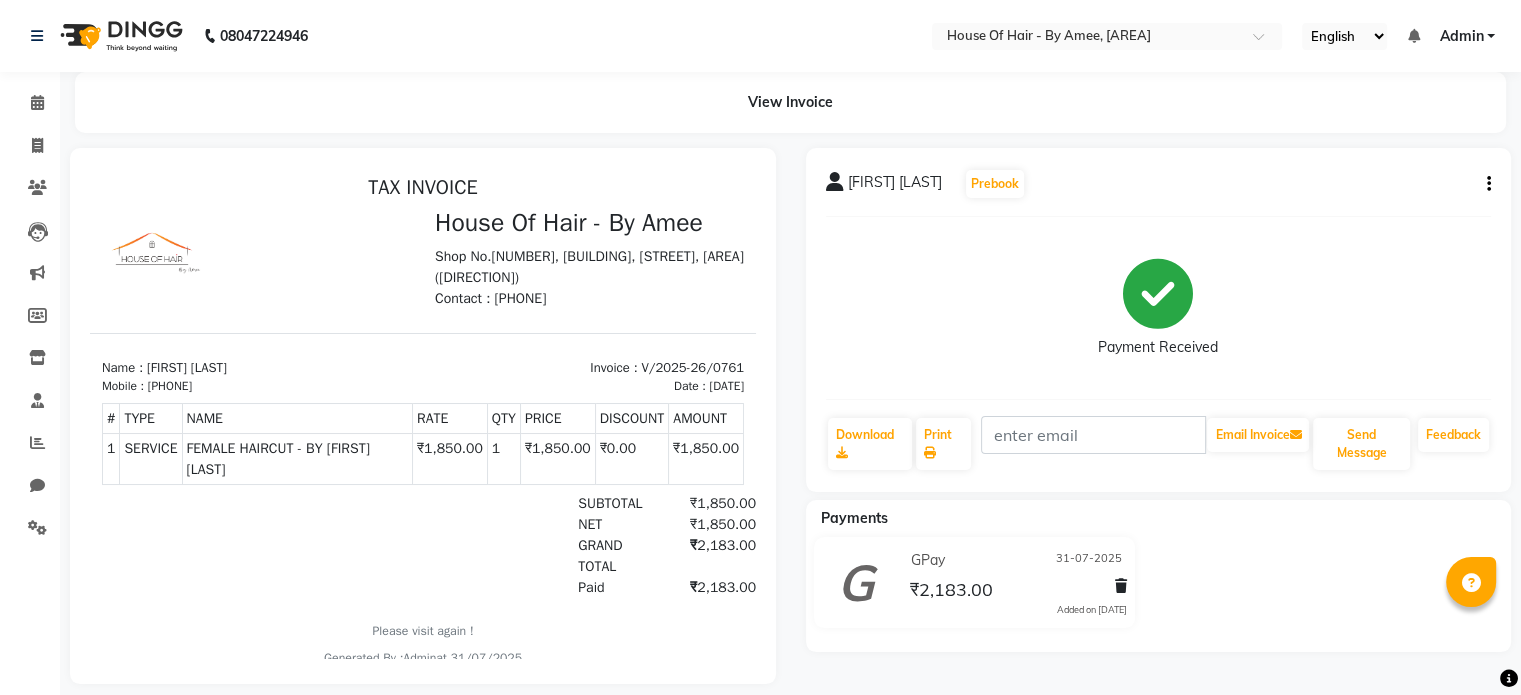 scroll, scrollTop: 0, scrollLeft: 0, axis: both 